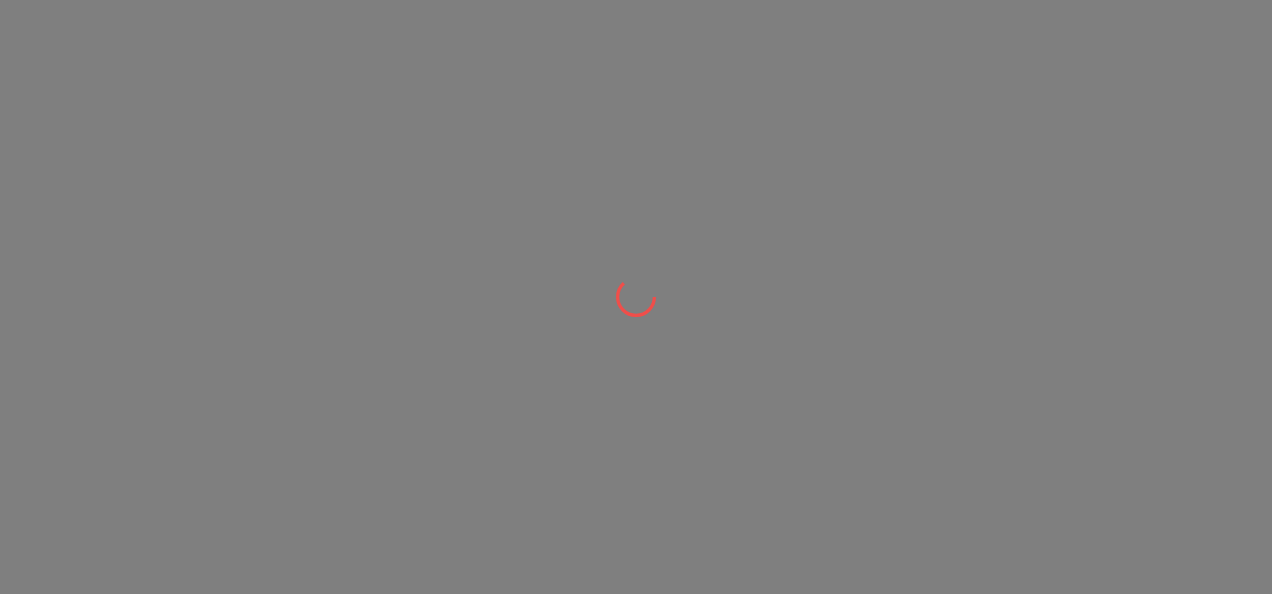 scroll, scrollTop: 0, scrollLeft: 0, axis: both 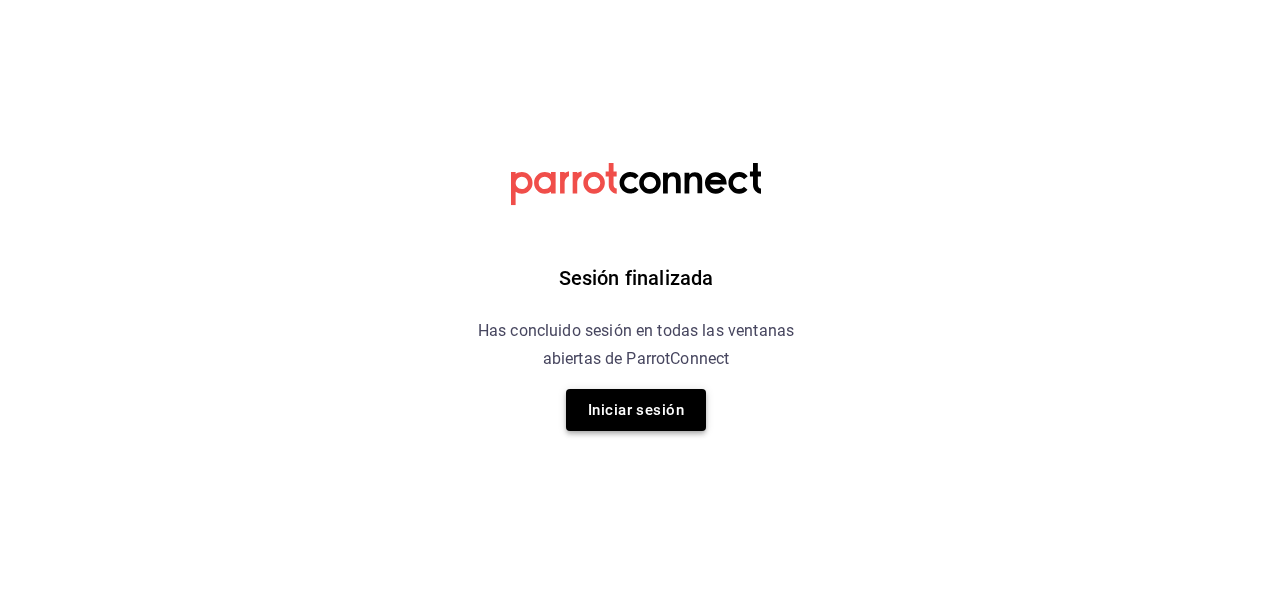click on "Iniciar sesión" at bounding box center (636, 410) 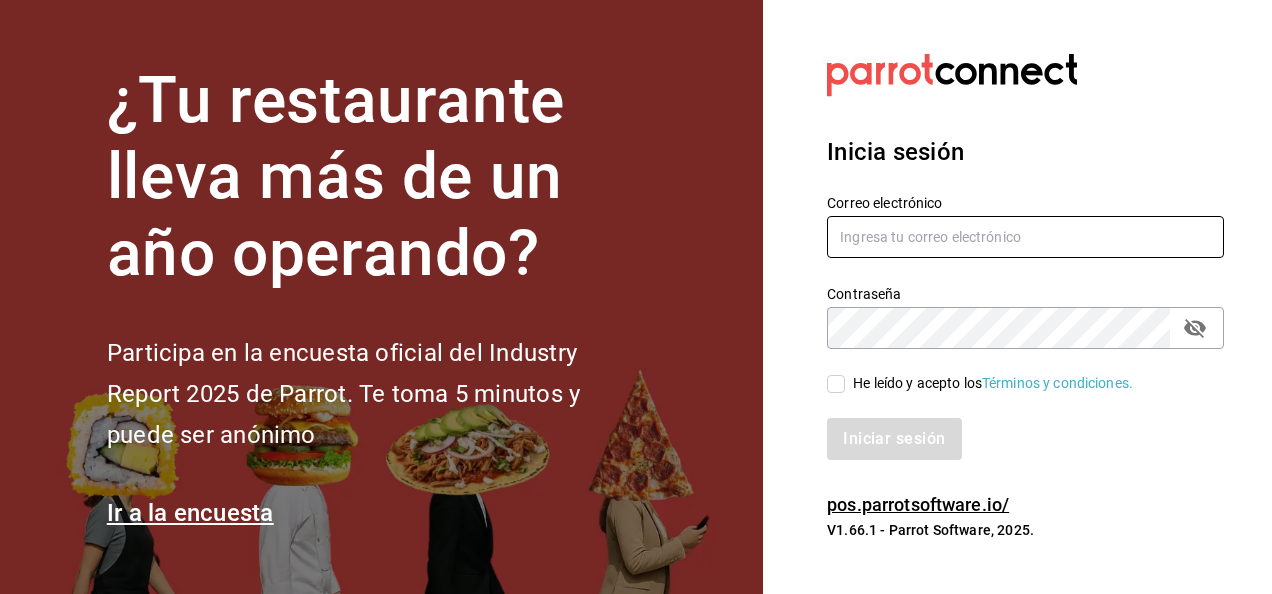type on "[USERNAME]@[DOMAIN].com" 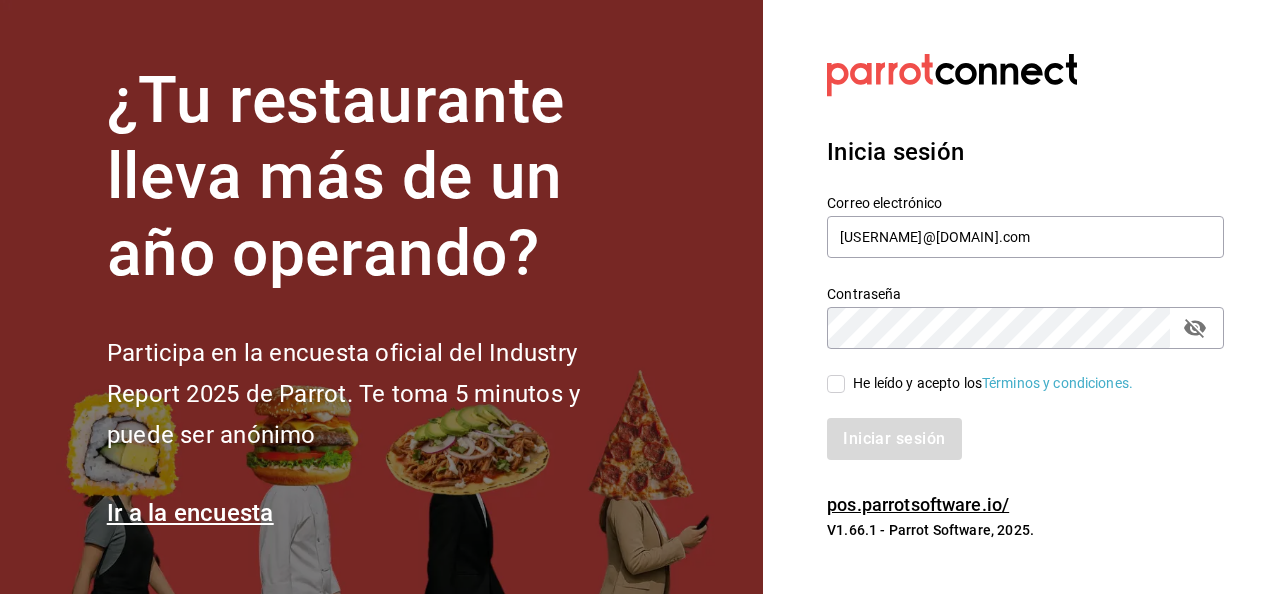 click on "He leído y acepto los  Términos y condiciones." at bounding box center [989, 383] 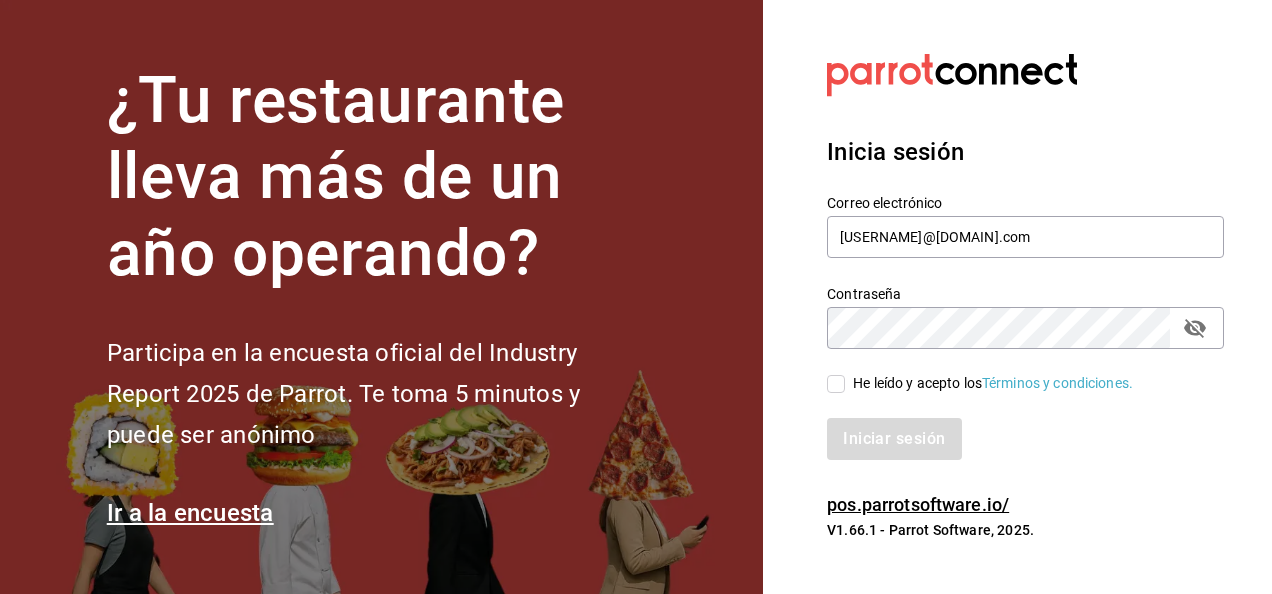 checkbox on "true" 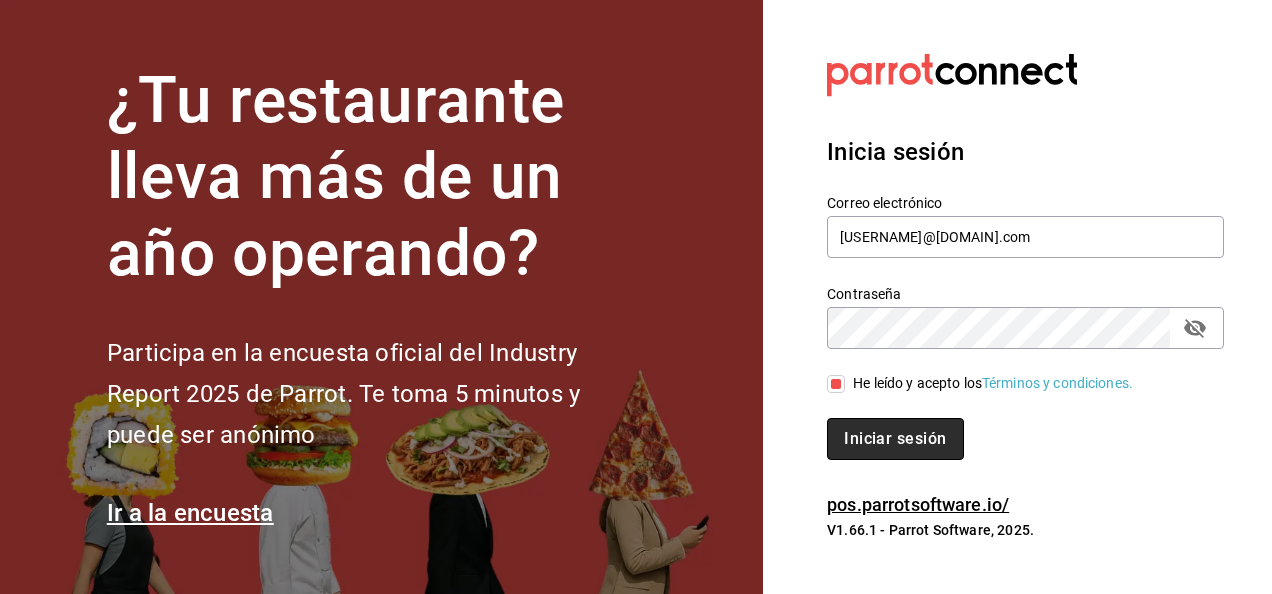 click on "Iniciar sesión" at bounding box center (895, 439) 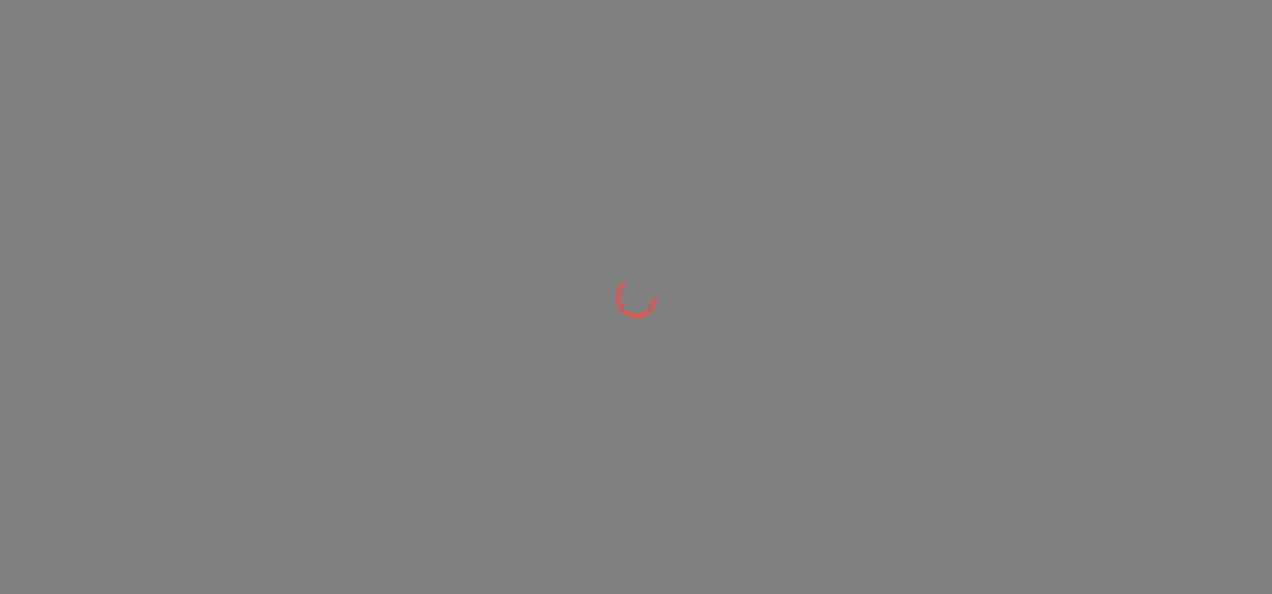 scroll, scrollTop: 0, scrollLeft: 0, axis: both 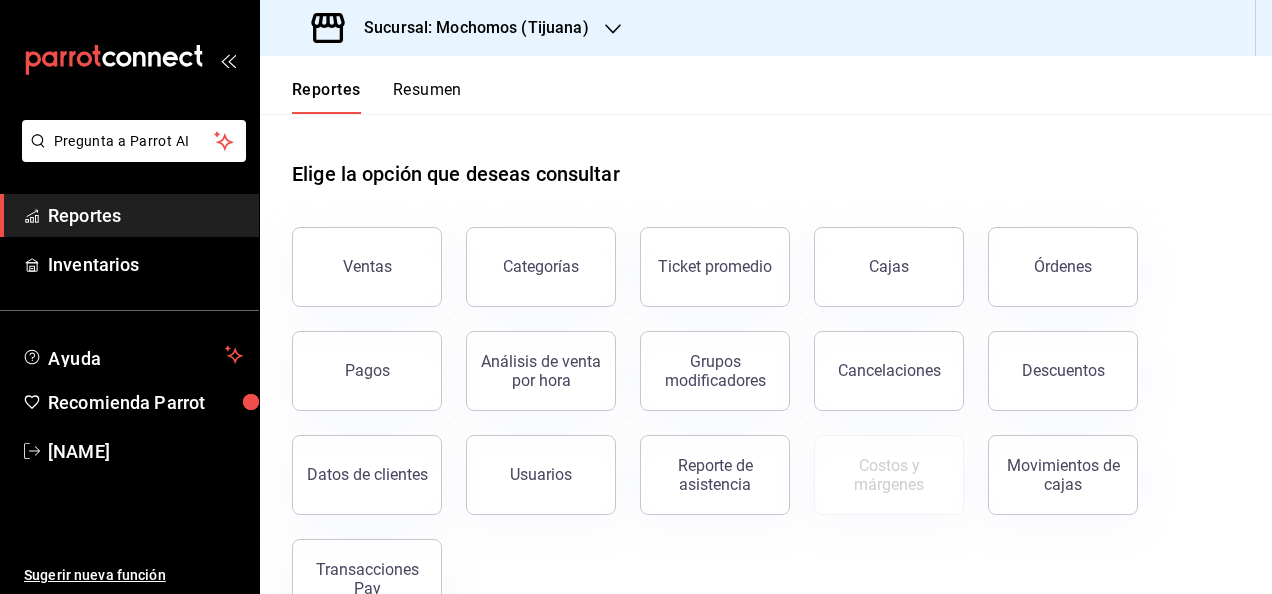 click on "Sucursal: Mochomos (Tijuana)" at bounding box center (452, 28) 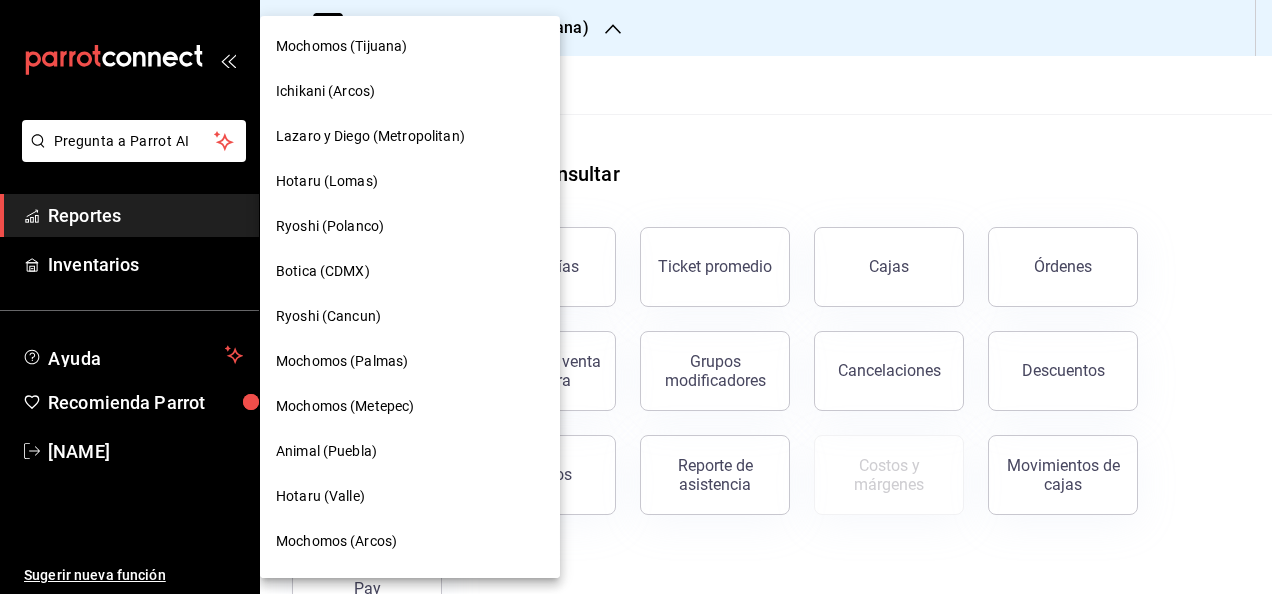 click at bounding box center [636, 297] 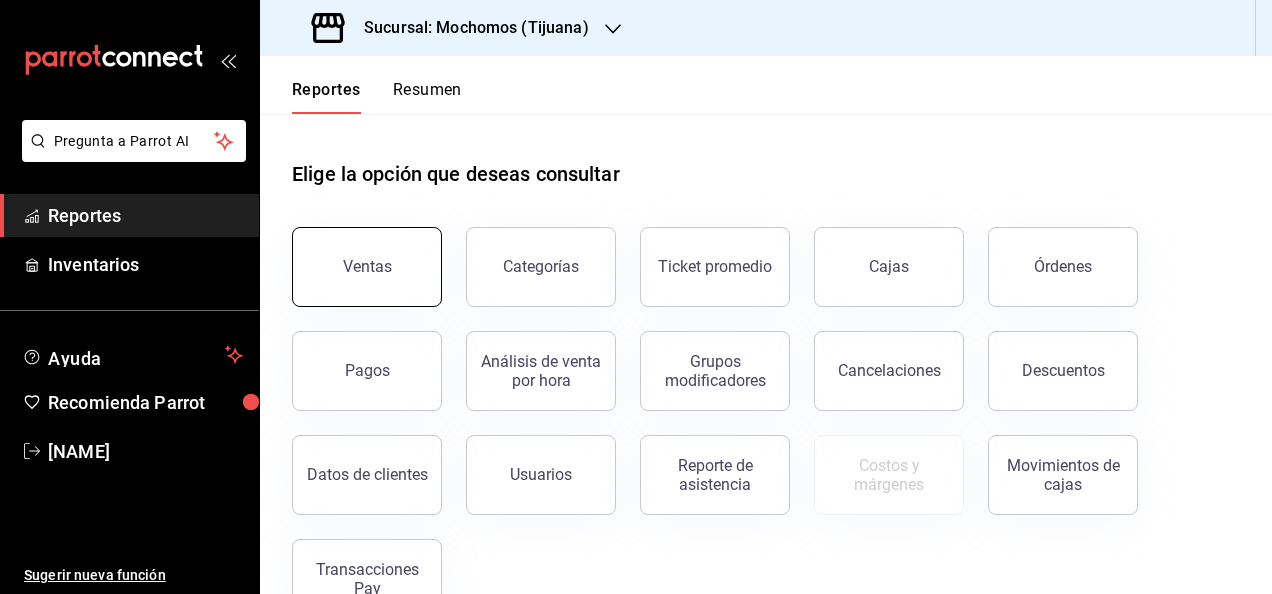click on "Ventas" at bounding box center (367, 267) 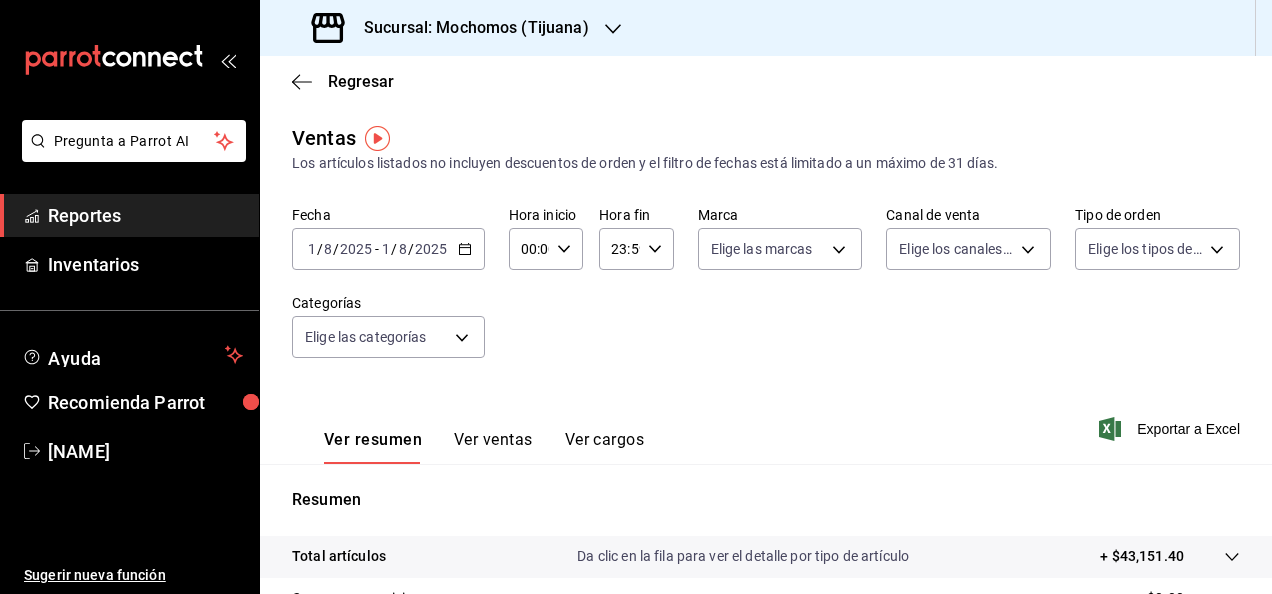 click 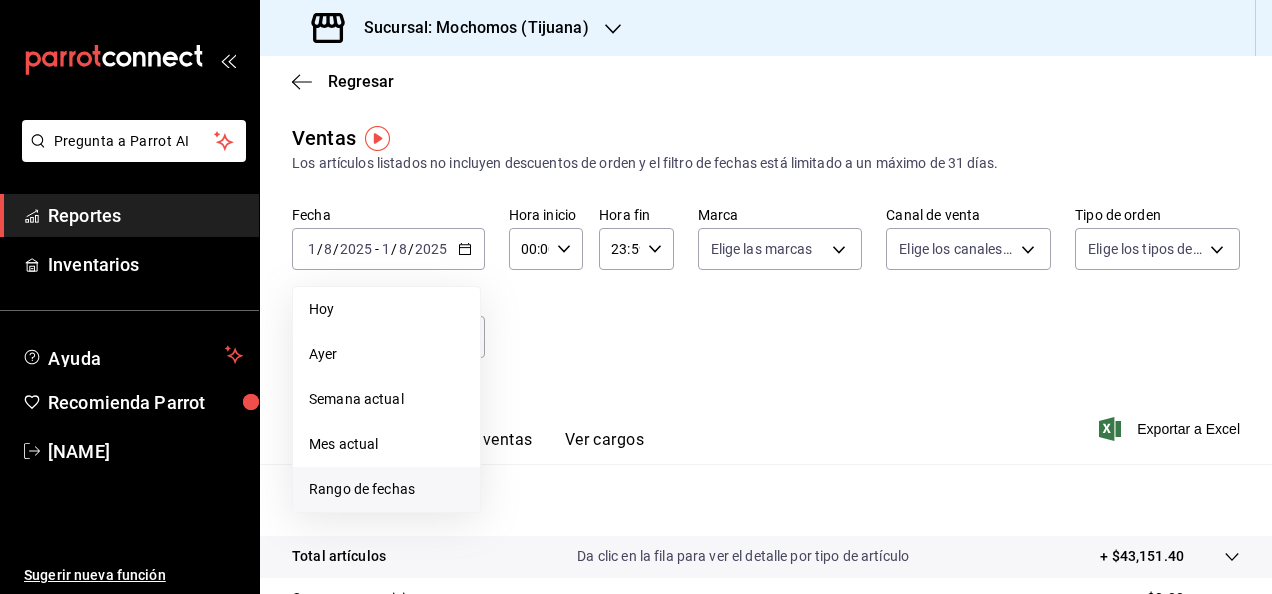 click on "Rango de fechas" at bounding box center (386, 489) 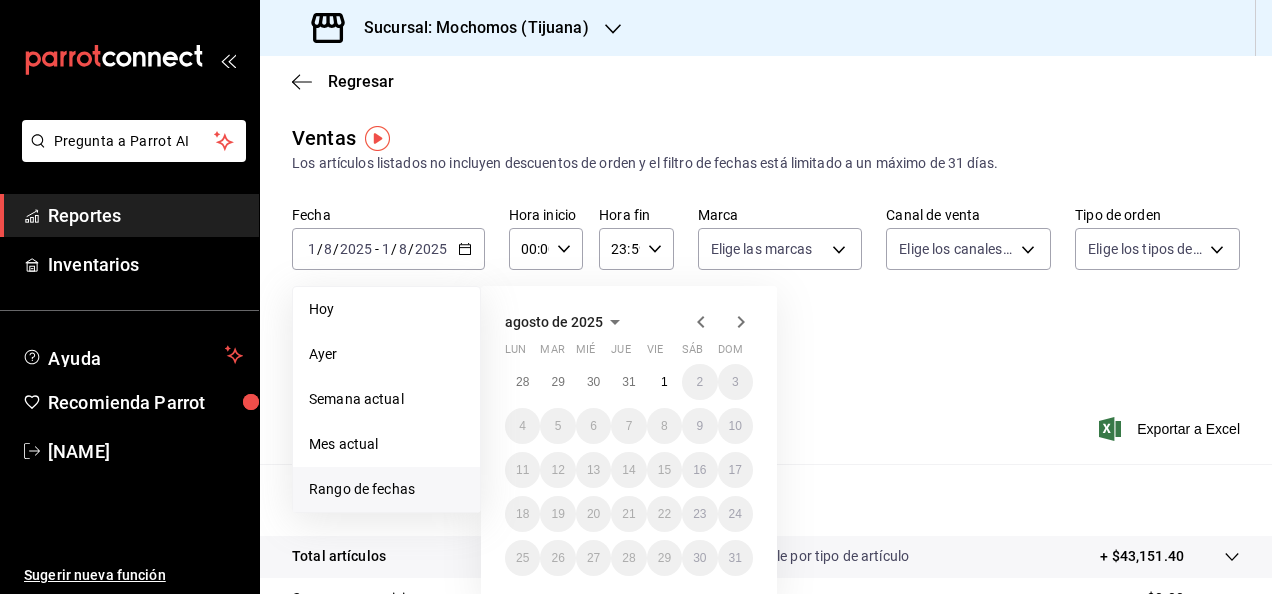 click 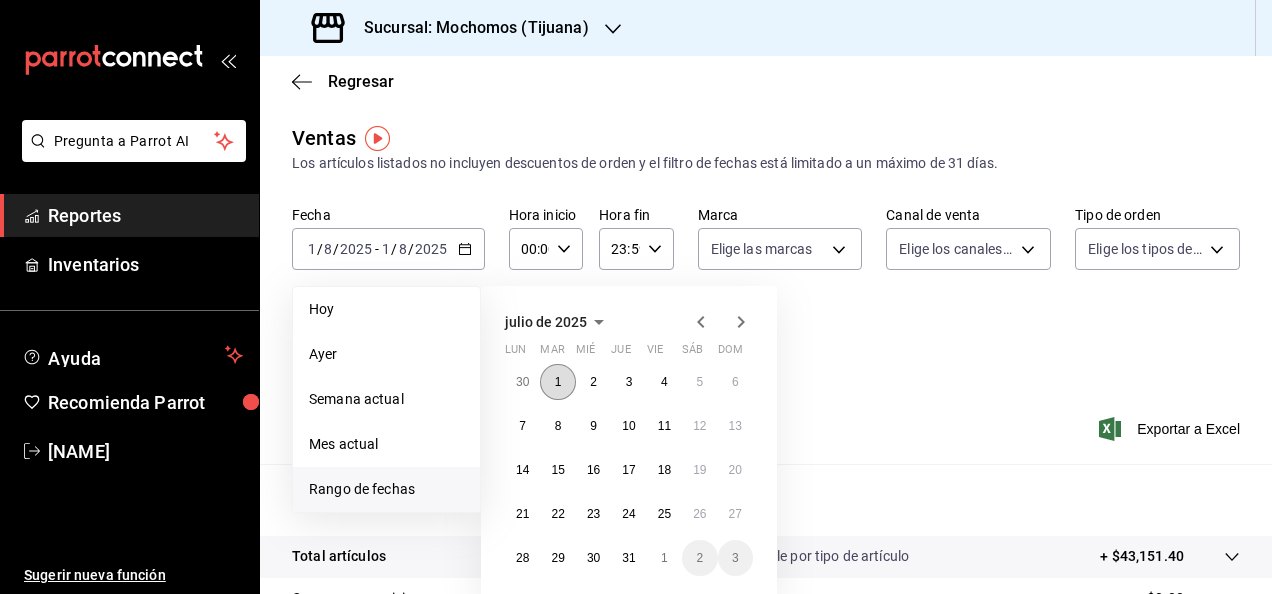click on "1" at bounding box center (558, 382) 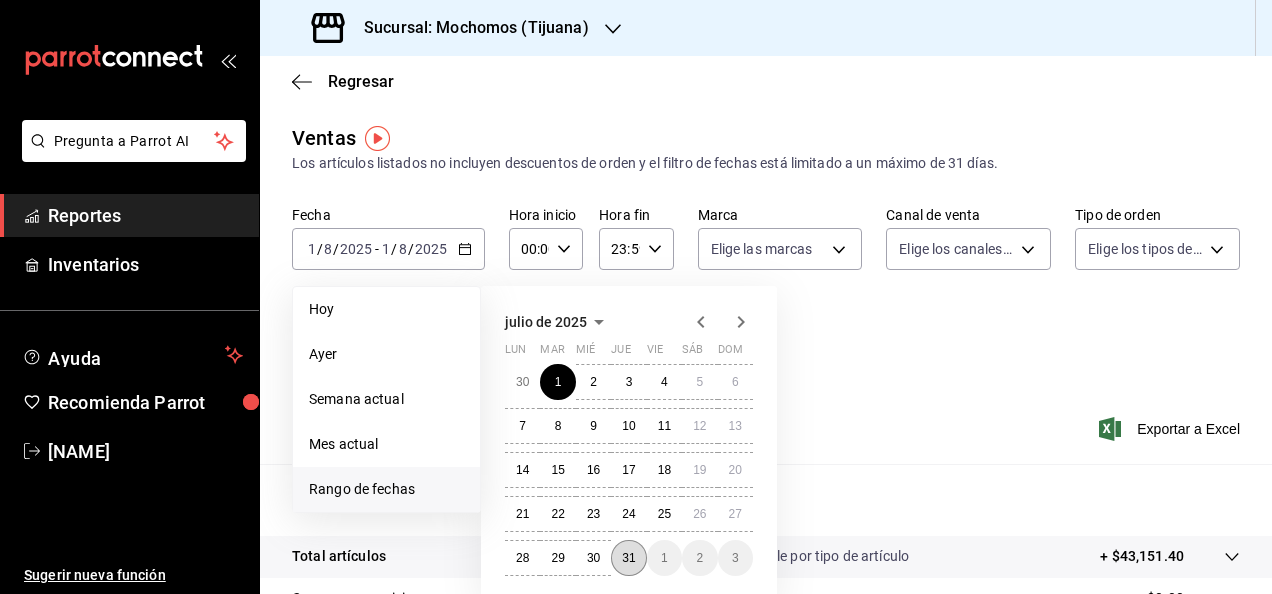 click on "31" at bounding box center (628, 558) 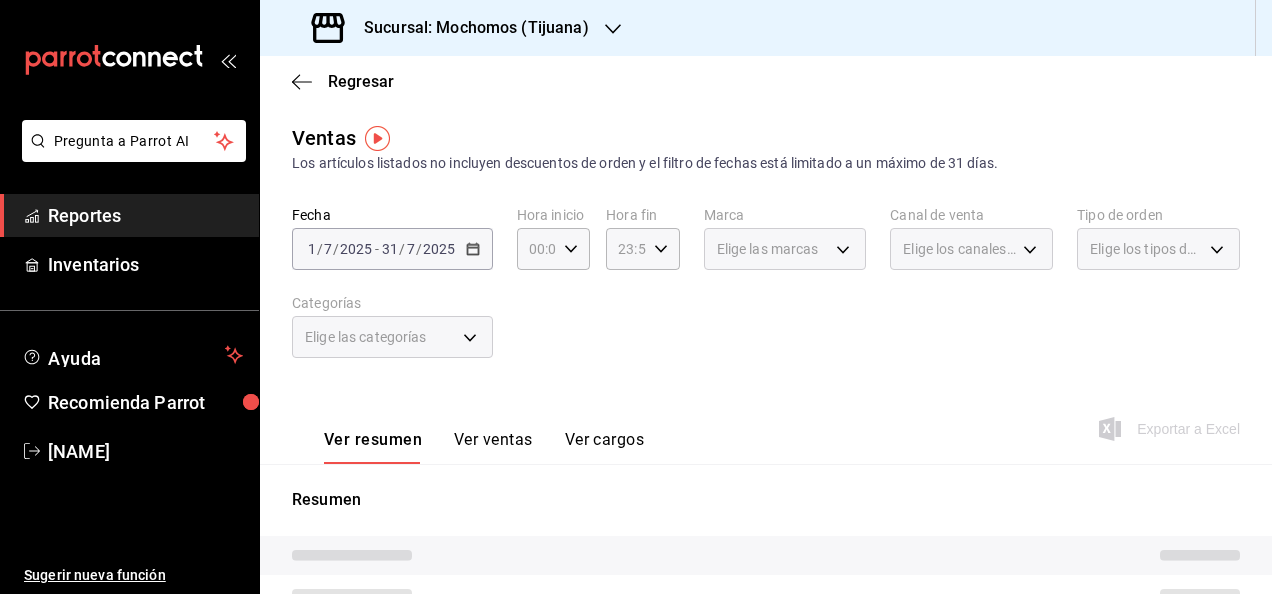 click 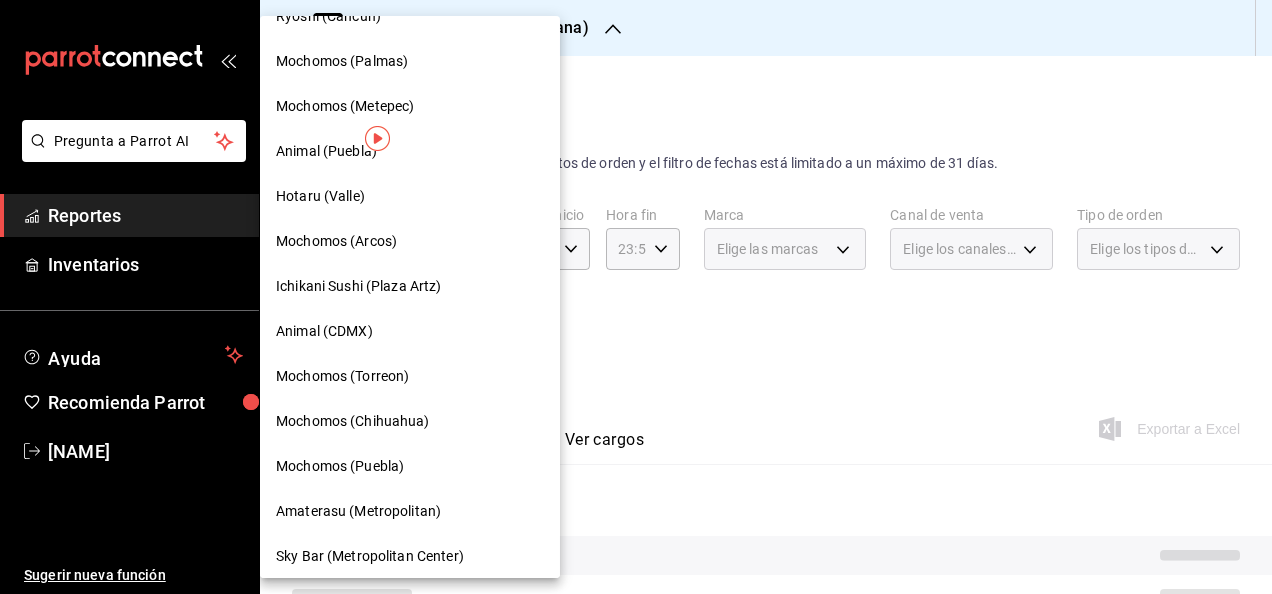 scroll, scrollTop: 400, scrollLeft: 0, axis: vertical 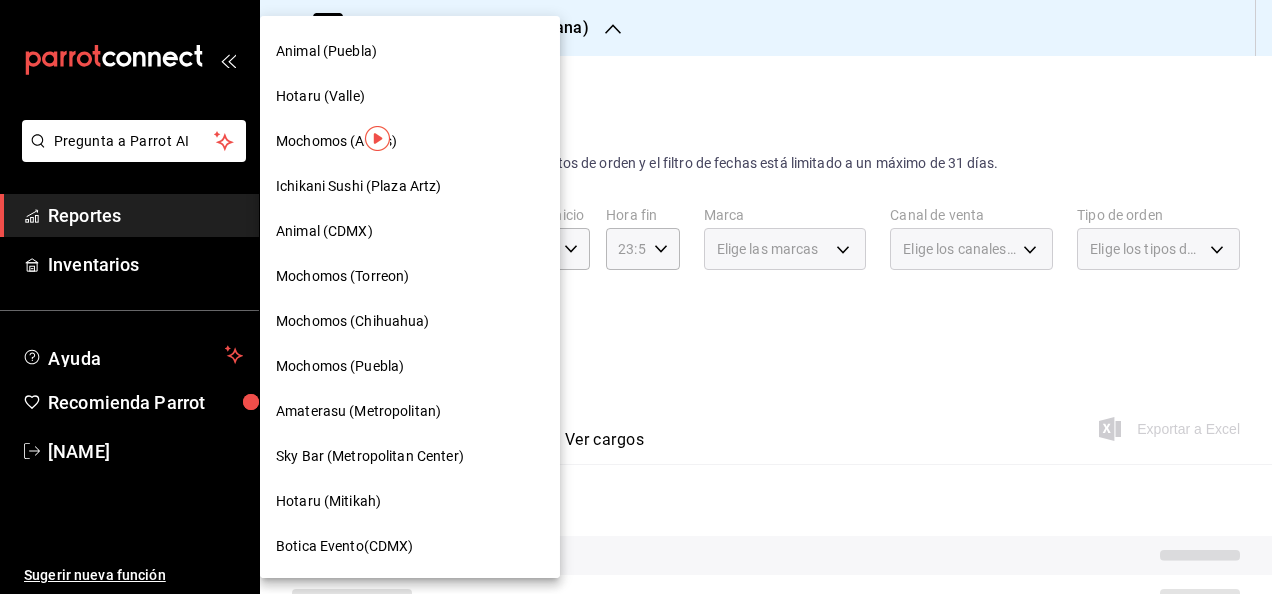 click on "Amaterasu (Metropolitan)" at bounding box center [358, 411] 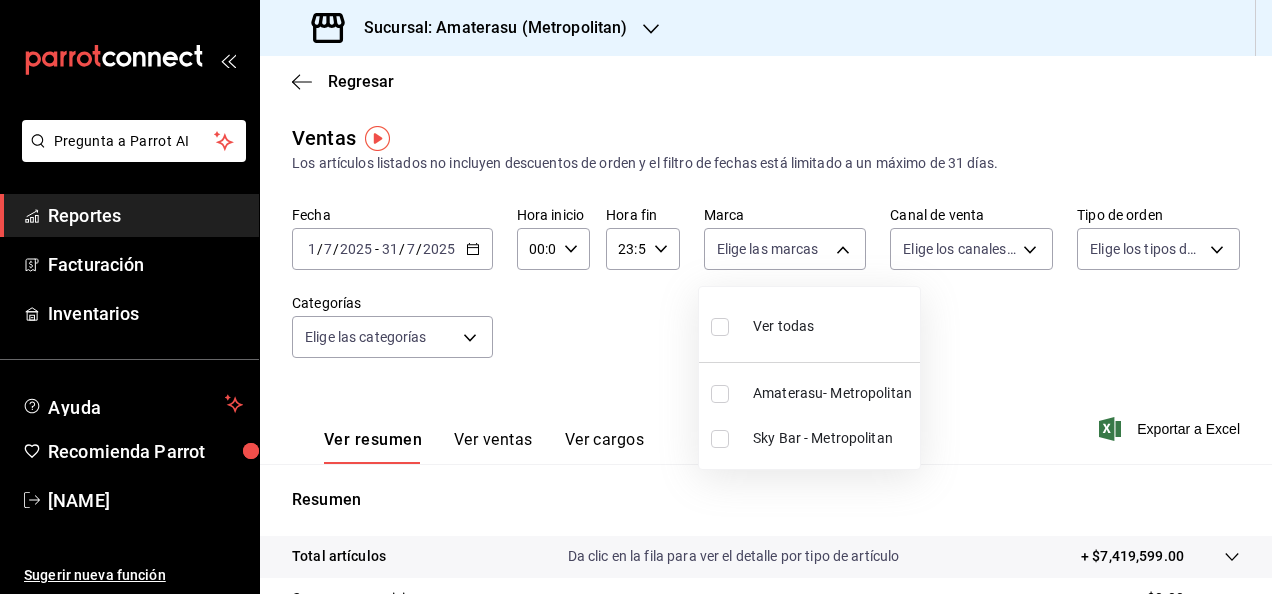click on "Pregunta a Parrot AI Reportes   Facturación   Inventarios   Ayuda Recomienda Parrot   [NAME]   Sugerir nueva función   Sucursal: Amaterasu ([CITY]) Regresar Ventas Los artículos listados no incluyen descuentos de orden y el filtro de fechas está limitado a un máximo de 31 días. Fecha [DATE] [DATE] - [DATE] [DATE] Hora inicio 00:00 Hora inicio Hora fin 23:59 Hora fin Marca Elige las marcas Canal de venta Elige los canales de venta Tipo de orden Elige los tipos de orden Categorías Elige las categorías Ver resumen Ver ventas Ver cargos Exportar a Excel Resumen Total artículos Da clic en la fila para ver el detalle por tipo de artículo + $7,419,599.00 Cargos por servicio + $0.00 Venta bruta = $7,419,599.00 Descuentos totales - $57,727.80 Certificados de regalo - $123,824.00 Venta total = $7,238,047.20 Impuestos - $998,351.34 Venta neta = $6,239,695.86 GANA 1 MES GRATIS EN TU SUSCRIPCIÓN AQUÍ Ver video tutorial Ir a video Pregunta a Parrot AI Reportes   Facturación" at bounding box center [636, 297] 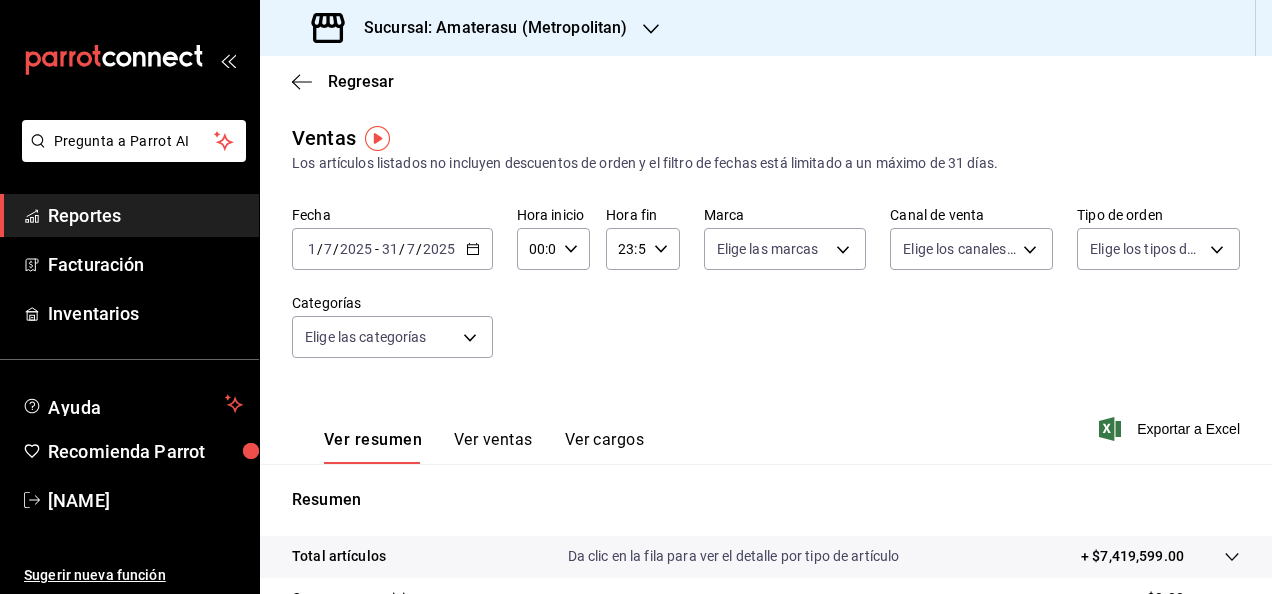 click on "00:00 Hora inicio" at bounding box center [553, 249] 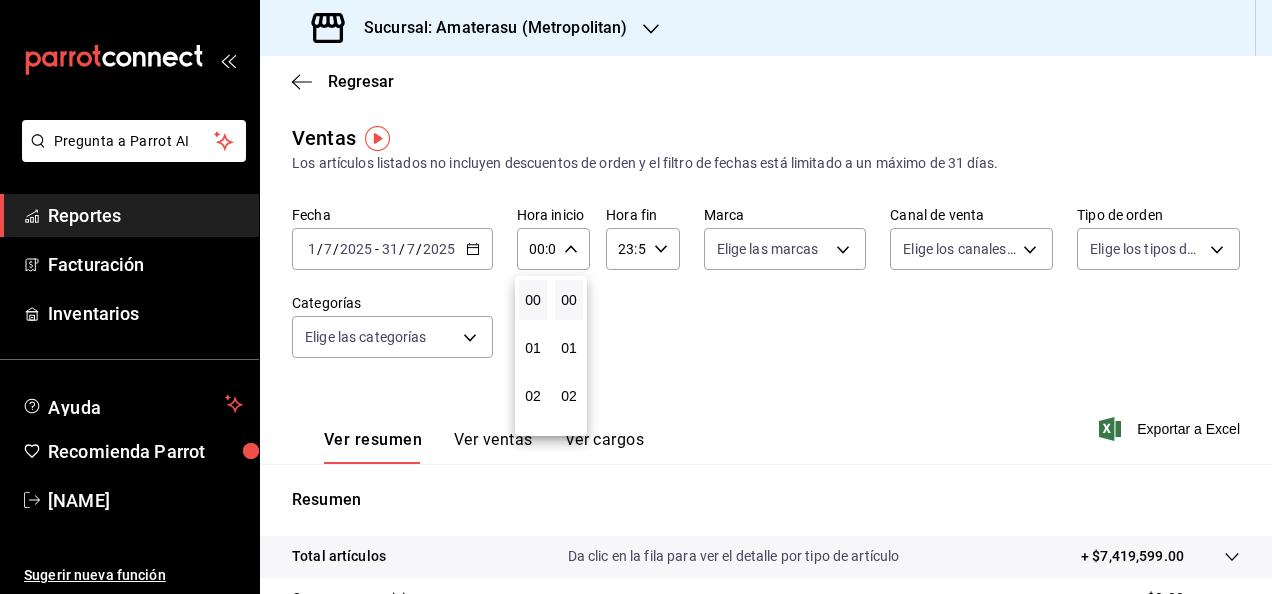 click at bounding box center (636, 297) 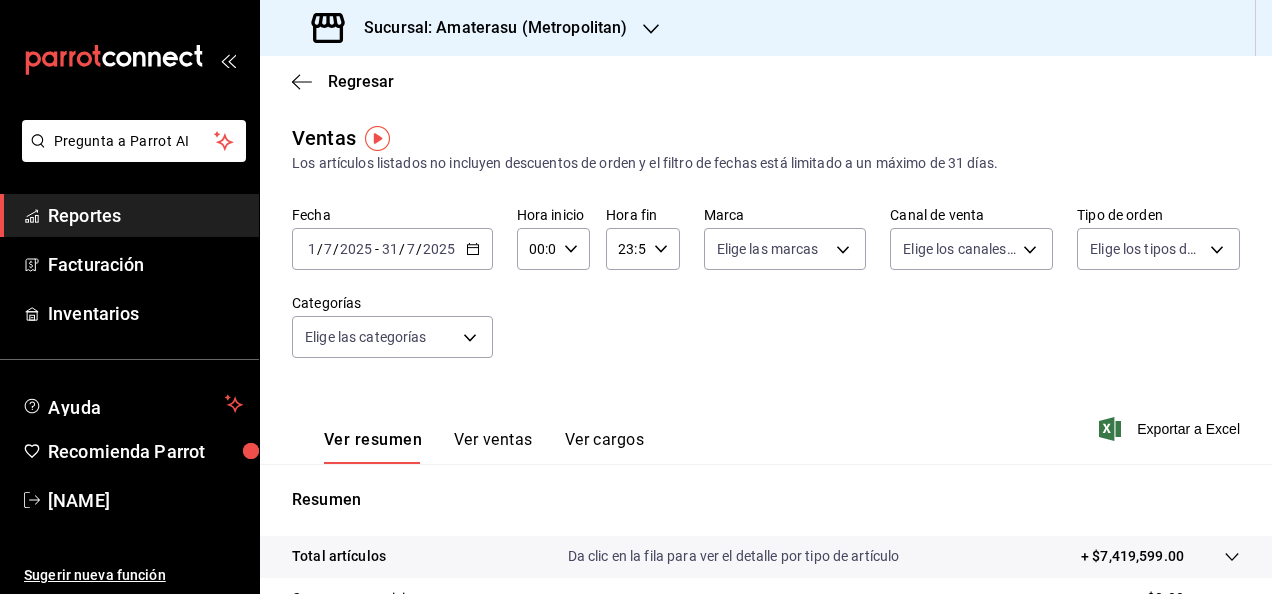 click 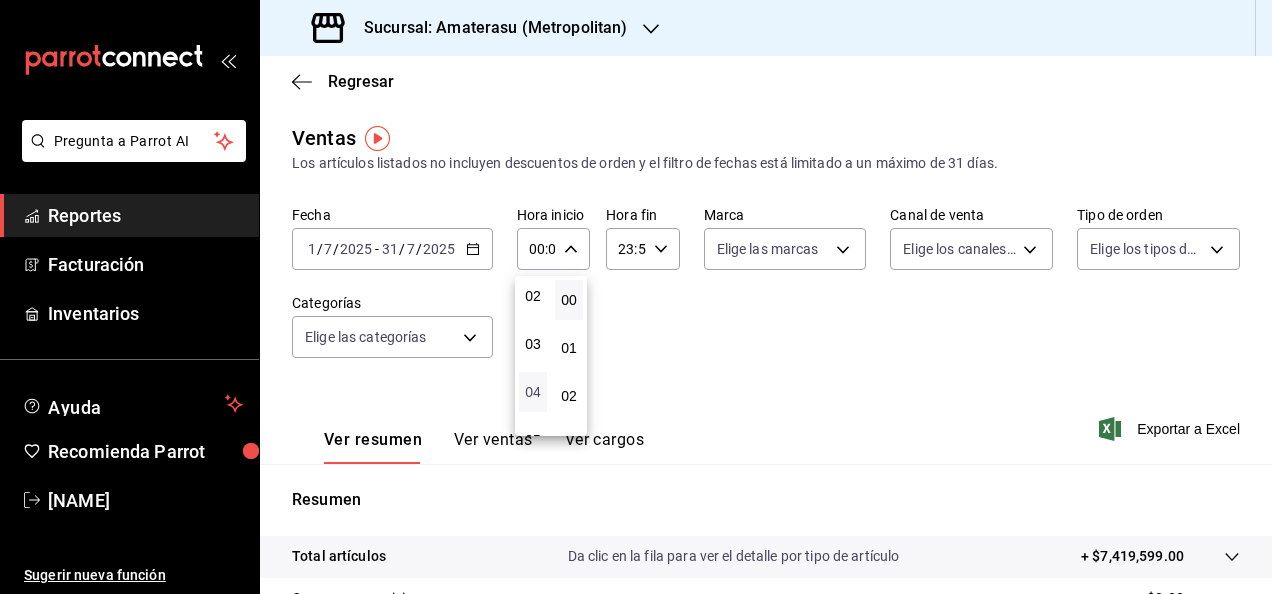 scroll, scrollTop: 200, scrollLeft: 0, axis: vertical 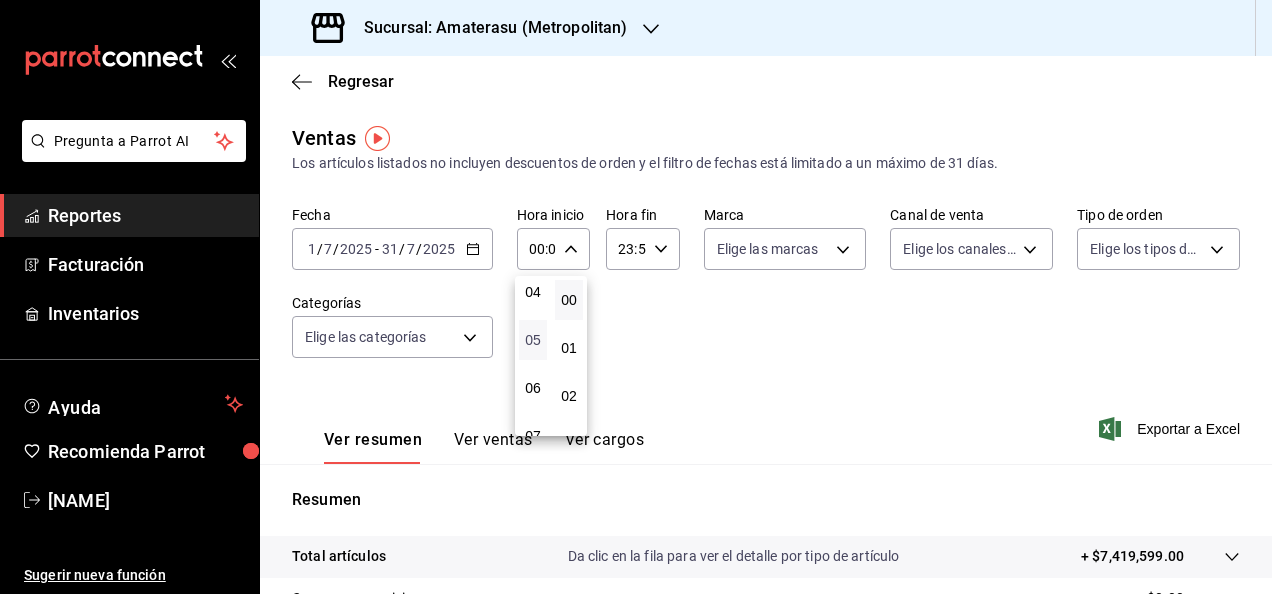 click on "05" at bounding box center [533, 340] 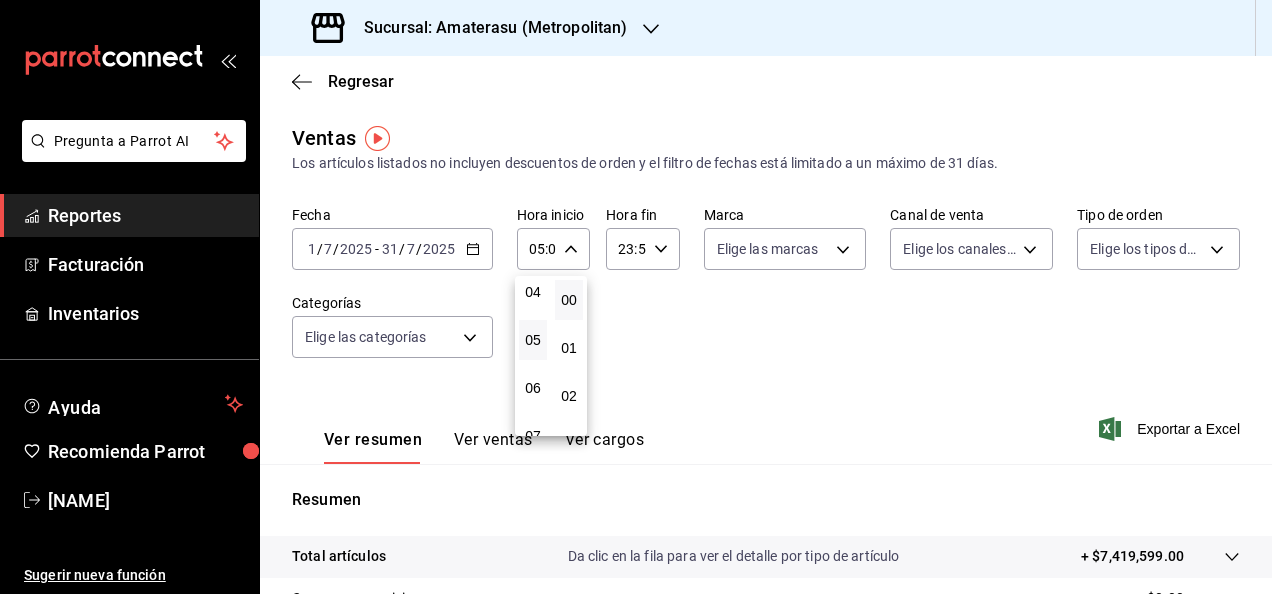 click at bounding box center (636, 297) 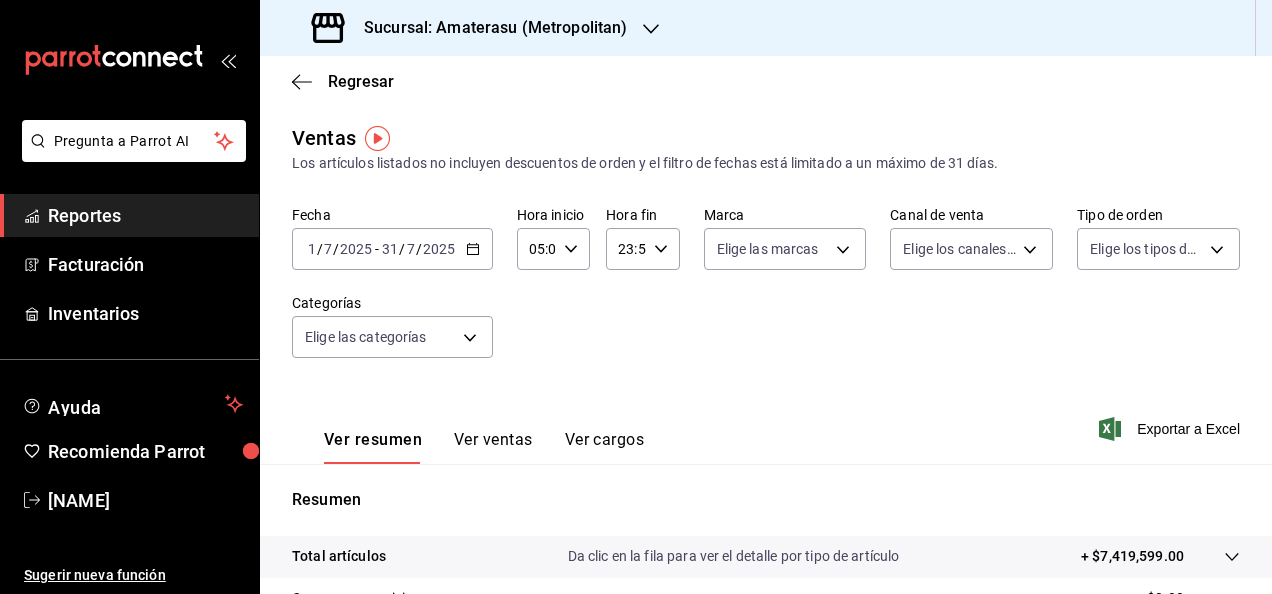 click 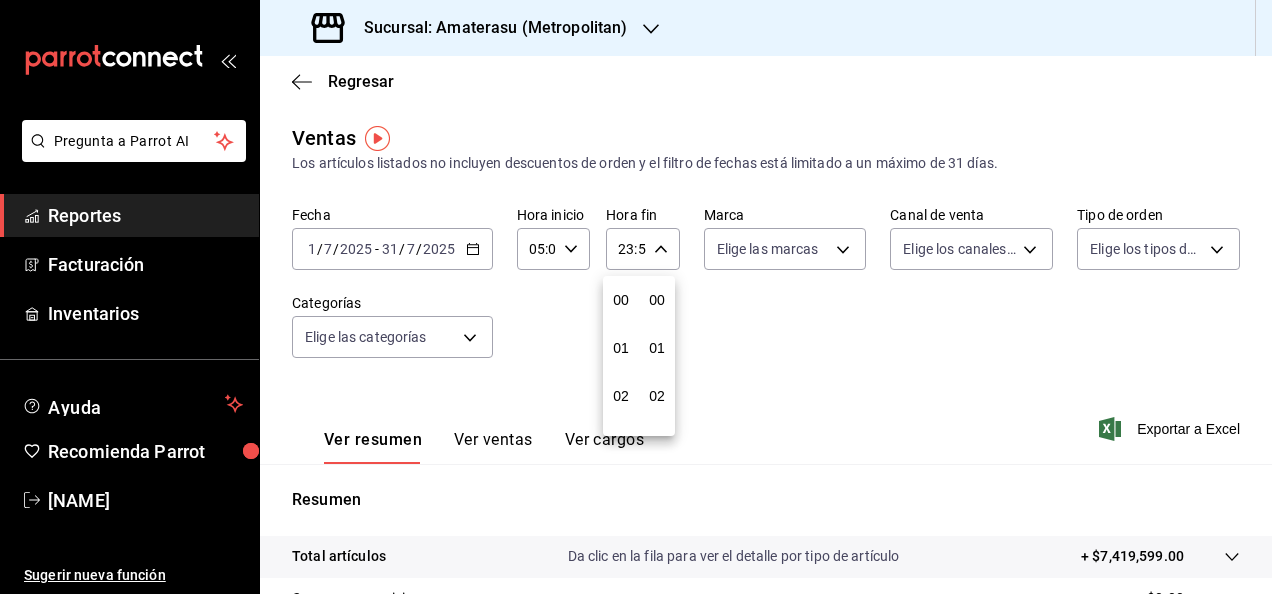 scroll, scrollTop: 992, scrollLeft: 0, axis: vertical 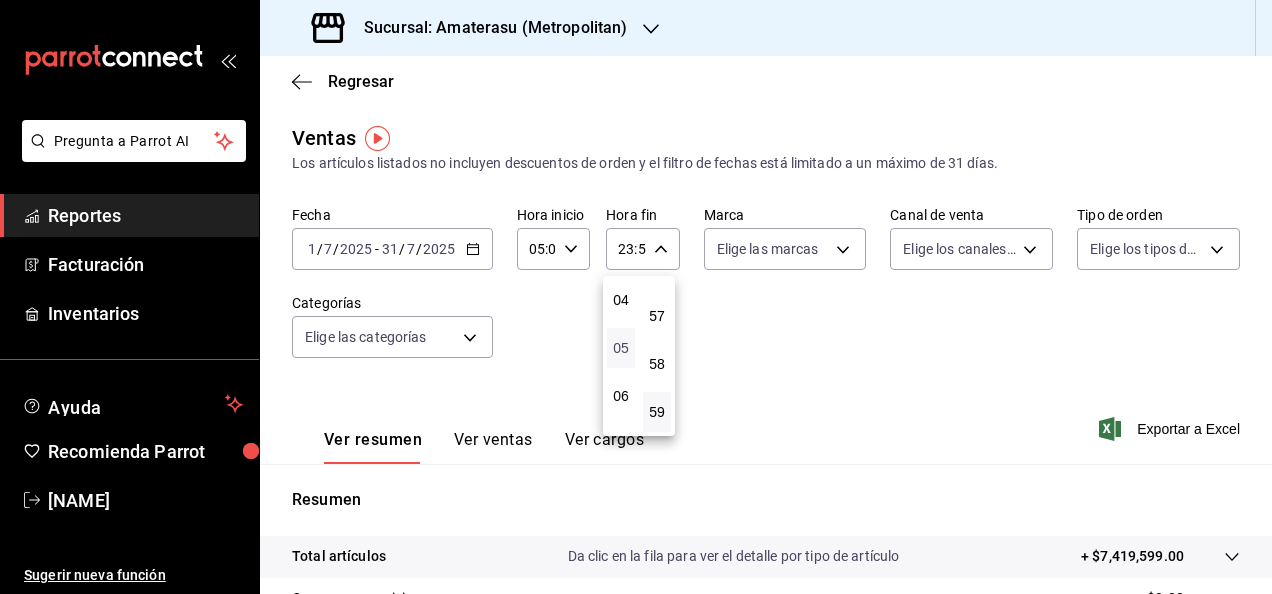 click on "05" at bounding box center (621, 348) 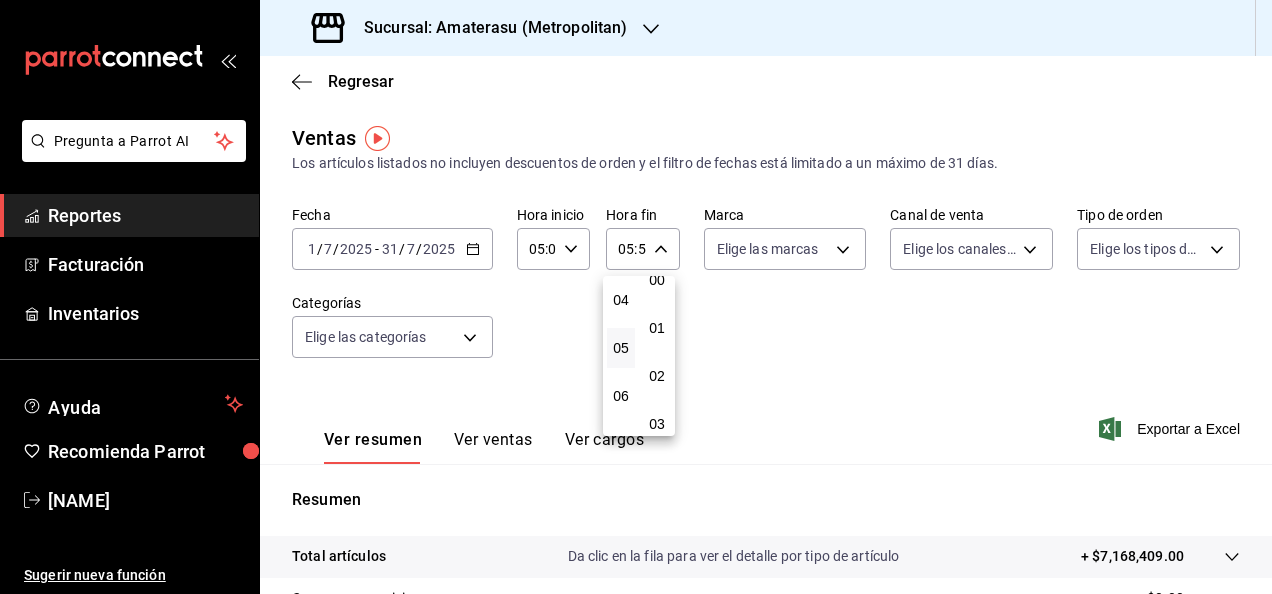scroll, scrollTop: 0, scrollLeft: 0, axis: both 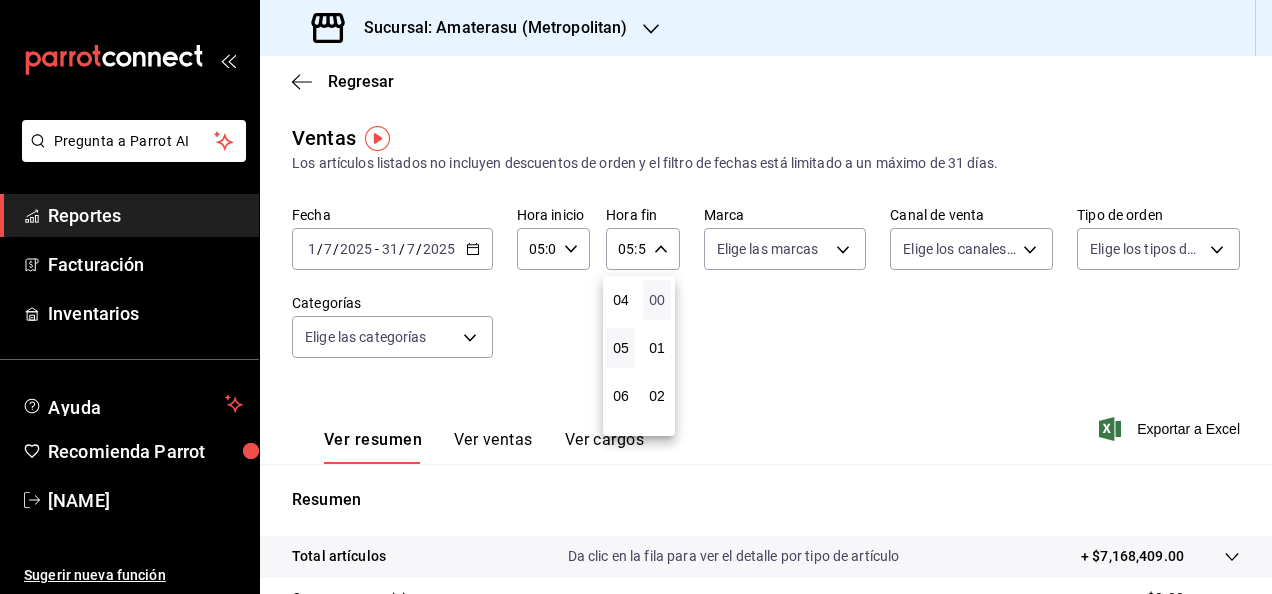 click on "00" at bounding box center (657, 300) 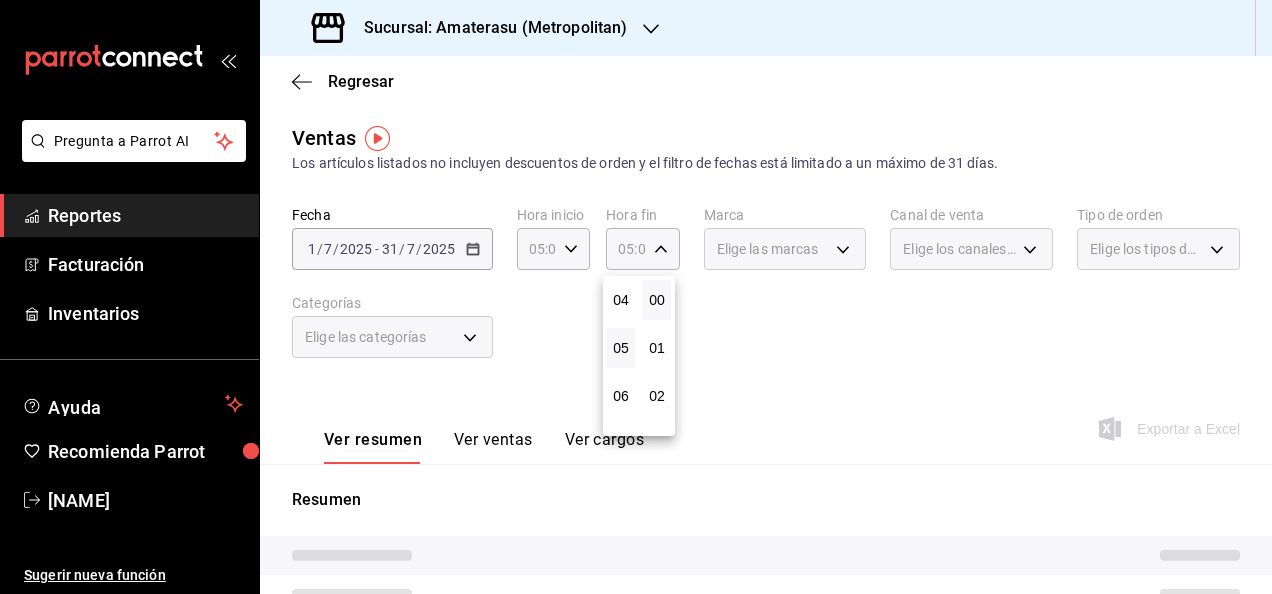 click at bounding box center [636, 297] 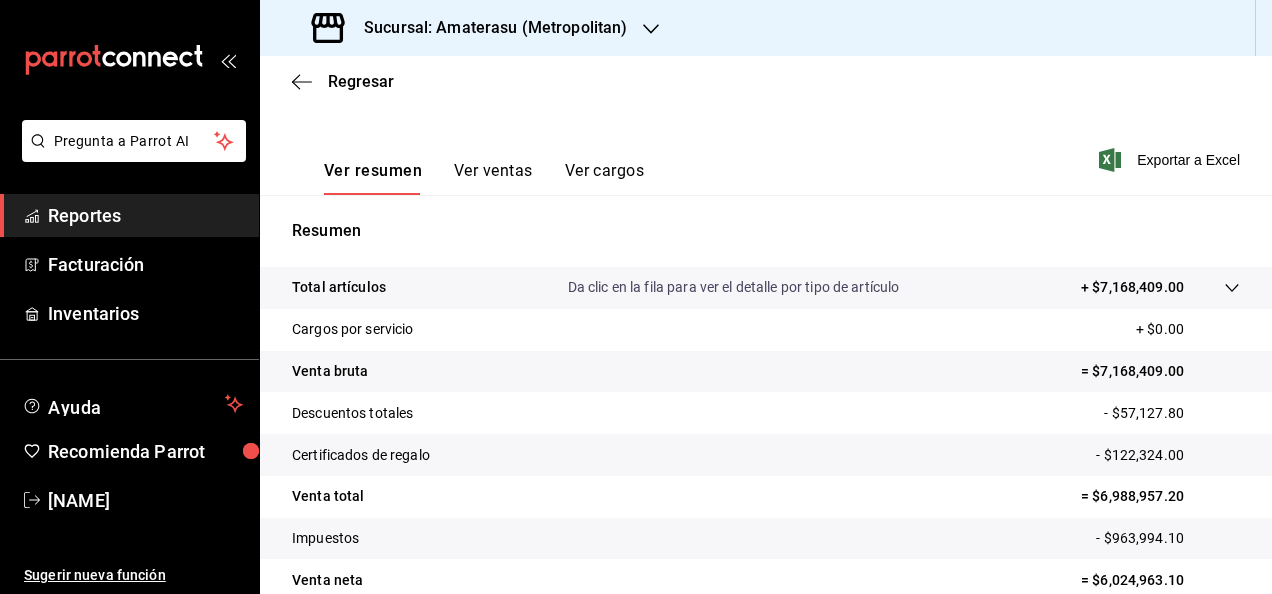 scroll, scrollTop: 300, scrollLeft: 0, axis: vertical 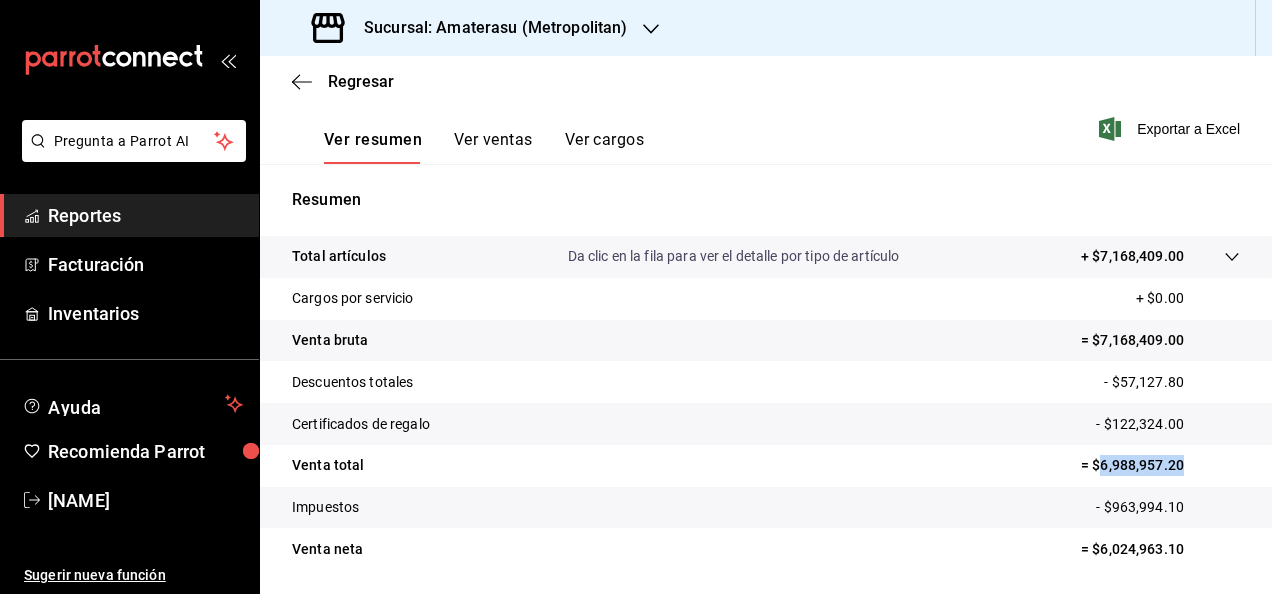 drag, startPoint x: 1088, startPoint y: 467, endPoint x: 1196, endPoint y: 466, distance: 108.00463 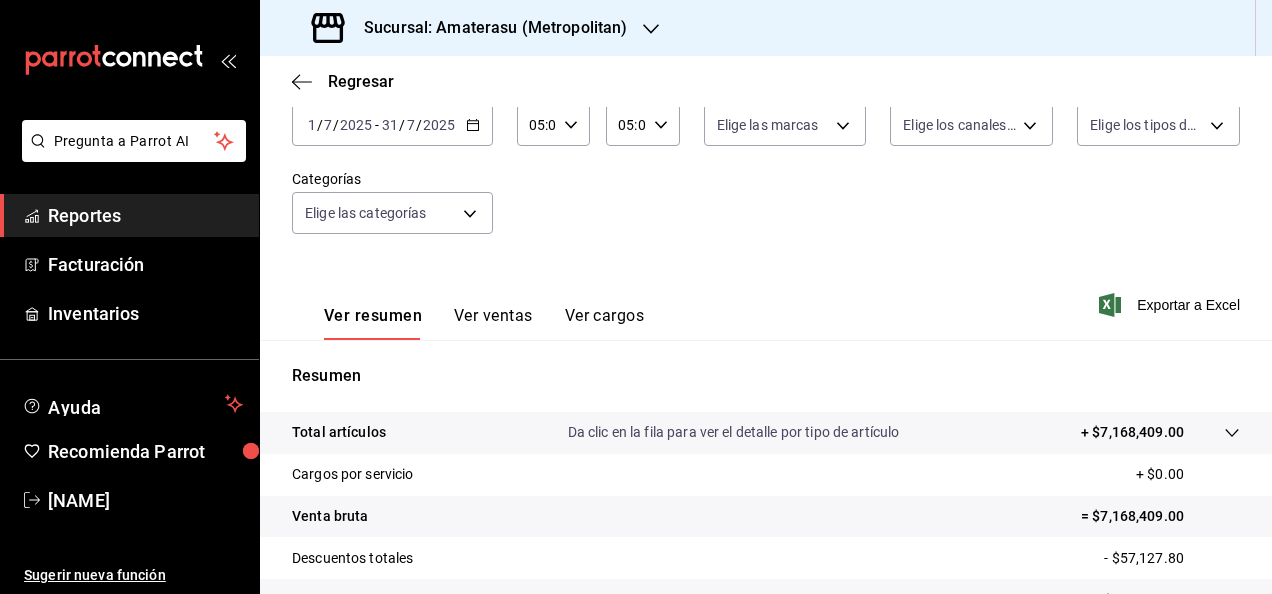 scroll, scrollTop: 0, scrollLeft: 0, axis: both 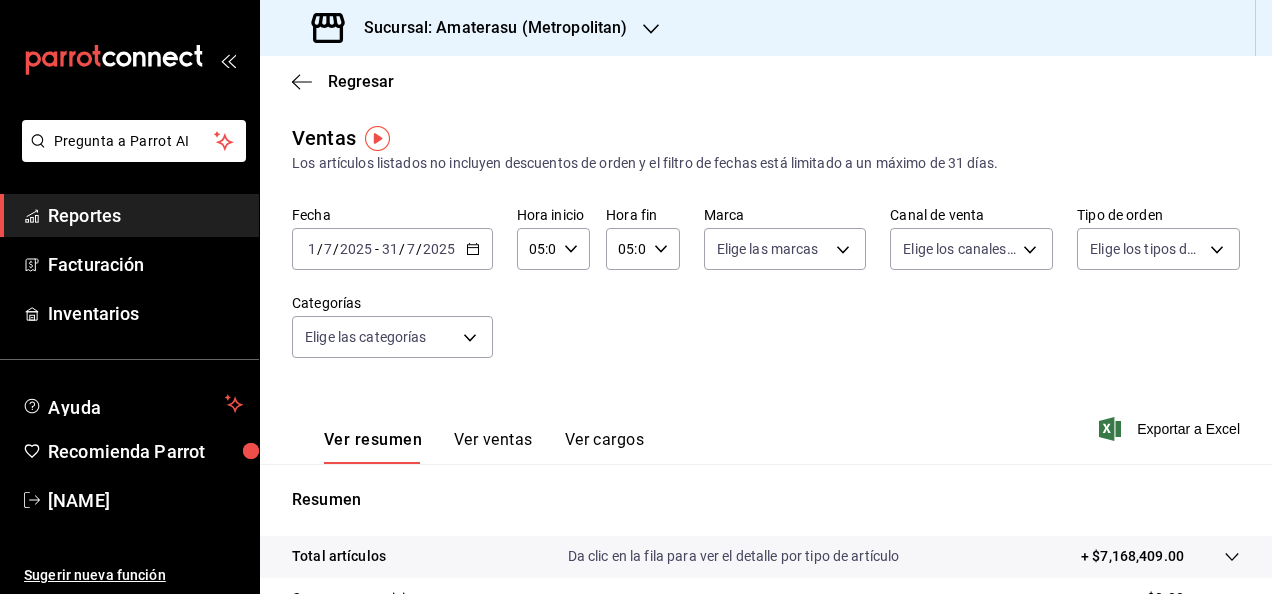 click on "2025-07-01 1 / 7 / 2025 - 2025-07-31 31 / 7 / 2025" at bounding box center (392, 249) 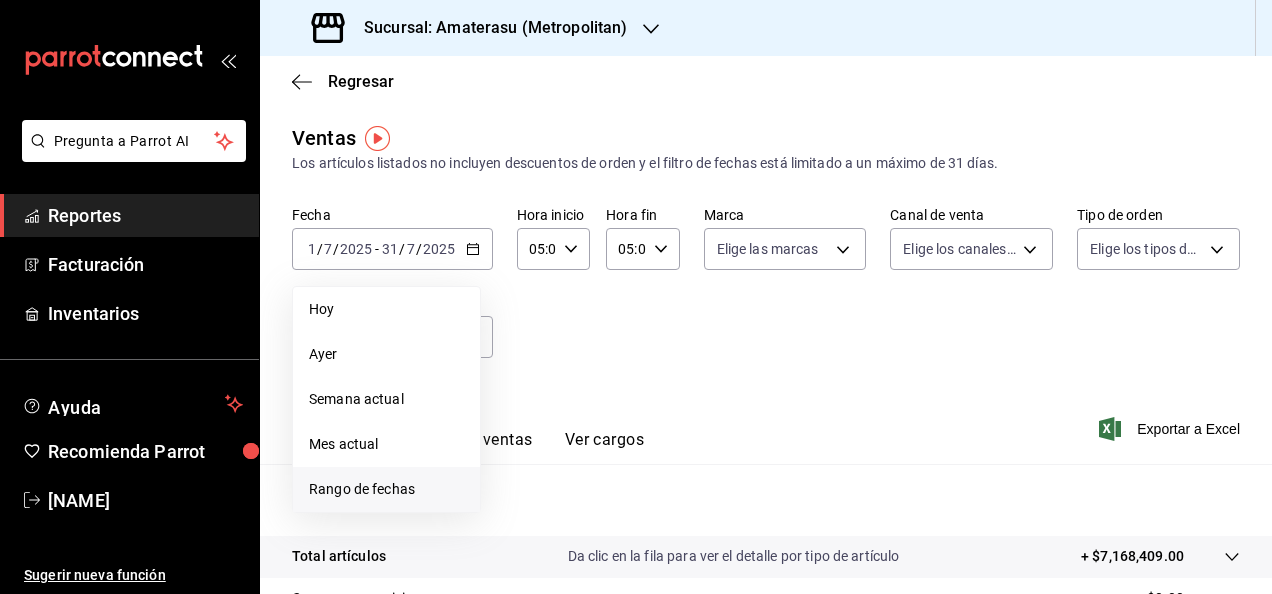 click on "Rango de fechas" at bounding box center [386, 489] 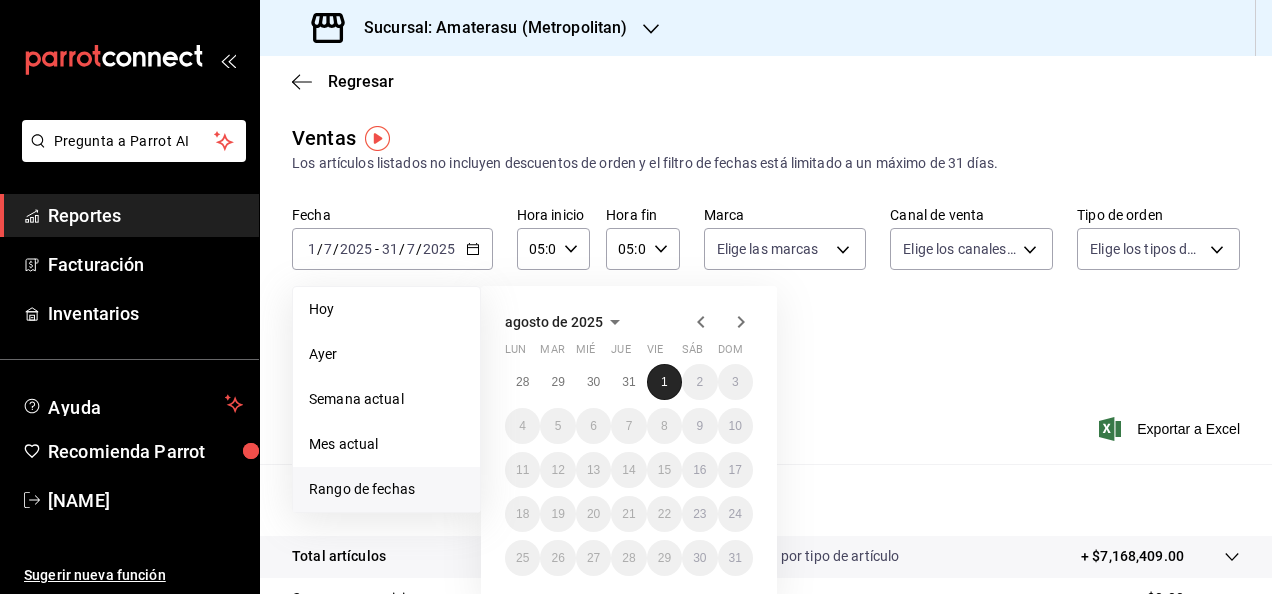 click on "1" at bounding box center (664, 382) 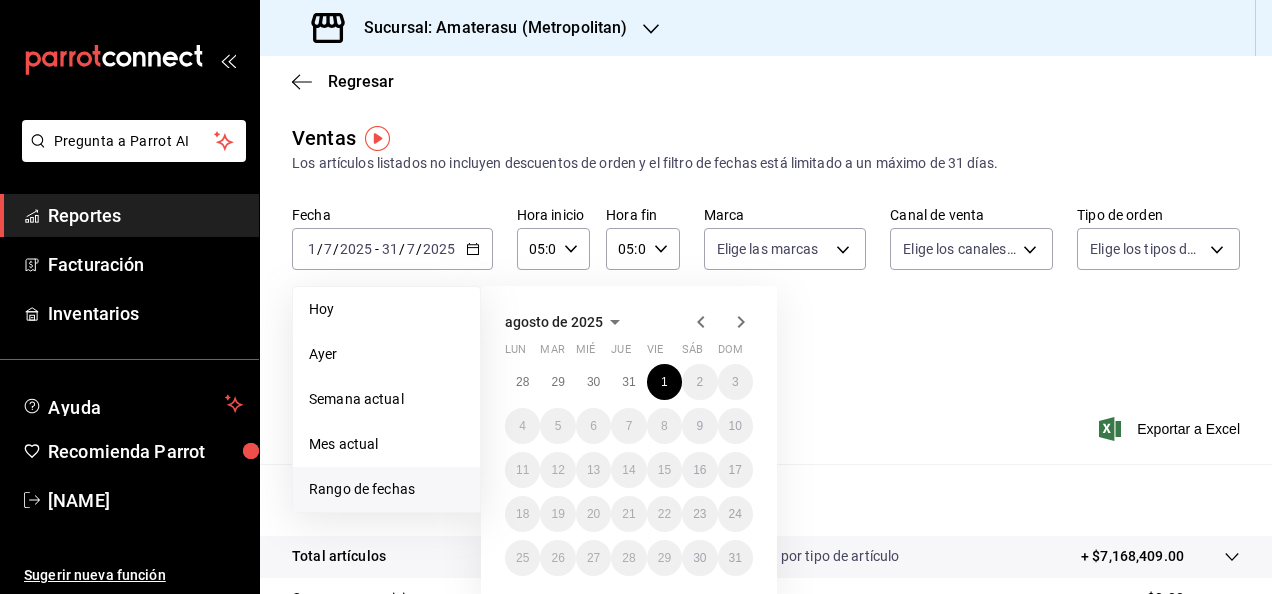 click on "05:00 Hora inicio" at bounding box center (553, 249) 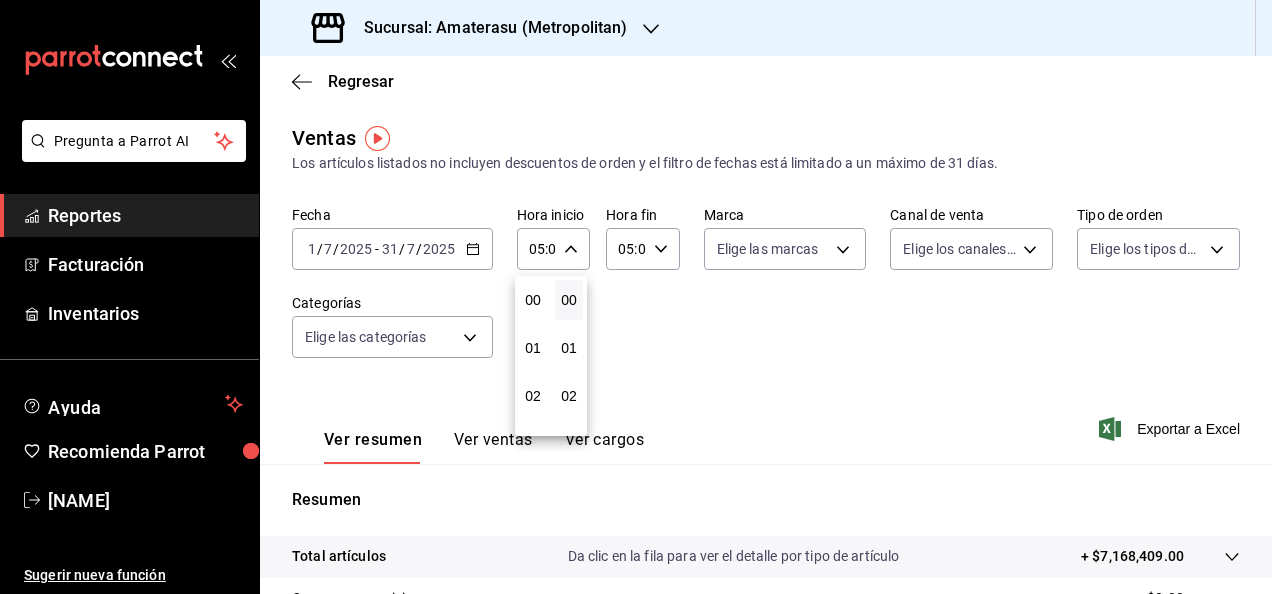 scroll, scrollTop: 240, scrollLeft: 0, axis: vertical 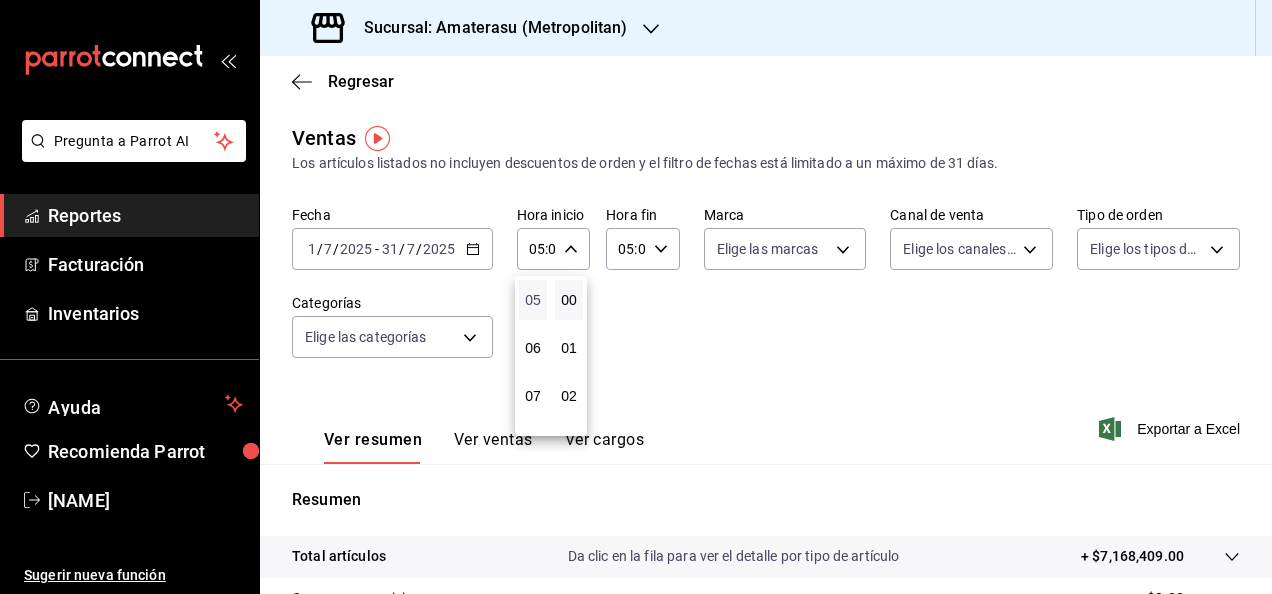 click on "05" at bounding box center [533, 300] 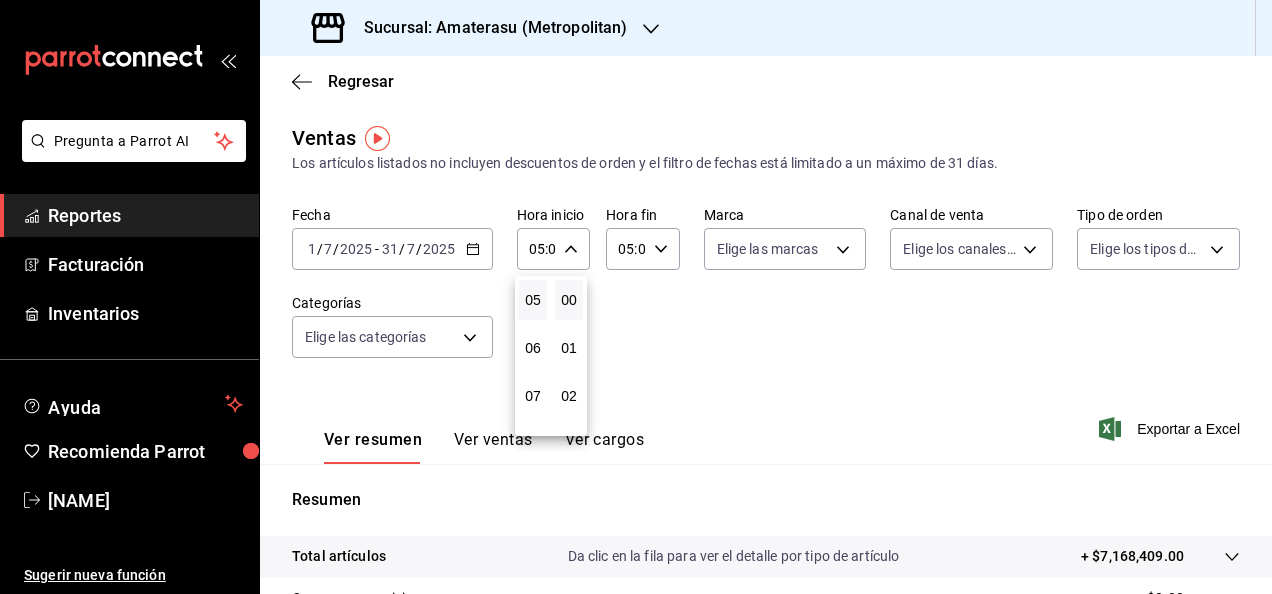 click at bounding box center (636, 297) 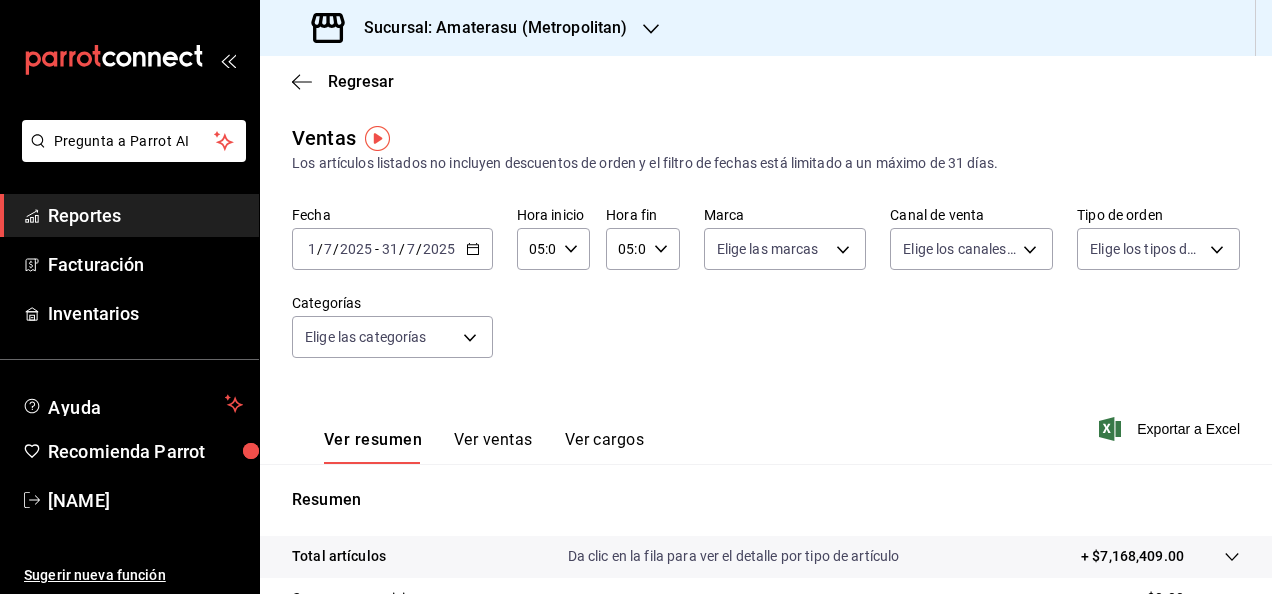 click 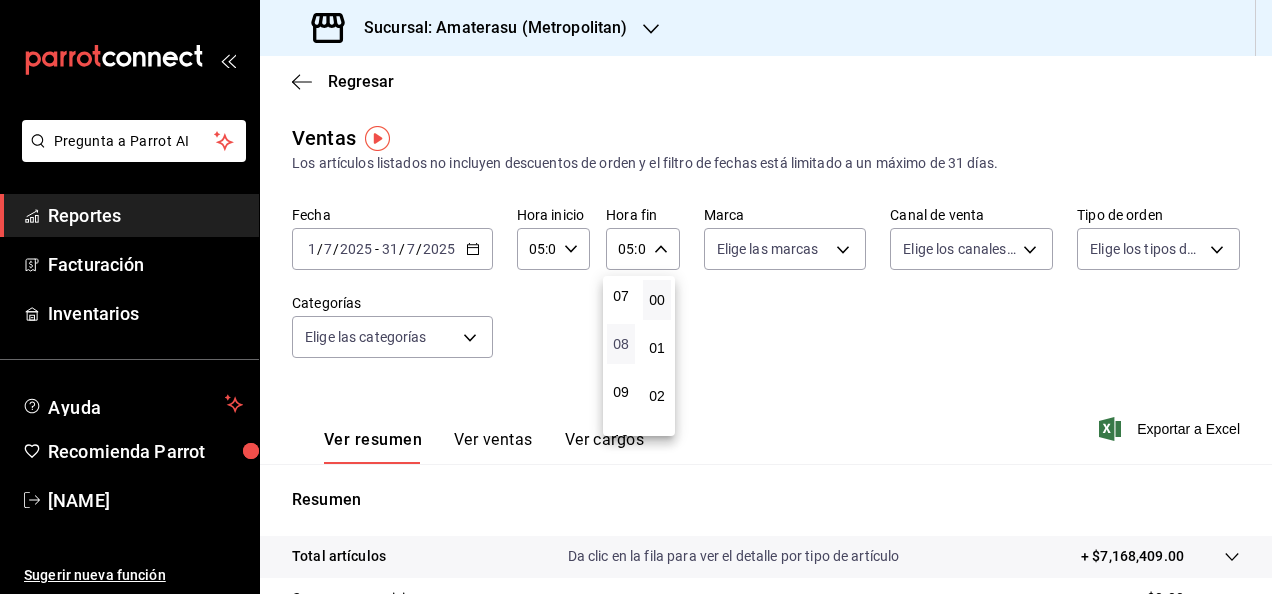 scroll, scrollTop: 240, scrollLeft: 0, axis: vertical 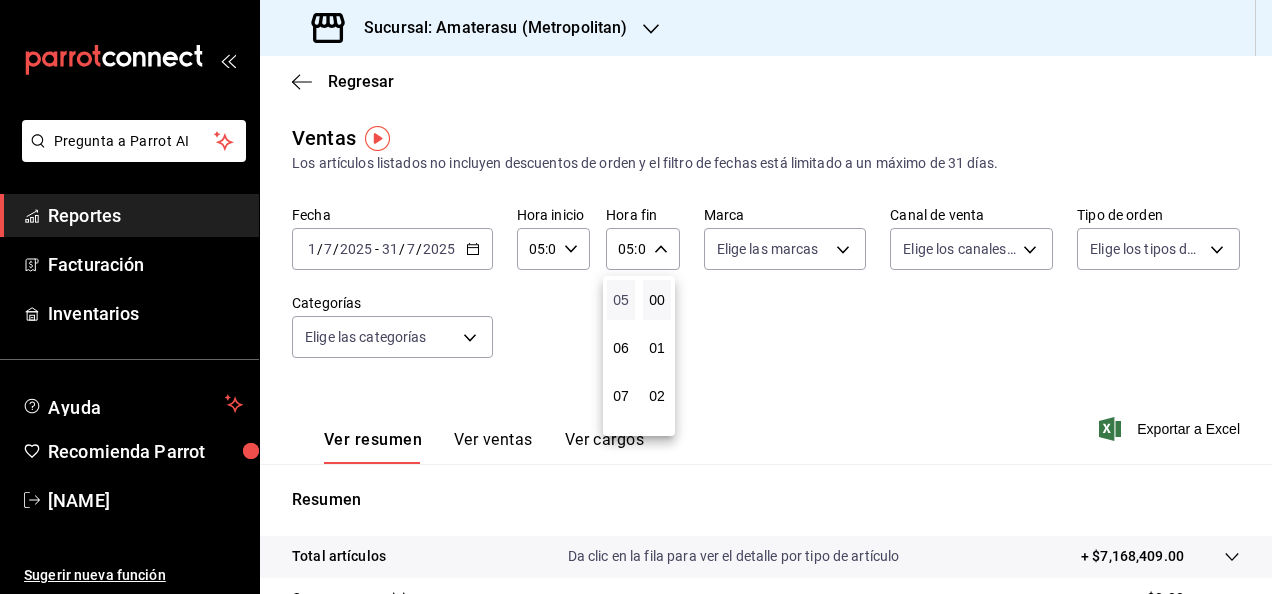 click on "05" at bounding box center [621, 300] 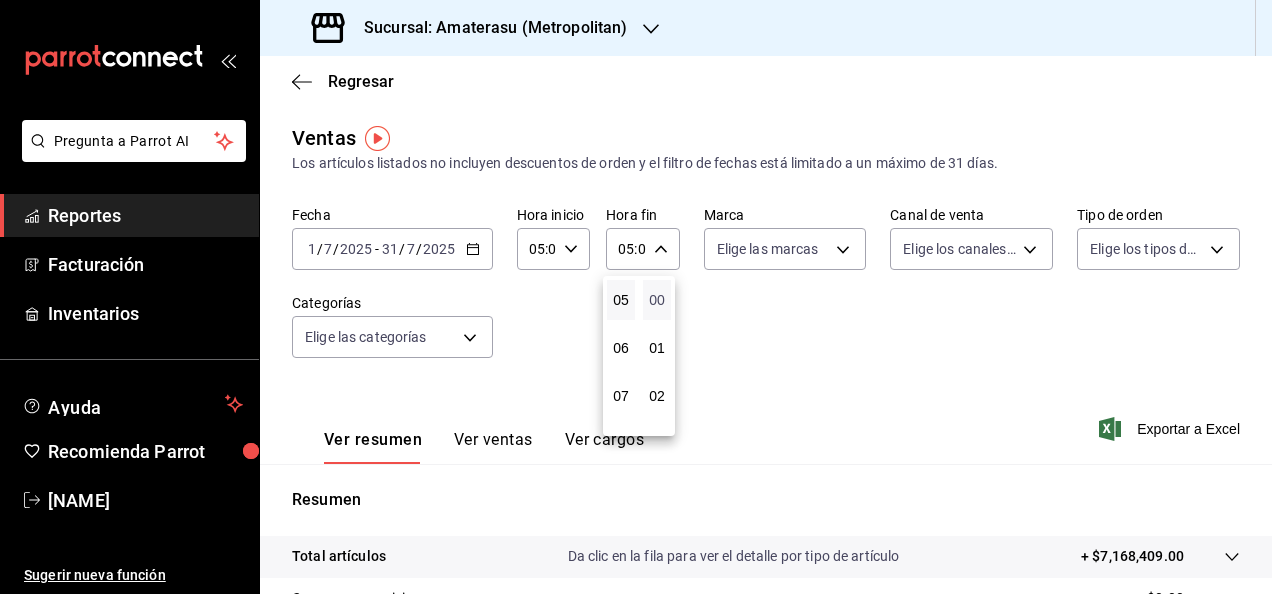 click on "00" at bounding box center [657, 300] 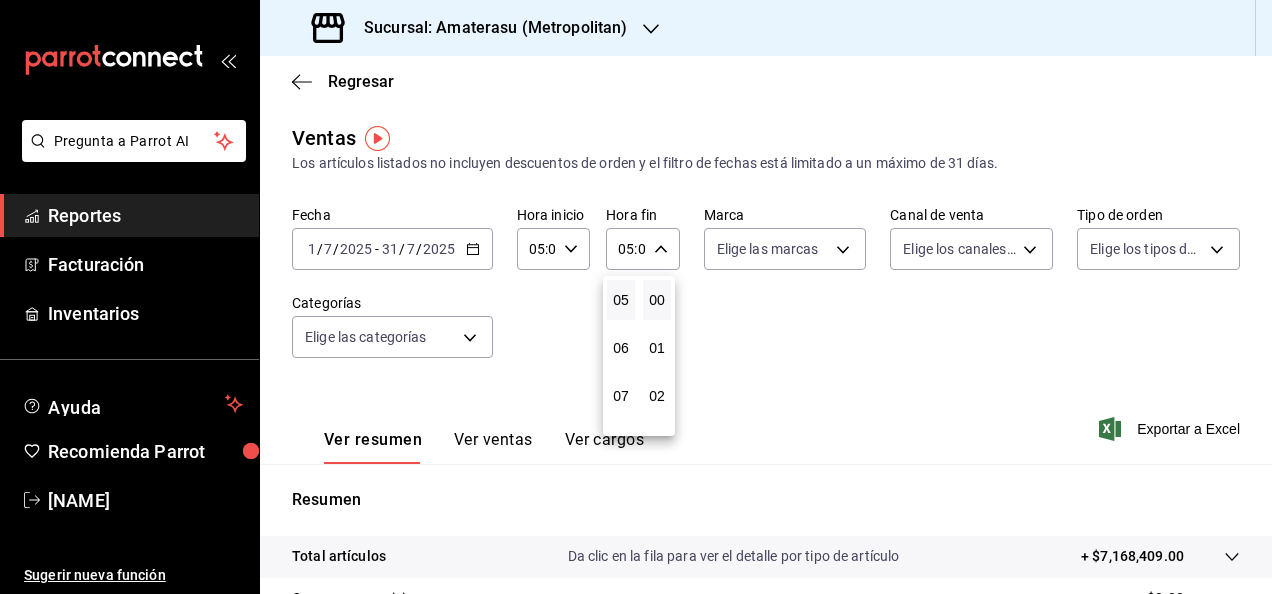 click at bounding box center [636, 297] 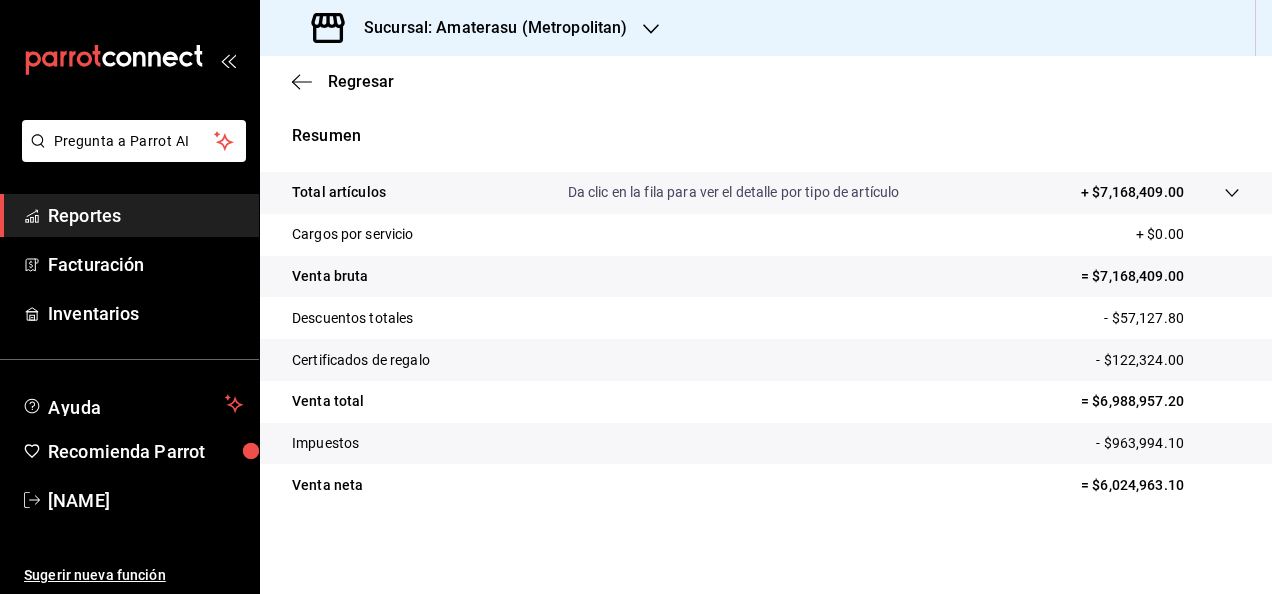 scroll, scrollTop: 0, scrollLeft: 0, axis: both 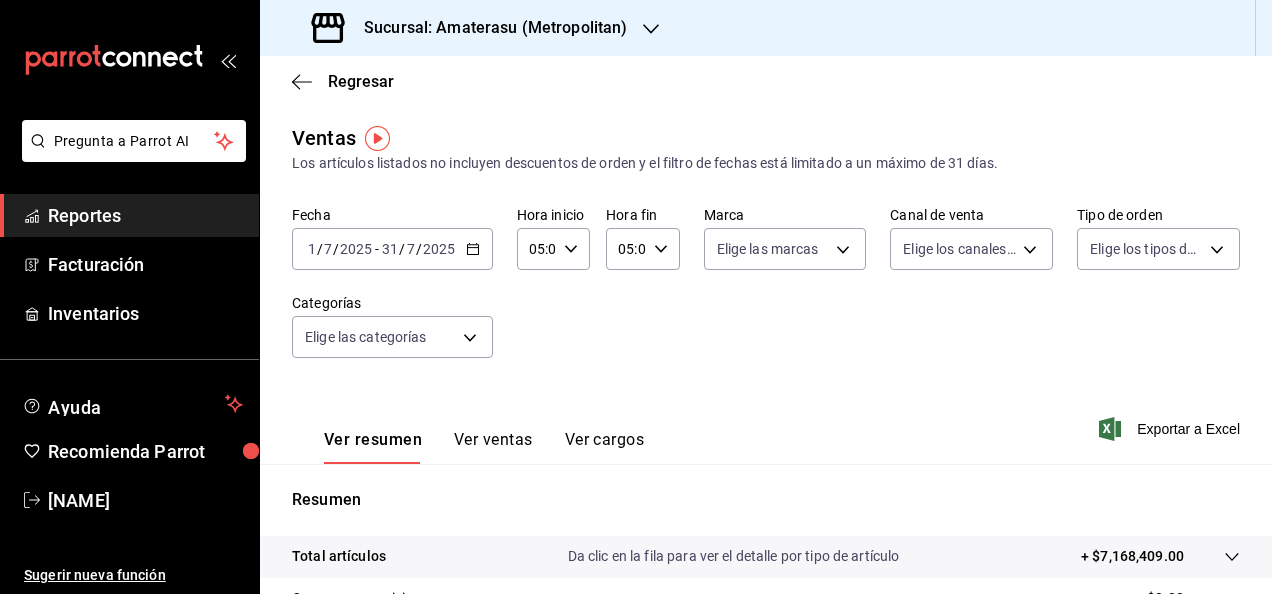 type 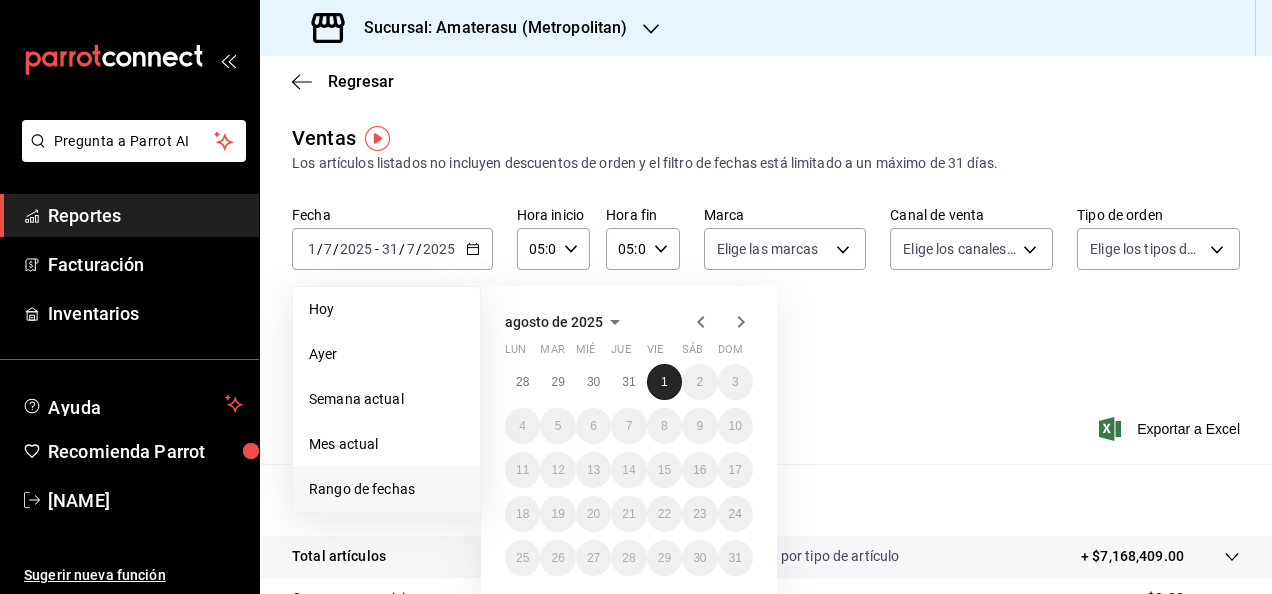 click on "1" at bounding box center [664, 382] 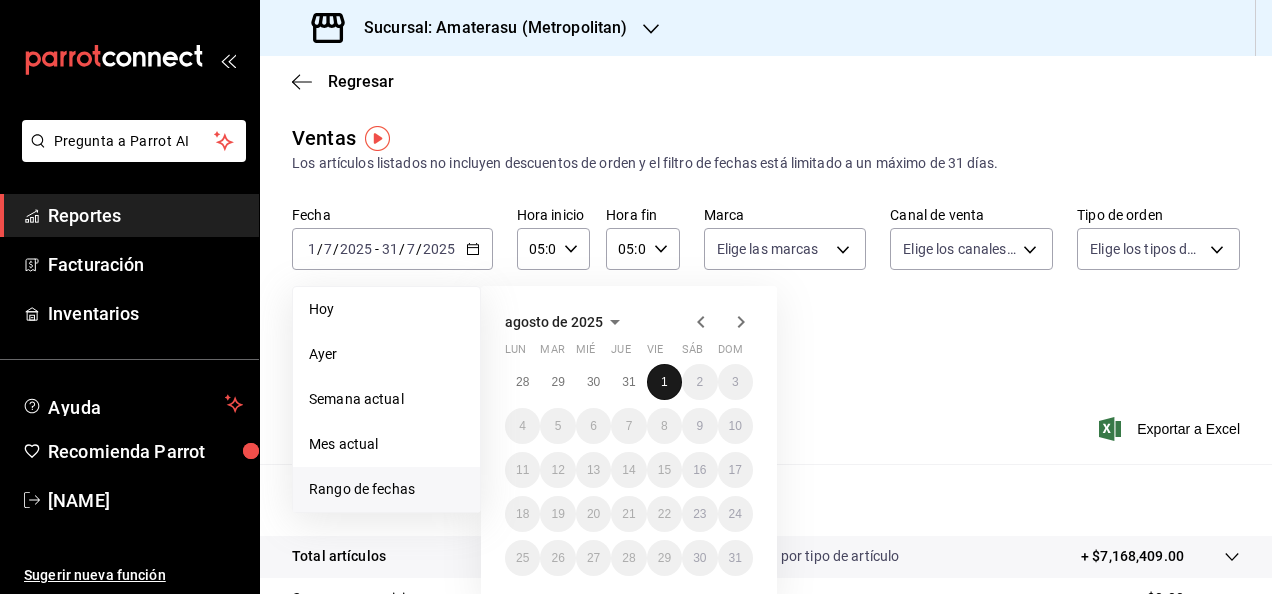 click on "1" at bounding box center [664, 382] 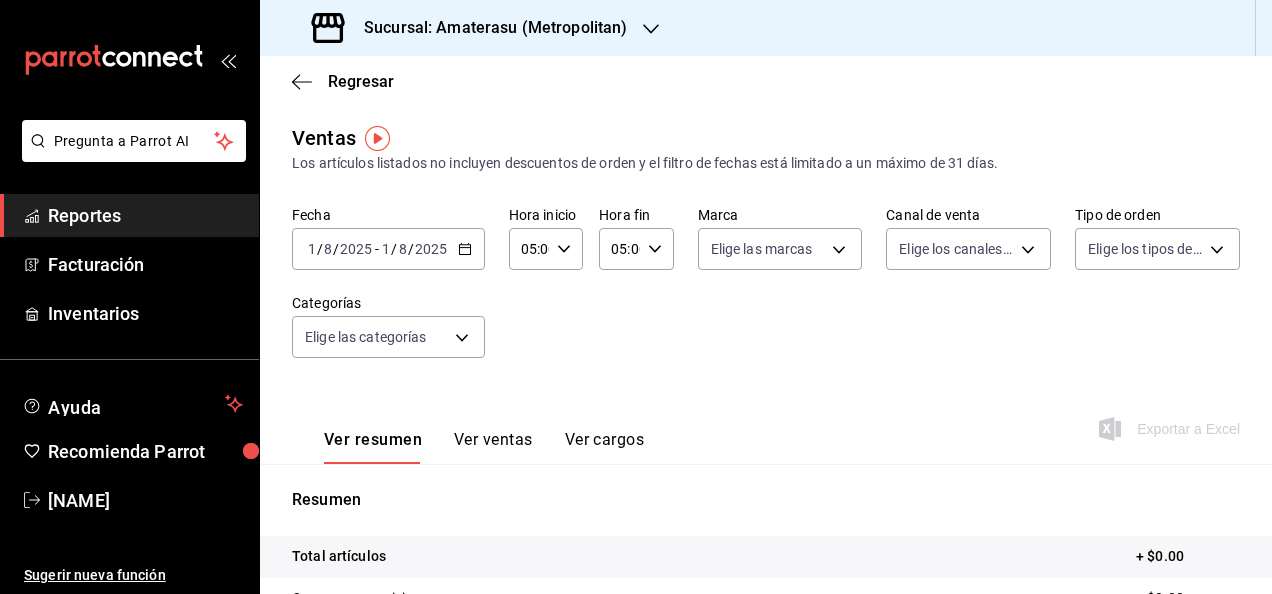 click on "05:00 Hora inicio" at bounding box center [546, 249] 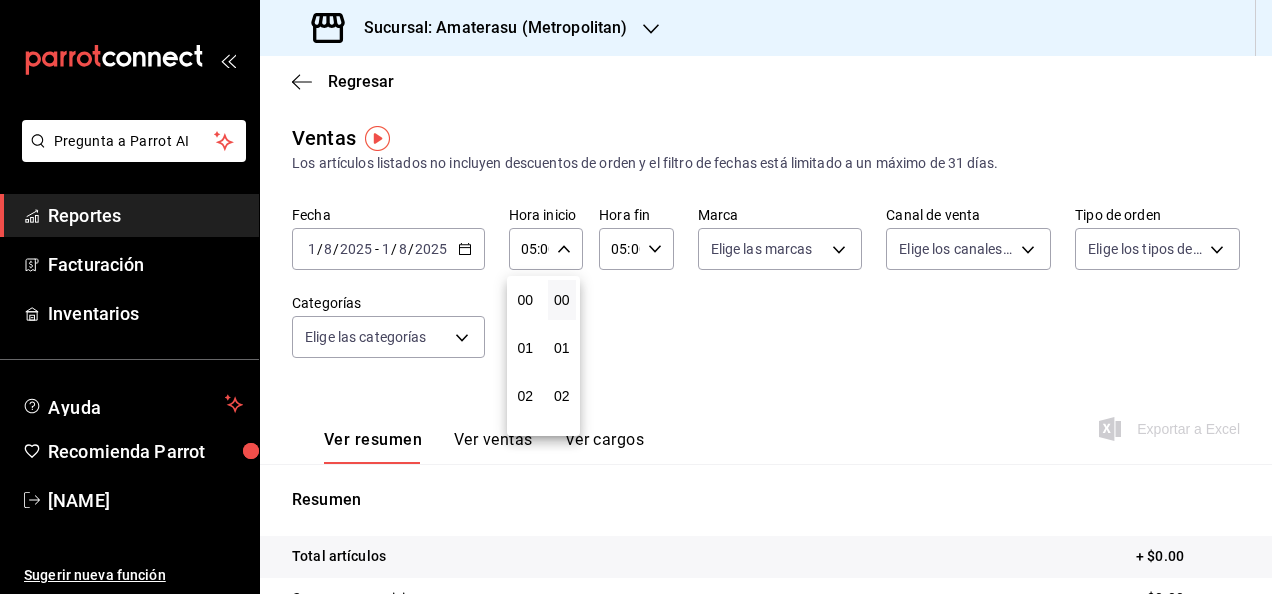 scroll, scrollTop: 240, scrollLeft: 0, axis: vertical 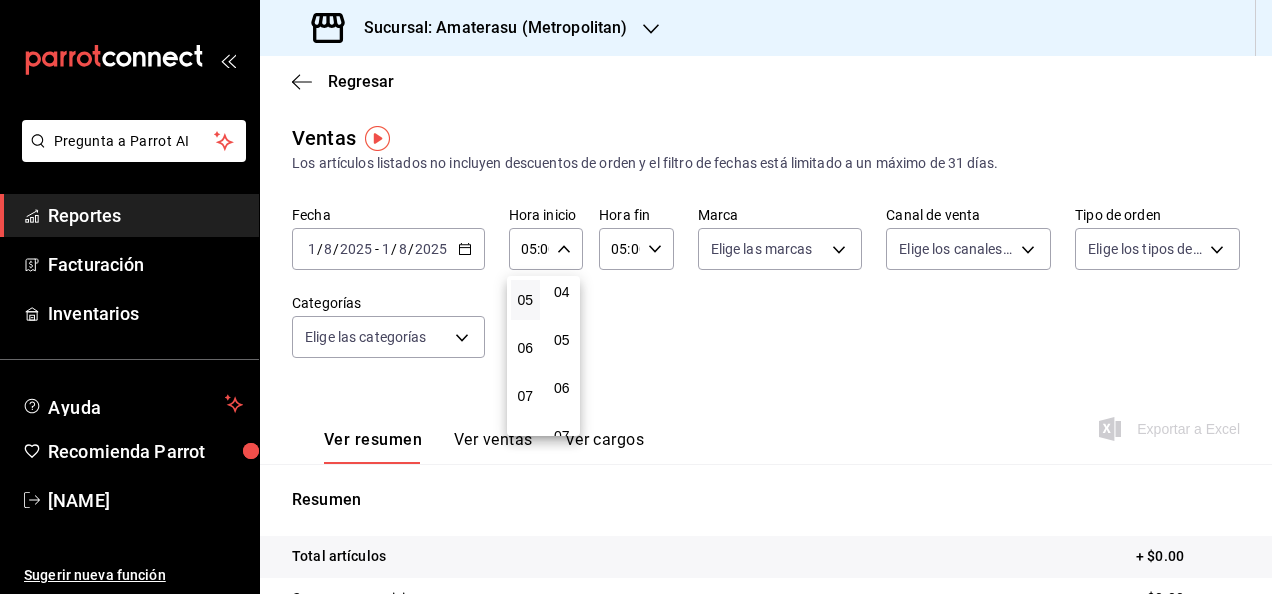 click at bounding box center [636, 297] 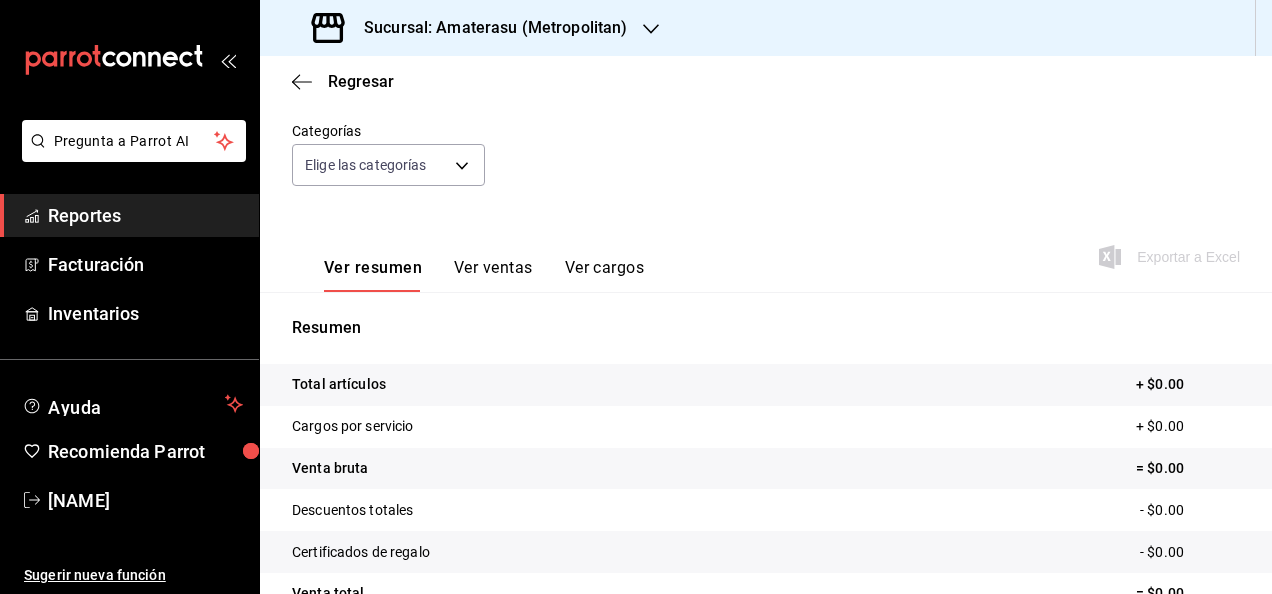 scroll, scrollTop: 0, scrollLeft: 0, axis: both 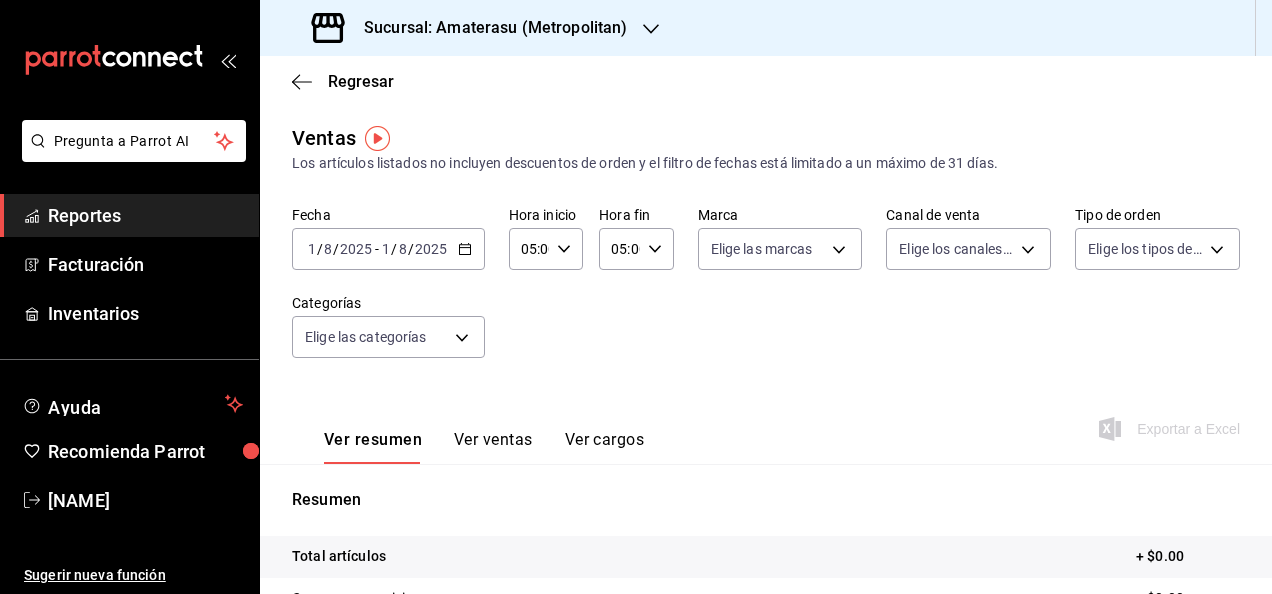 click on "05:00" at bounding box center (619, 249) 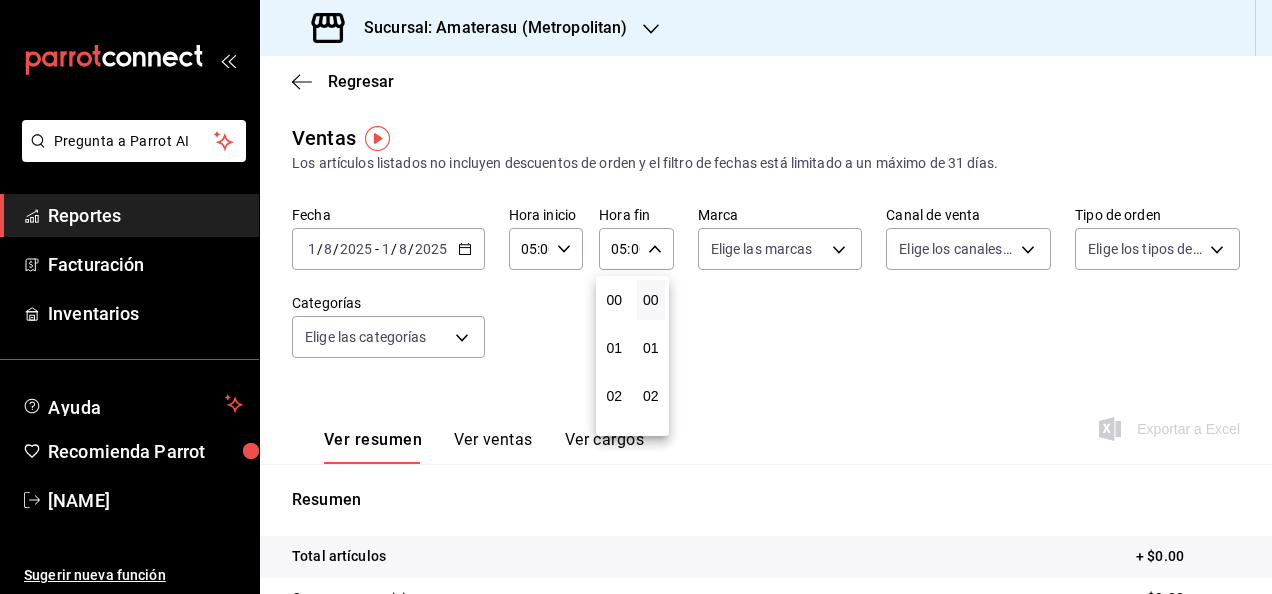 scroll, scrollTop: 240, scrollLeft: 0, axis: vertical 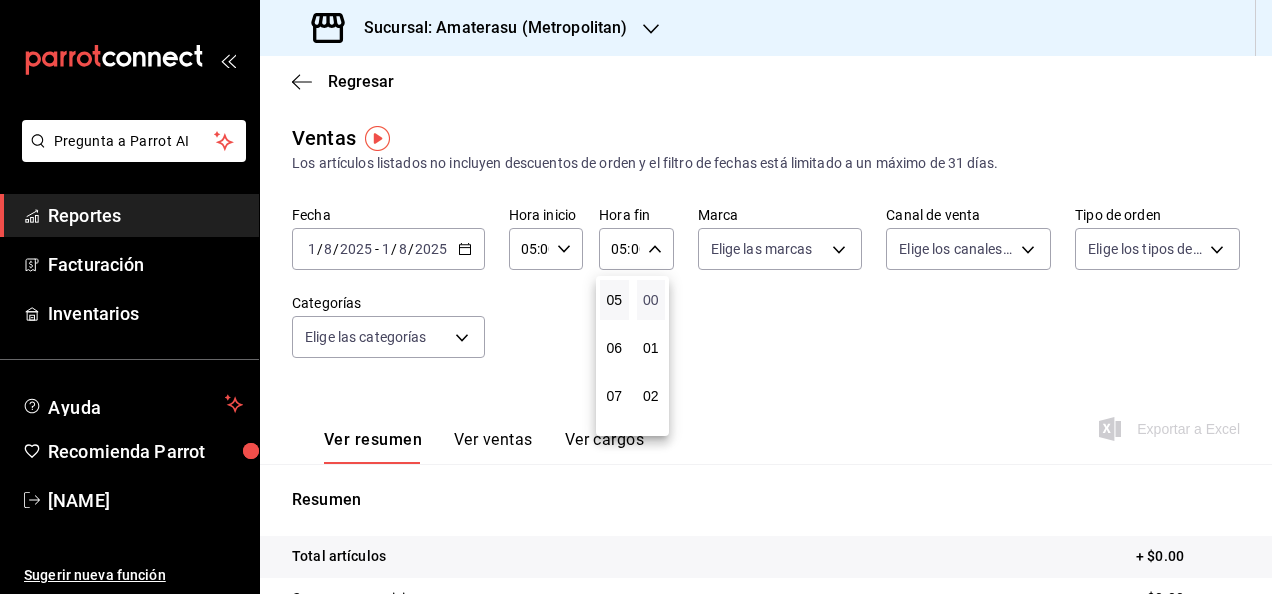 click on "00" at bounding box center (651, 300) 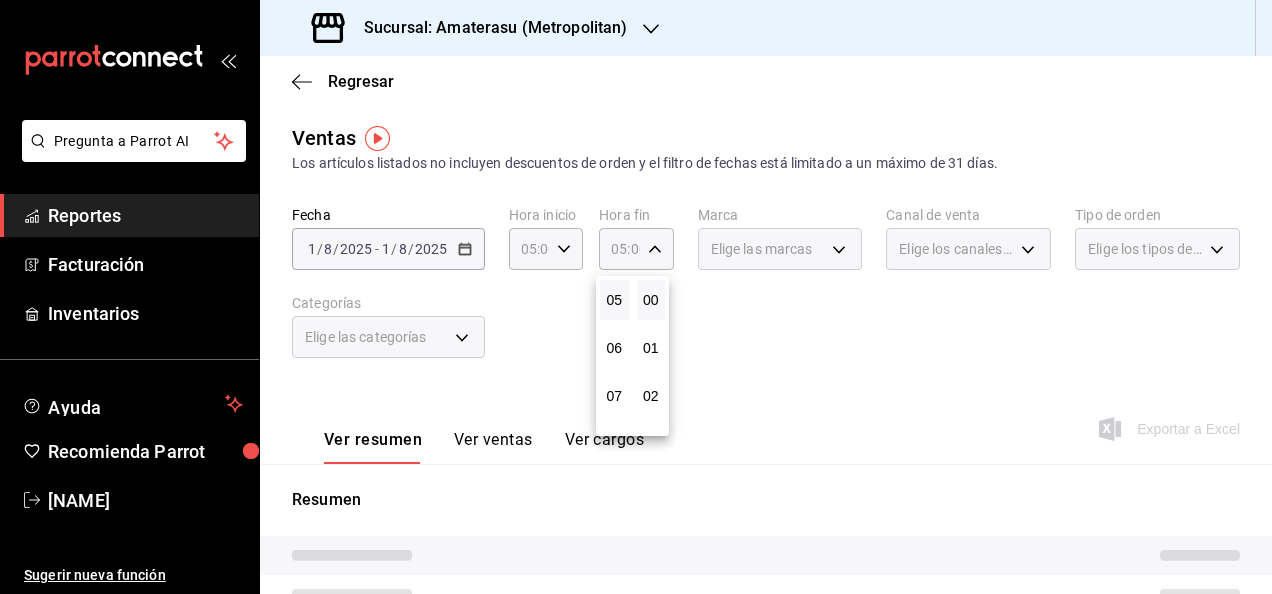 click at bounding box center [636, 297] 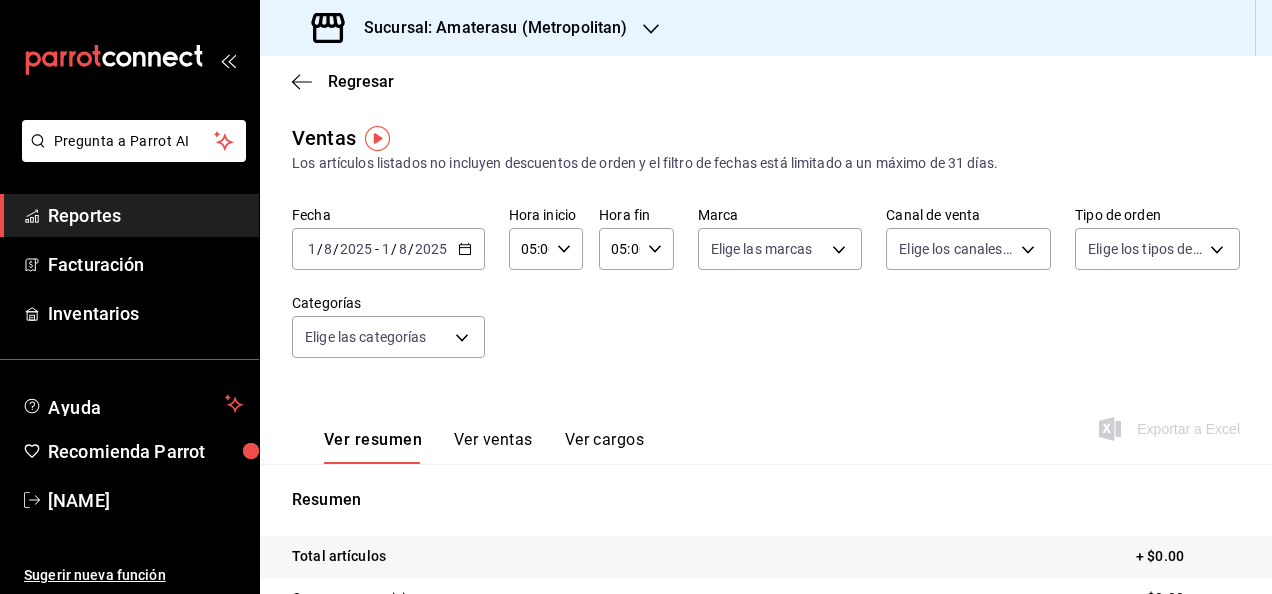 click 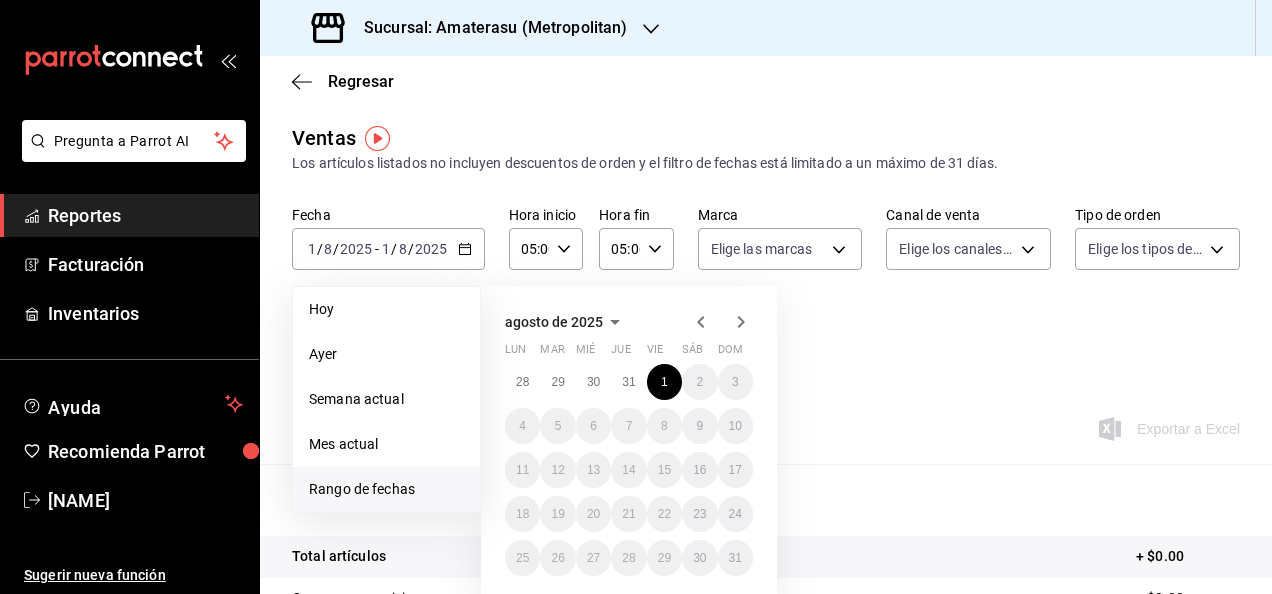 click 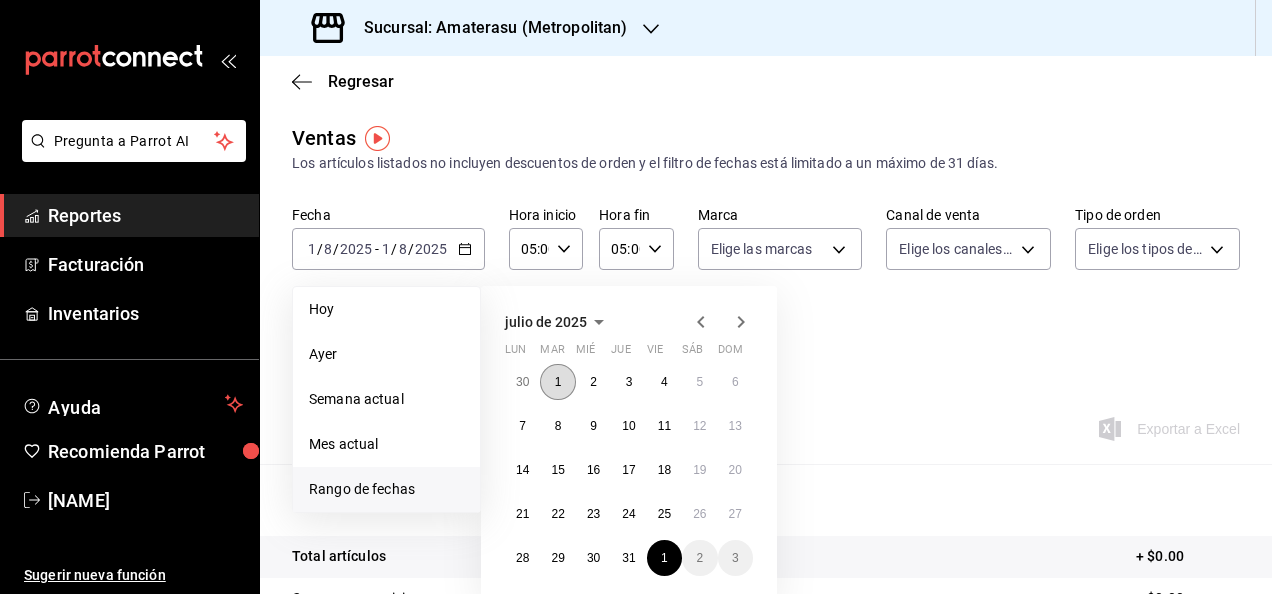 click on "1" at bounding box center [557, 382] 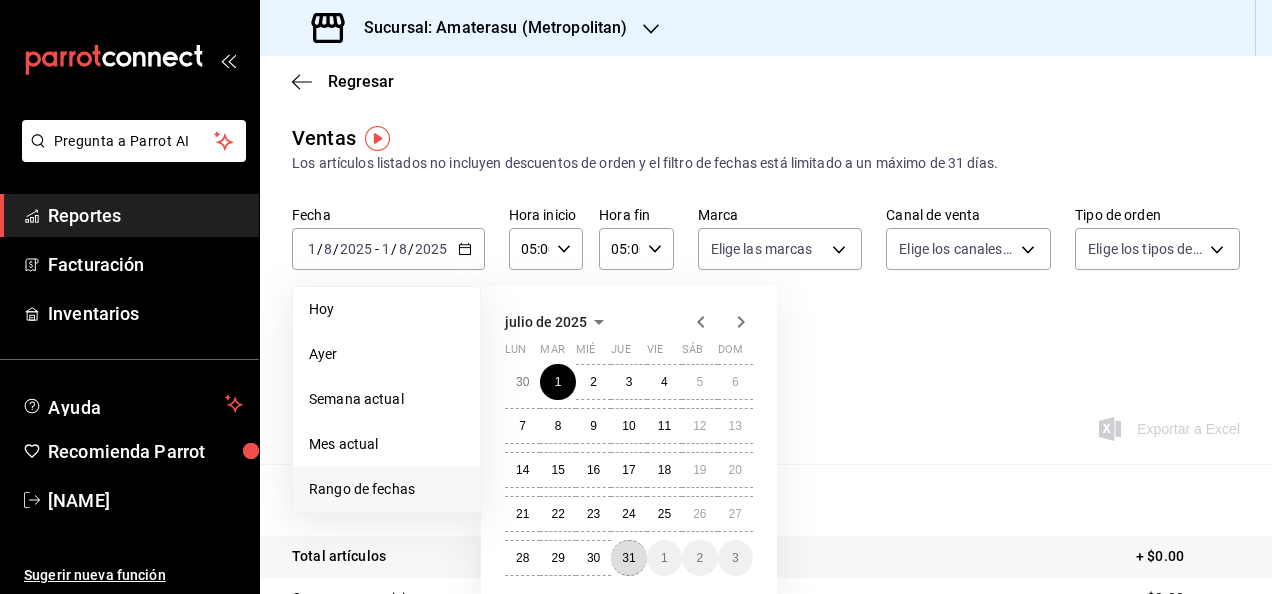 click on "31" at bounding box center (628, 558) 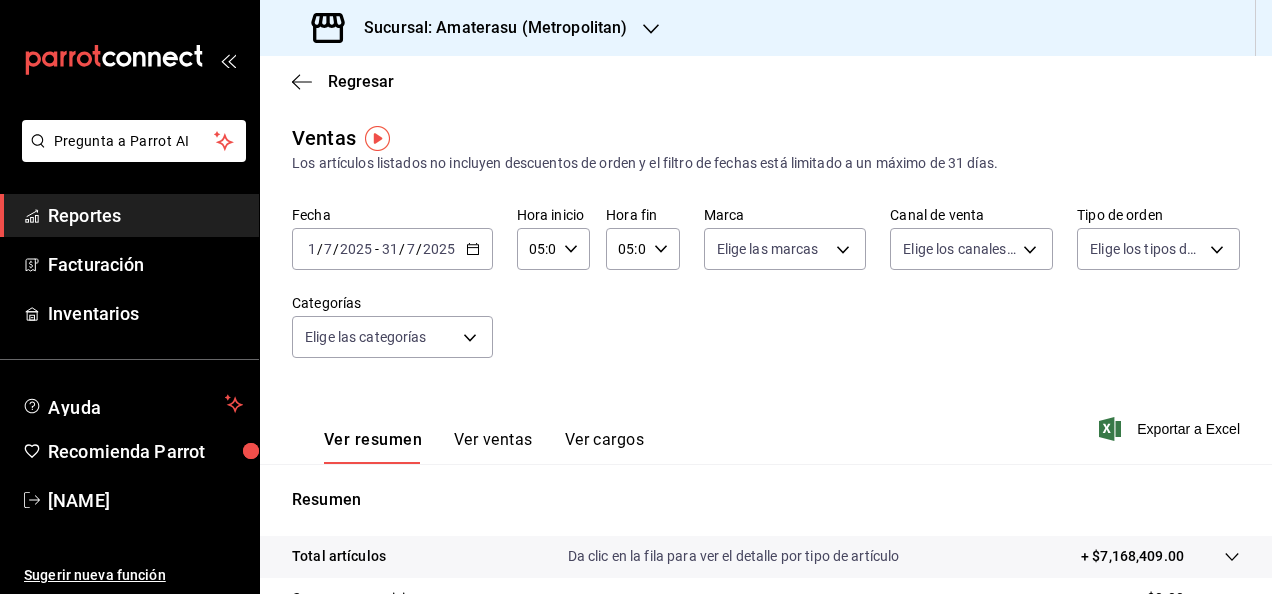 click 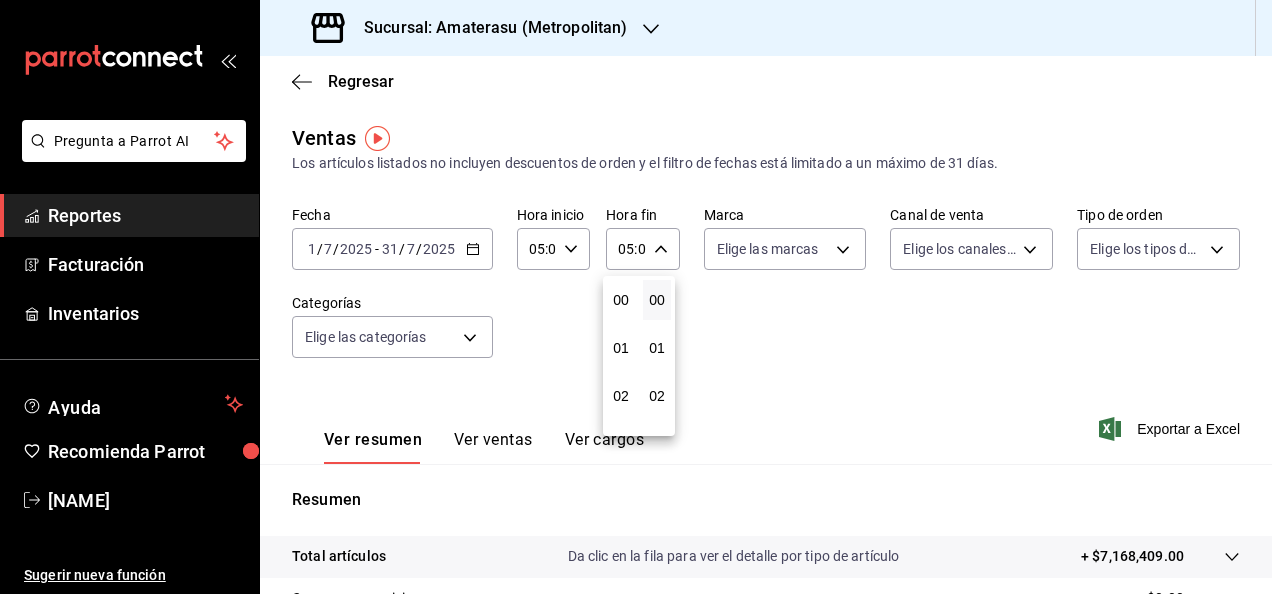 scroll, scrollTop: 240, scrollLeft: 0, axis: vertical 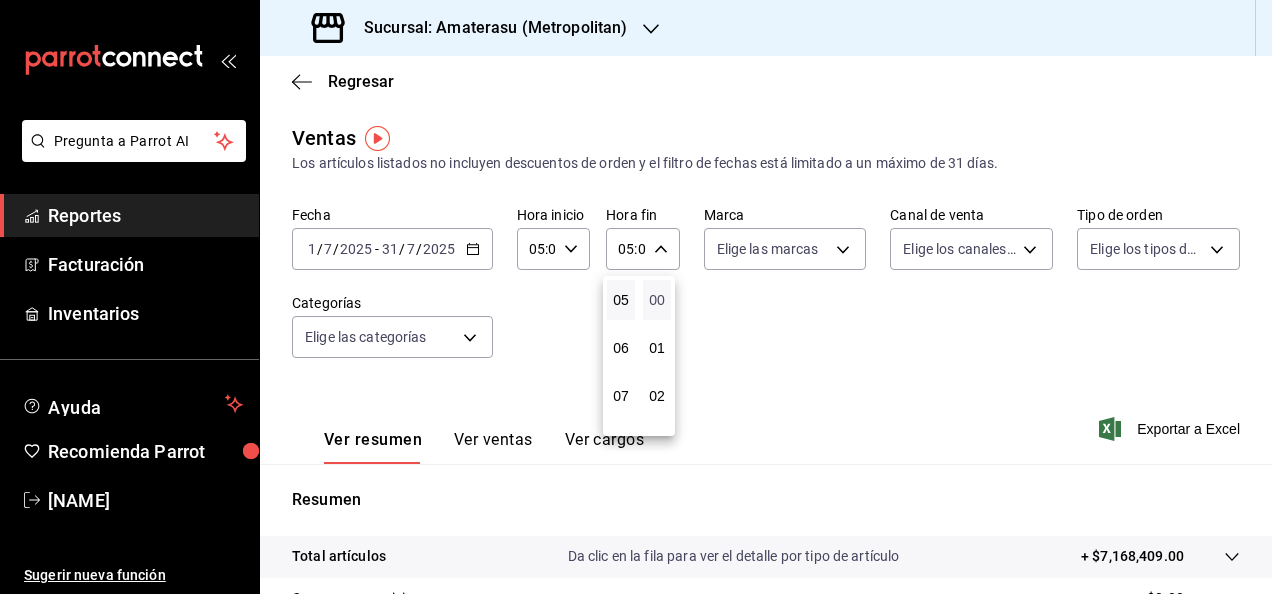 click on "00" at bounding box center (657, 300) 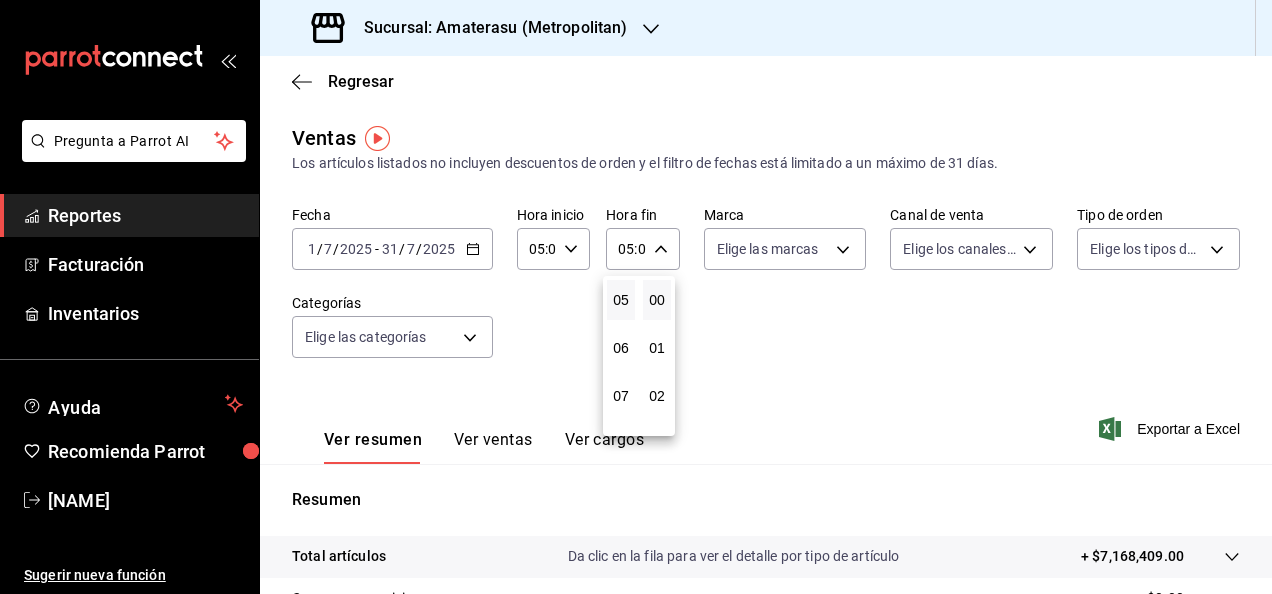 click at bounding box center (636, 297) 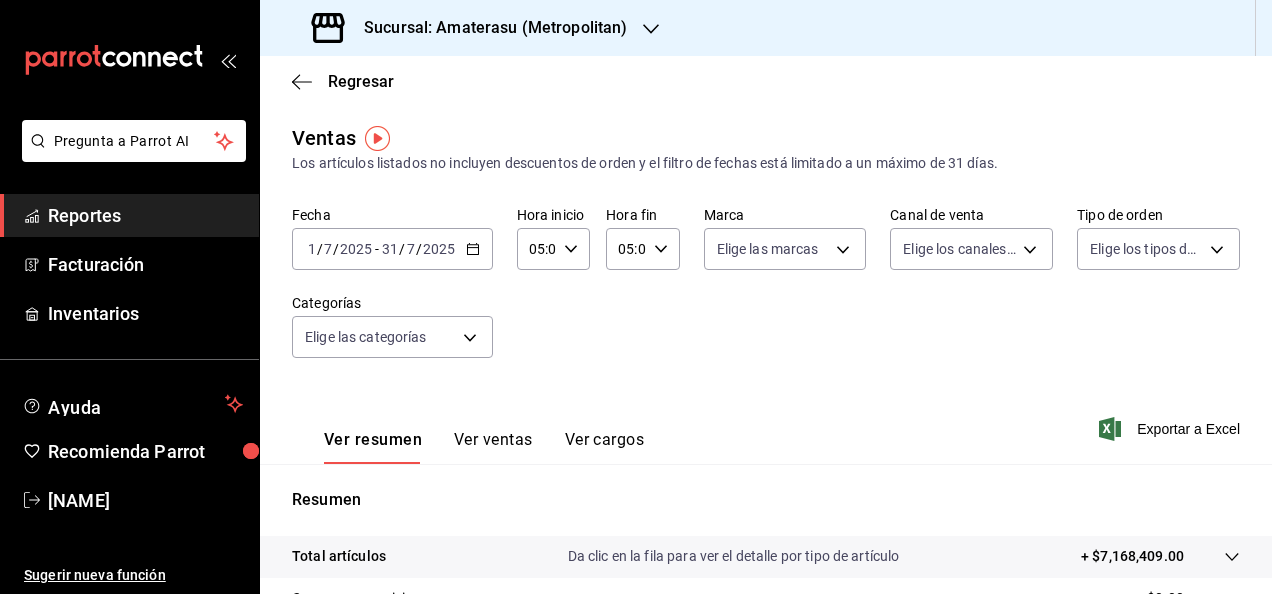 click on "Fecha [DATE] [DATE] - [DATE] [DATE] Hora inicio 05:00 Hora inicio Hora fin 05:00 Hora fin Marca Elige las marcas Canal de venta Elige los canales de venta Tipo de orden Elige los tipos de orden Categorías Elige las categorías" at bounding box center (766, 294) 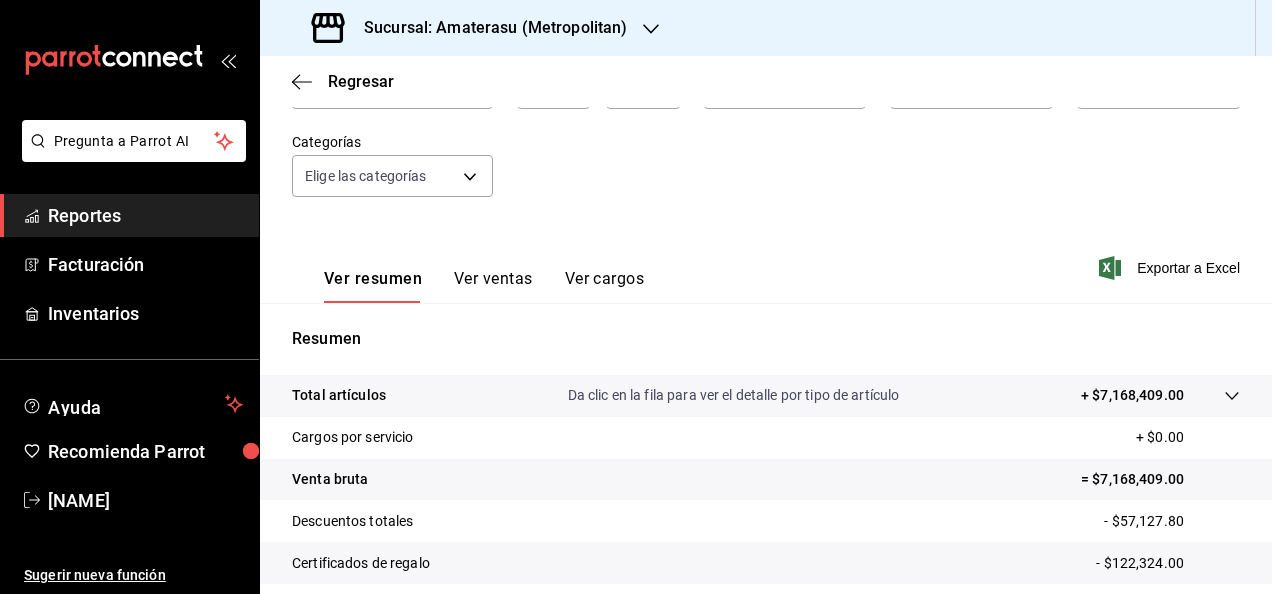 scroll, scrollTop: 0, scrollLeft: 0, axis: both 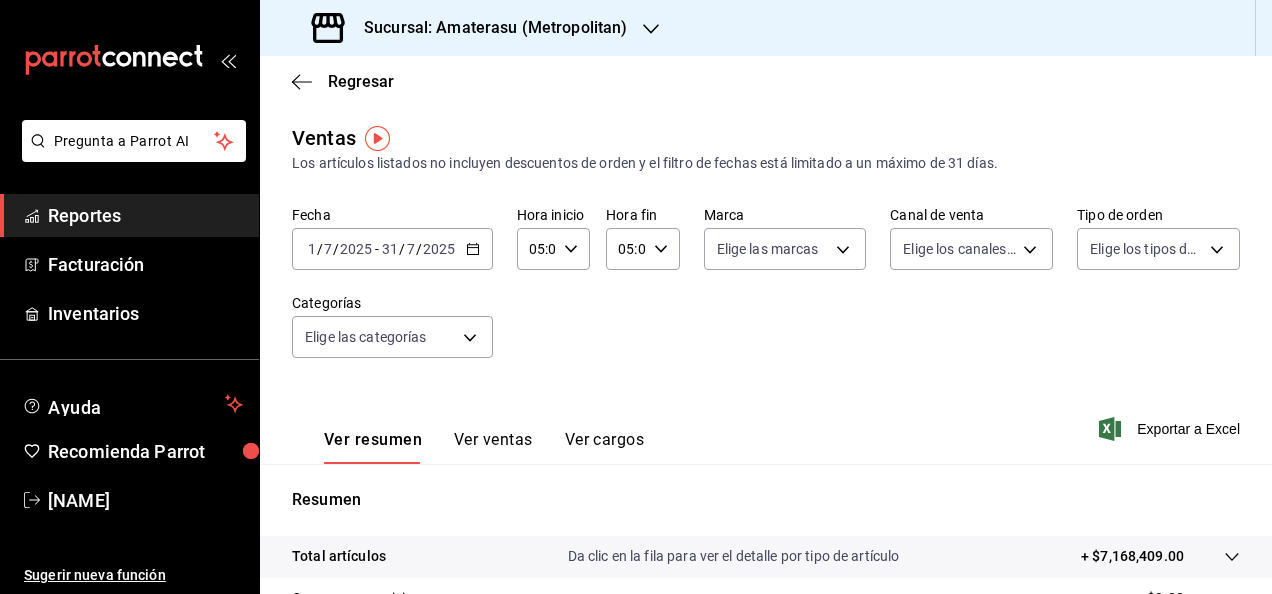 click on "Reportes" at bounding box center [145, 215] 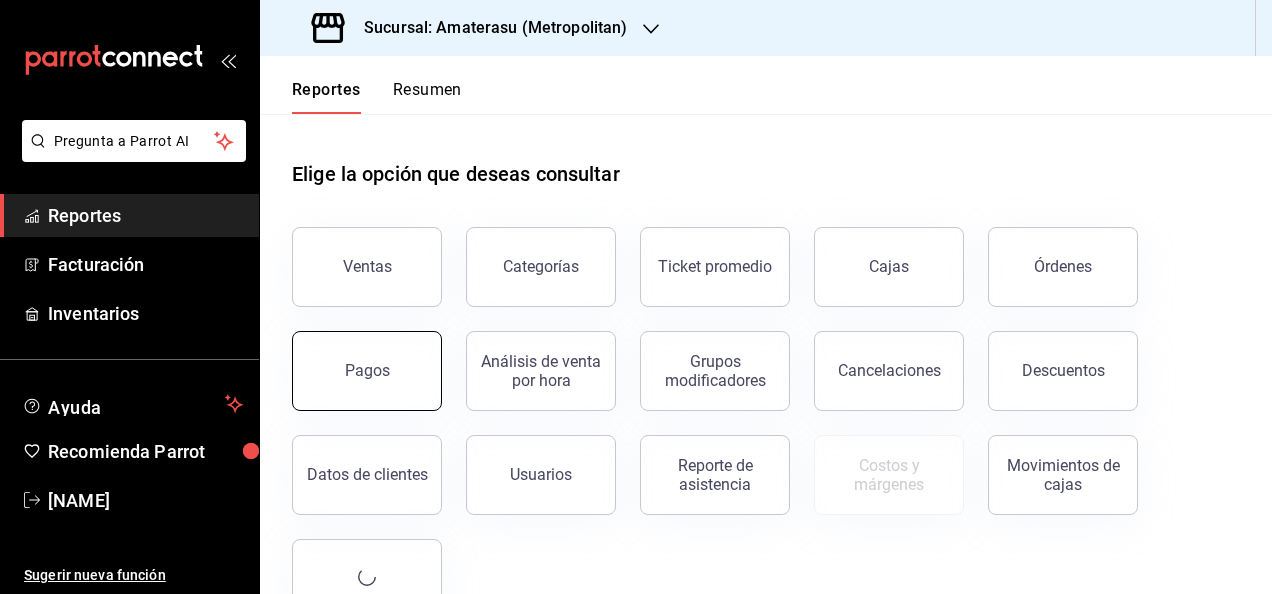 click on "Pagos" at bounding box center [367, 371] 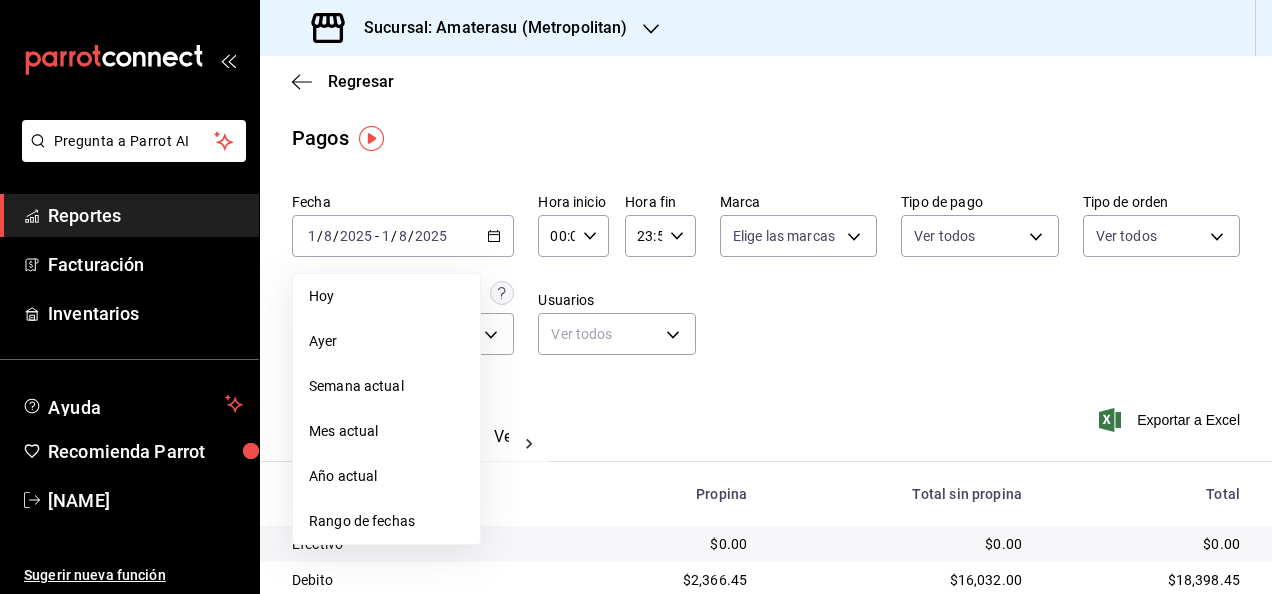 click on "Fecha [DATE] [DATE] - [DATE] [DATE] Hoy Ayer Semana actual Mes actual Año actual Rango de fechas Hora inicio 00:00 Hora inicio Hora fin 23:59 Hora fin Marca Elige las marcas Tipo de pago Ver todos Tipo de orden Ver todos Fecha de creación   Fecha de creación de orden ORDER Usuarios Ver todos null" at bounding box center (766, 282) 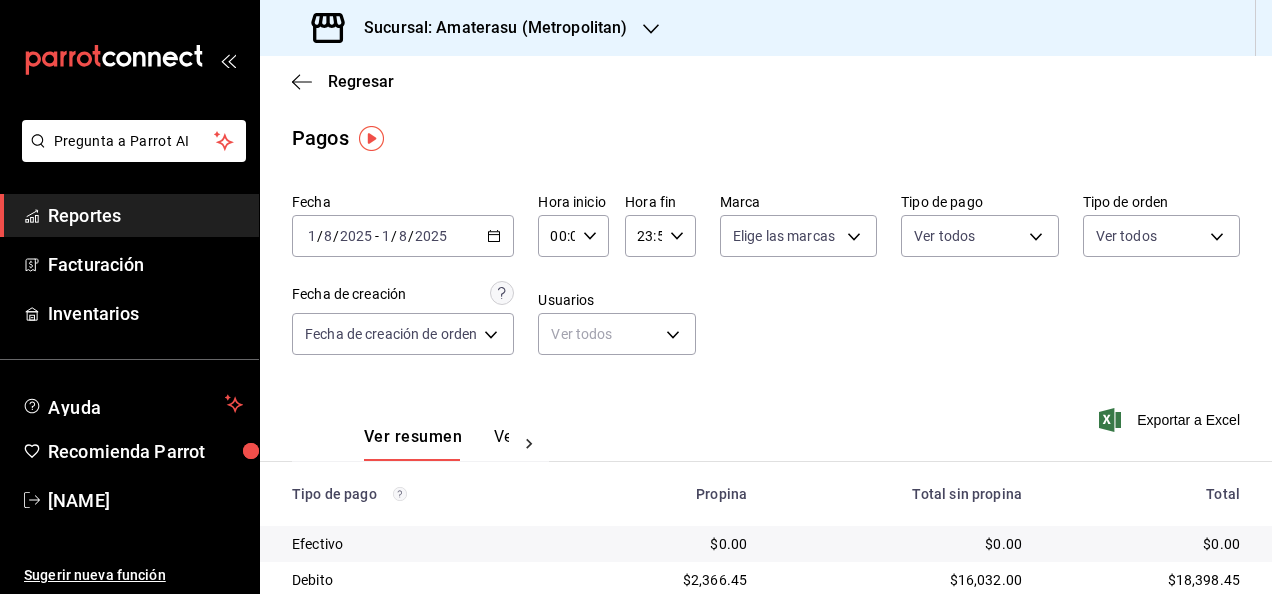 click on "2025-08-01 1 / 8 / 2025 - 2025-08-01 1 / 8 / 2025" at bounding box center [403, 236] 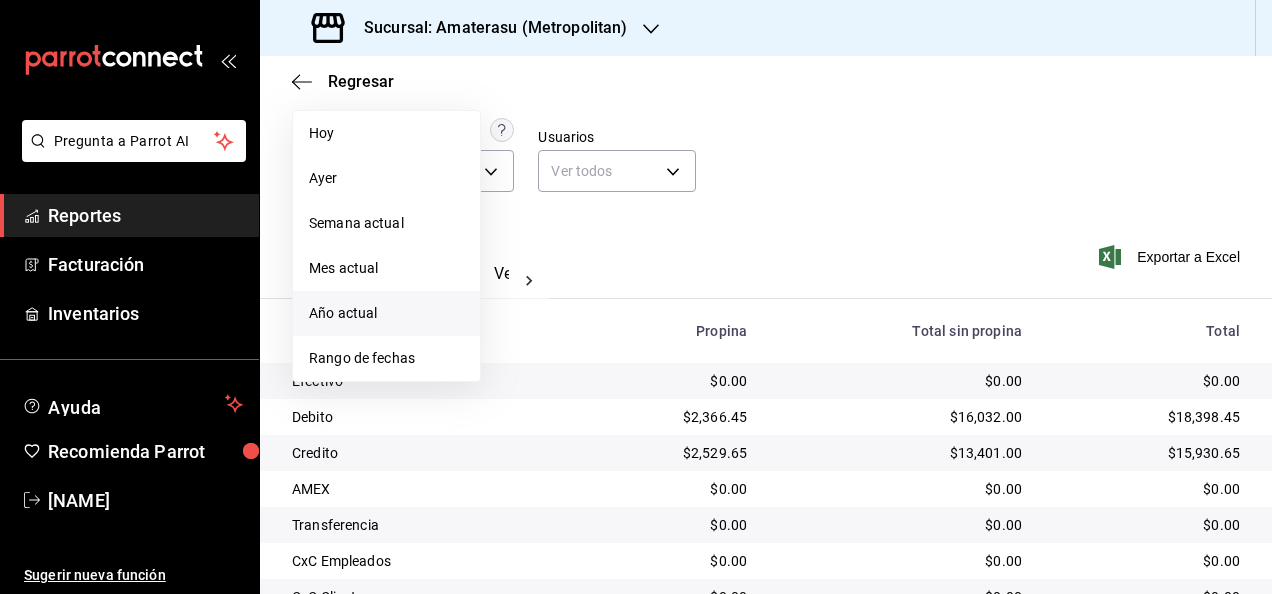 scroll, scrollTop: 200, scrollLeft: 0, axis: vertical 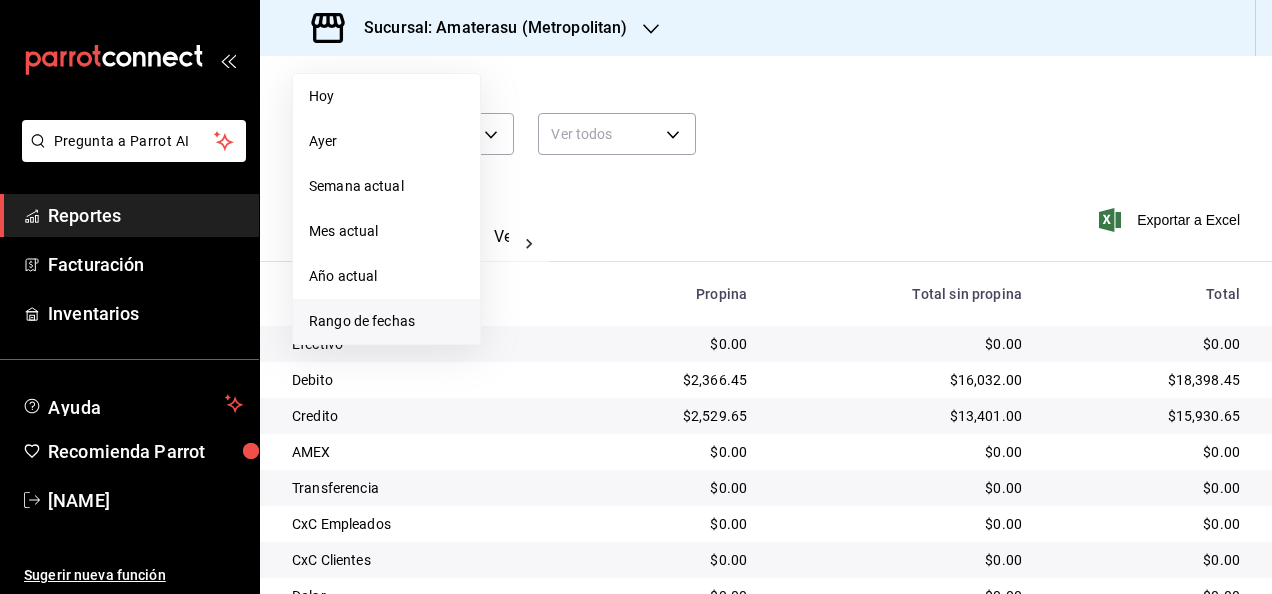 click on "Rango de fechas" at bounding box center [386, 321] 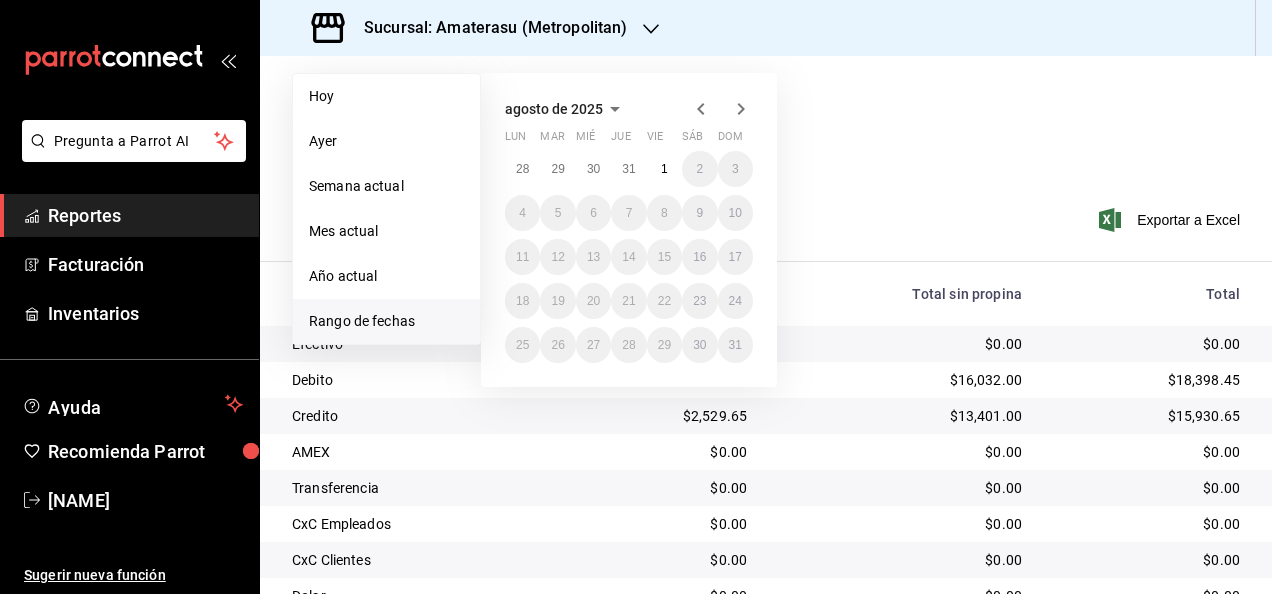 click 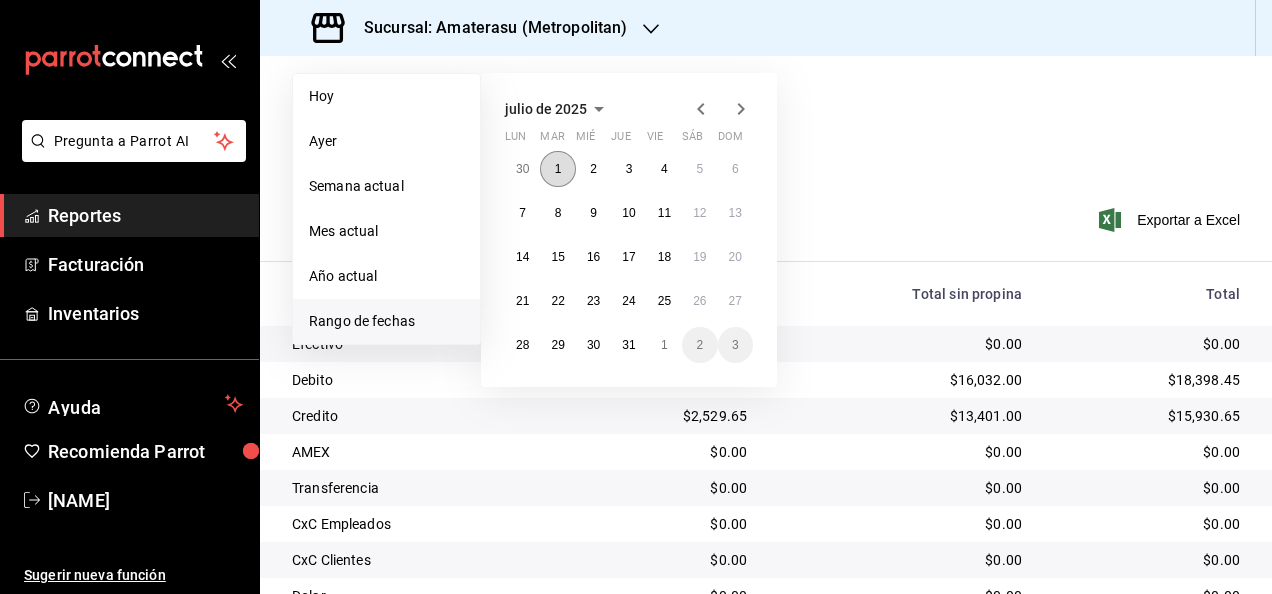click on "1" at bounding box center [558, 169] 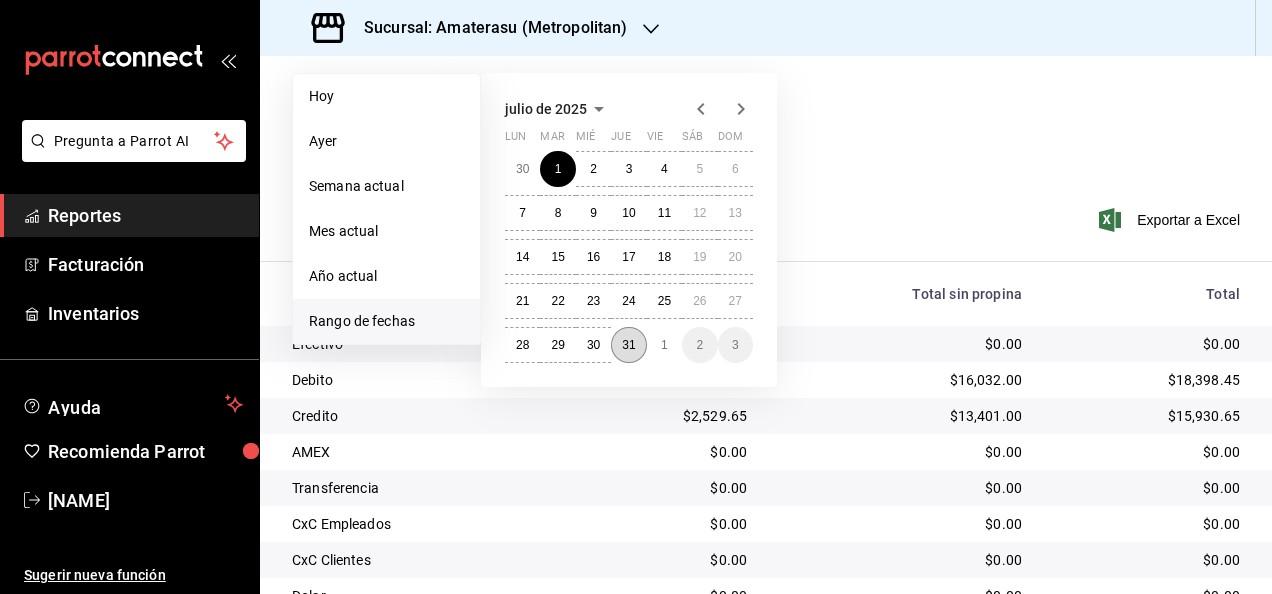 click on "31" at bounding box center [628, 345] 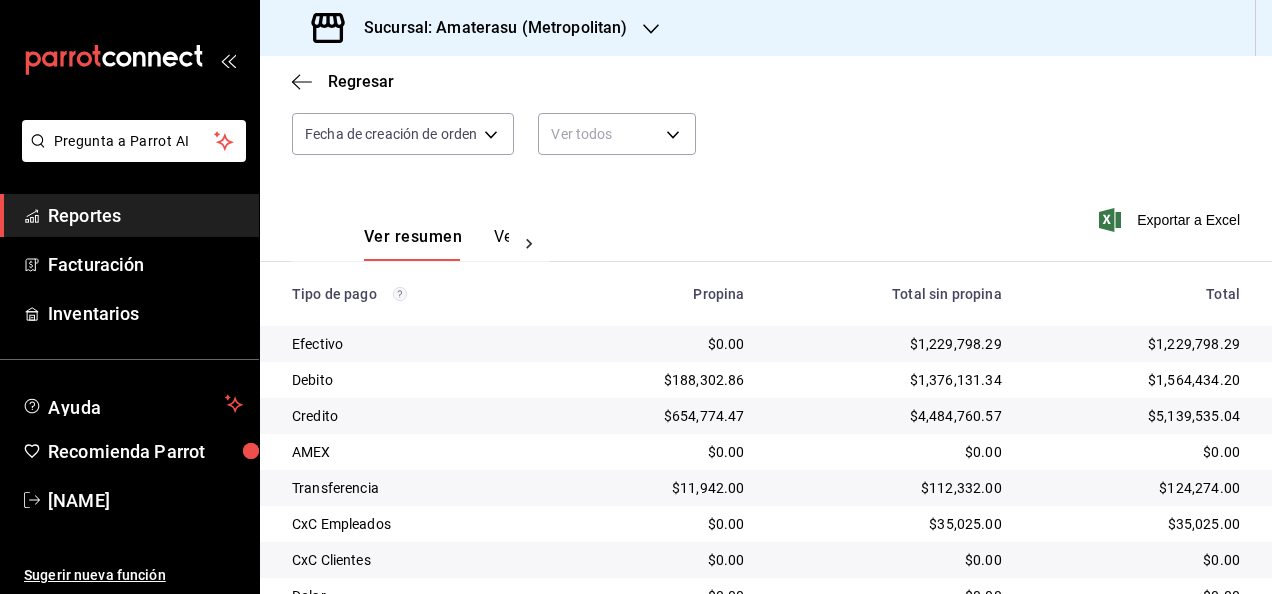 scroll, scrollTop: 0, scrollLeft: 0, axis: both 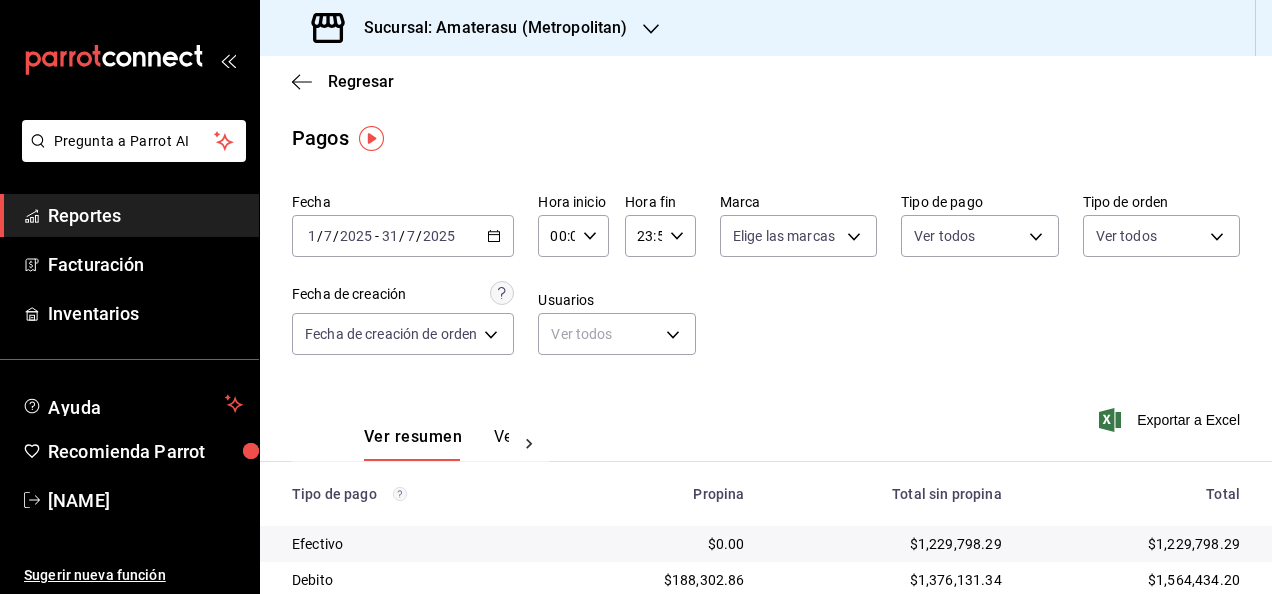 click 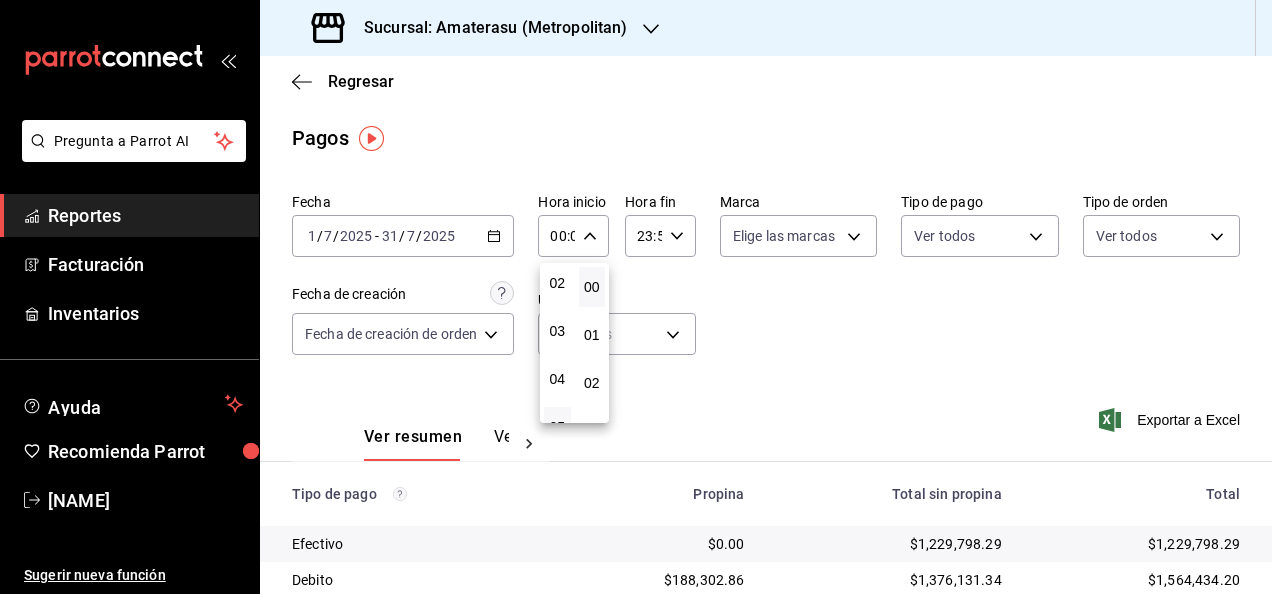 scroll, scrollTop: 200, scrollLeft: 0, axis: vertical 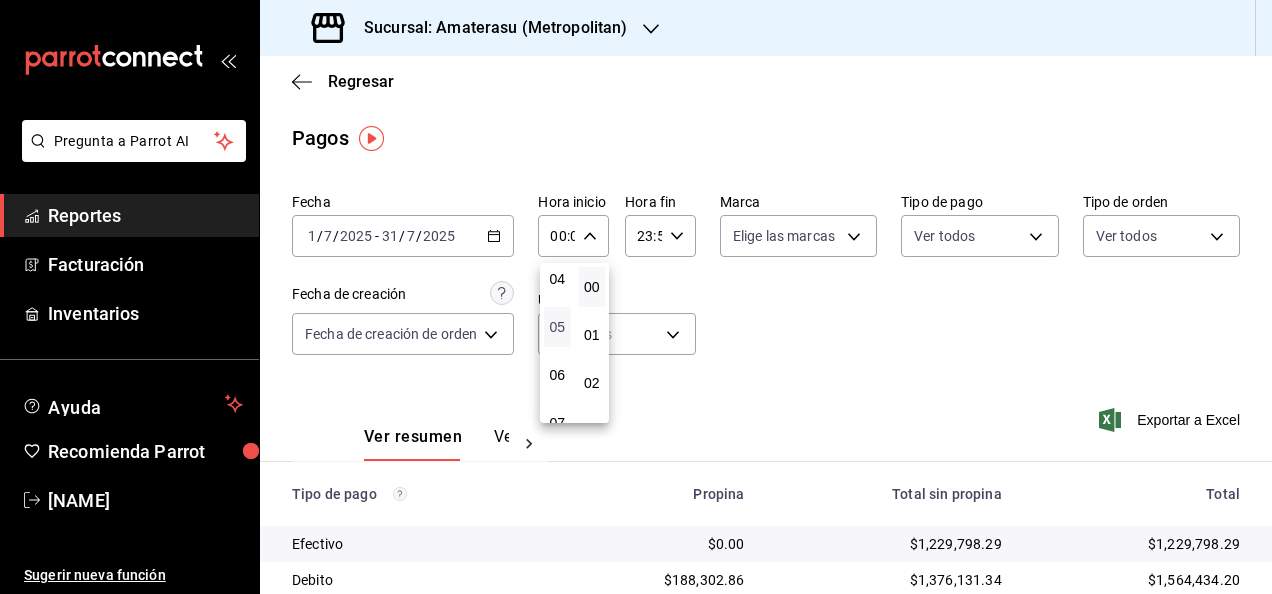 click on "05" at bounding box center [557, 327] 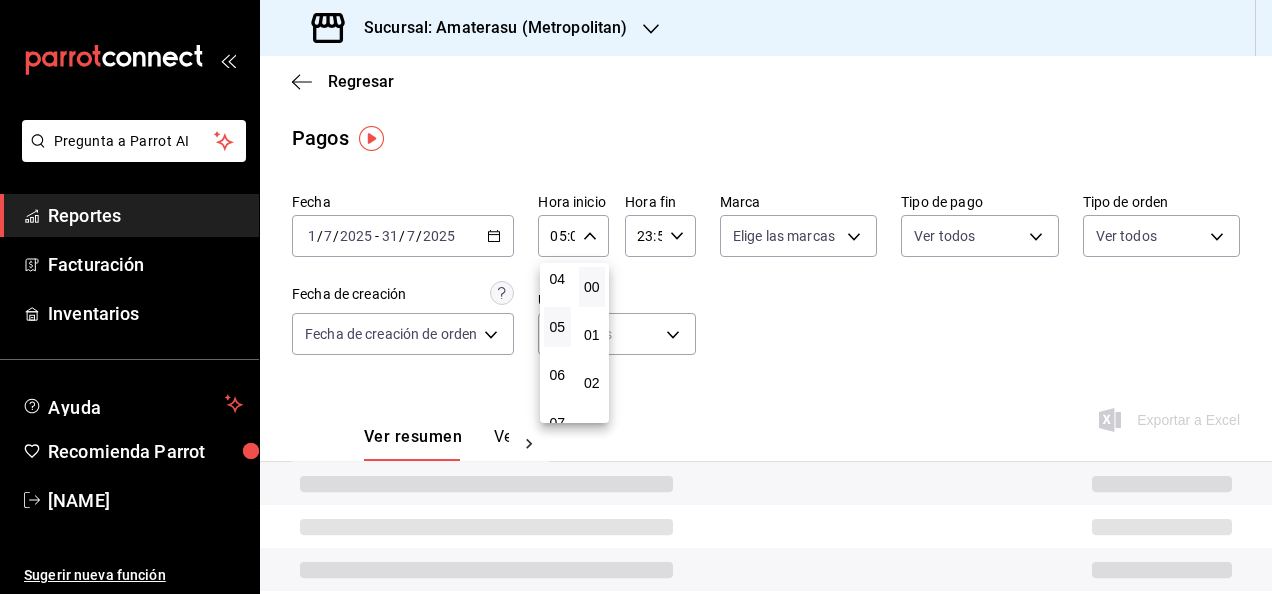 click at bounding box center [636, 297] 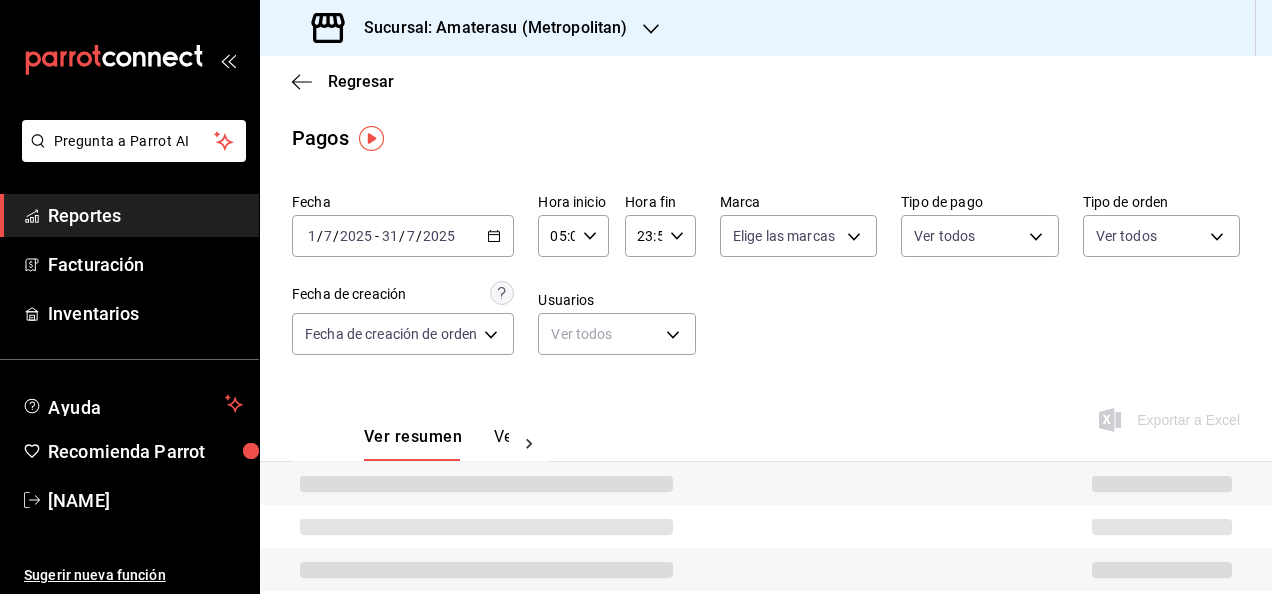 click on "23:59 Hora fin" at bounding box center (660, 236) 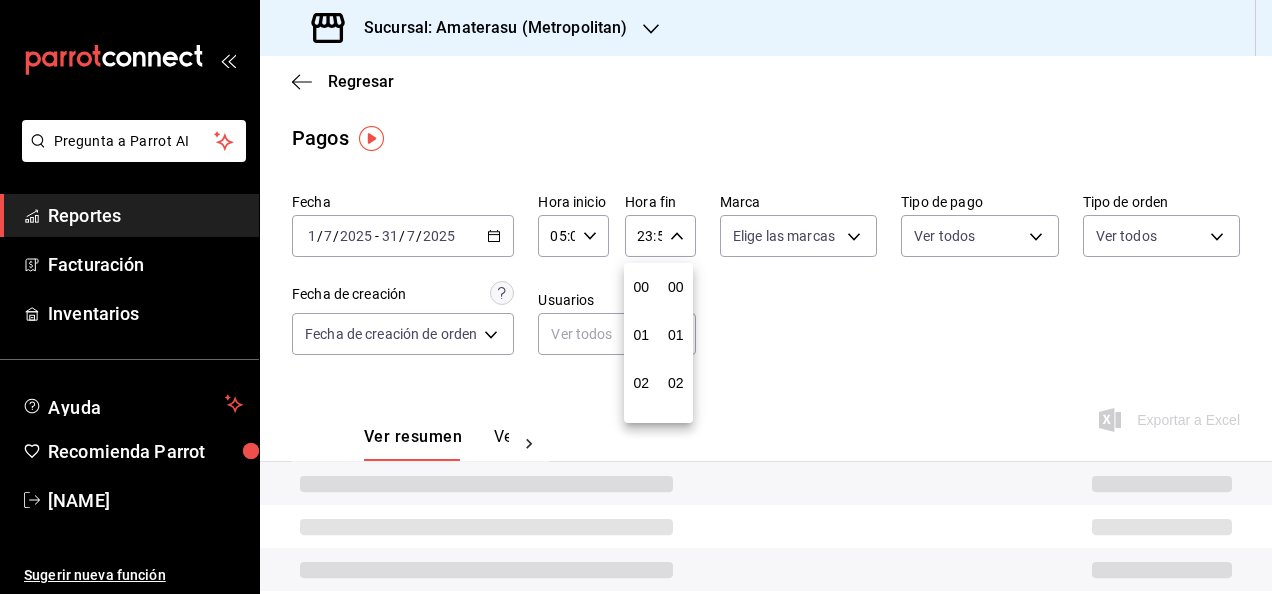 scroll, scrollTop: 992, scrollLeft: 0, axis: vertical 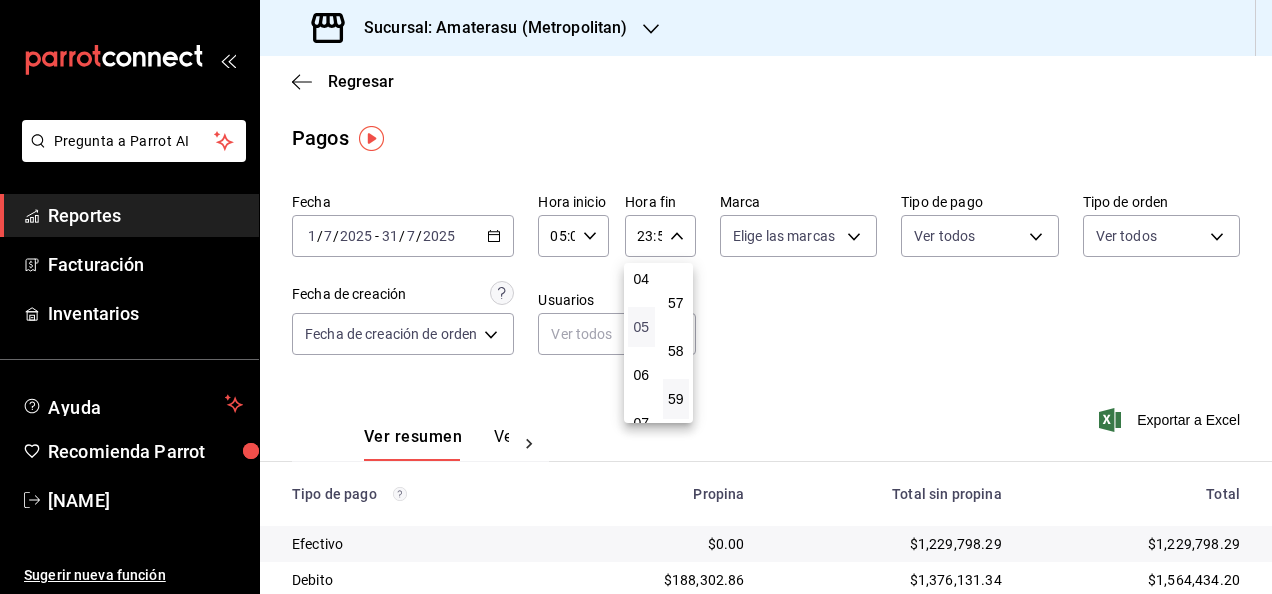 click on "05" at bounding box center (641, 327) 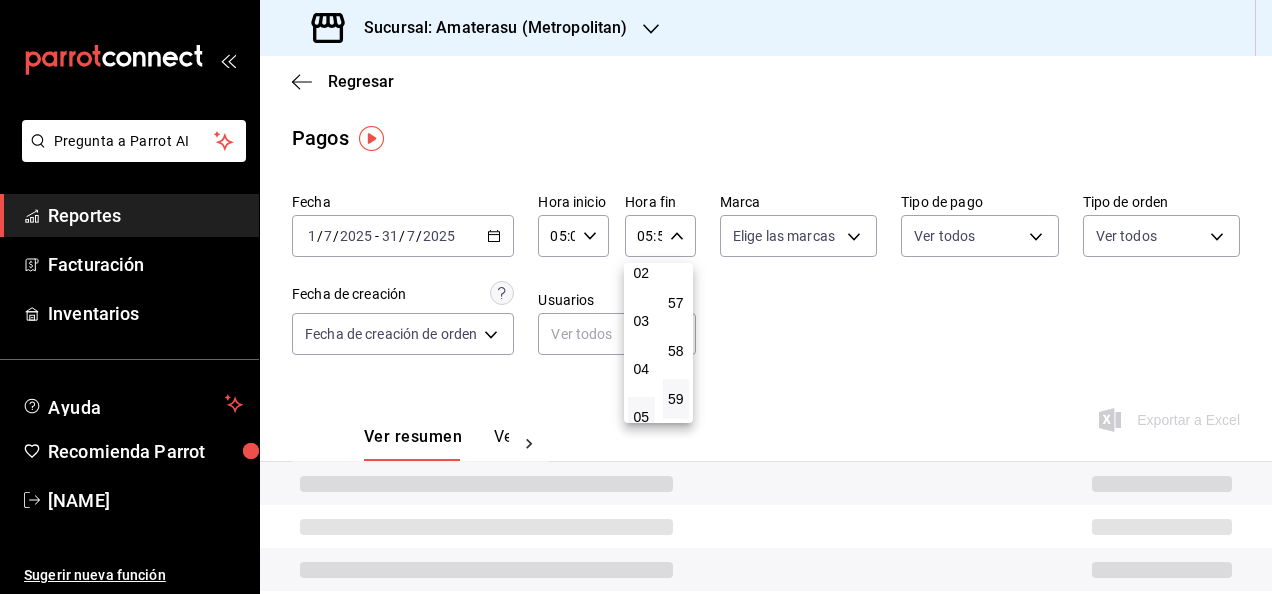 scroll, scrollTop: 0, scrollLeft: 0, axis: both 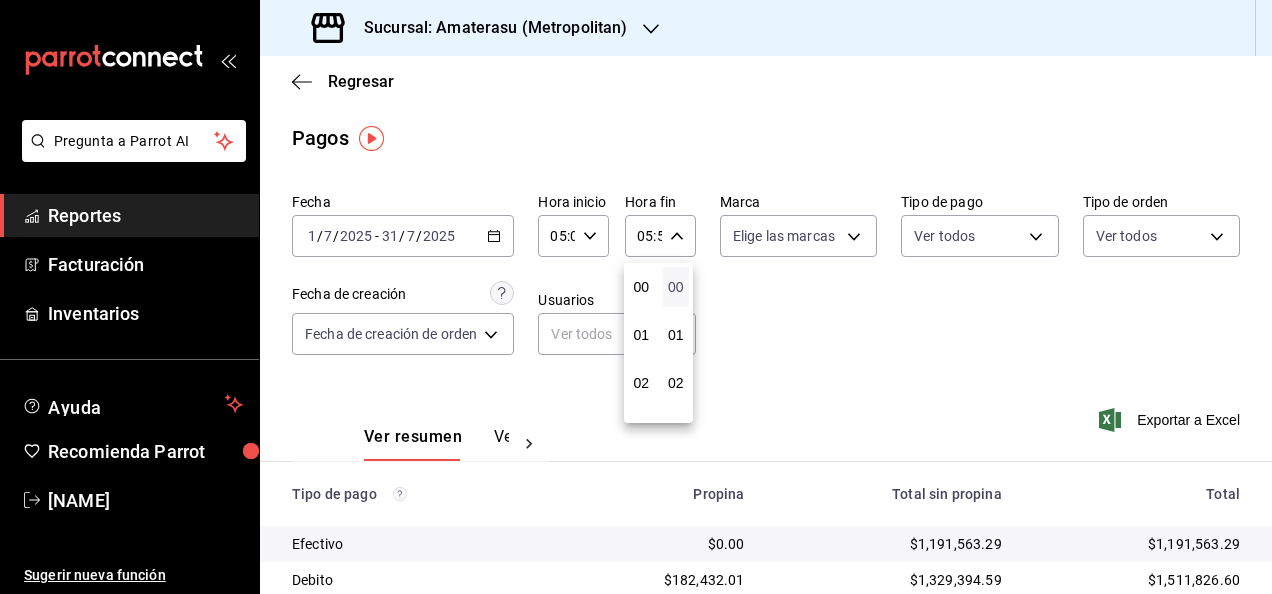 click on "00" at bounding box center (676, 287) 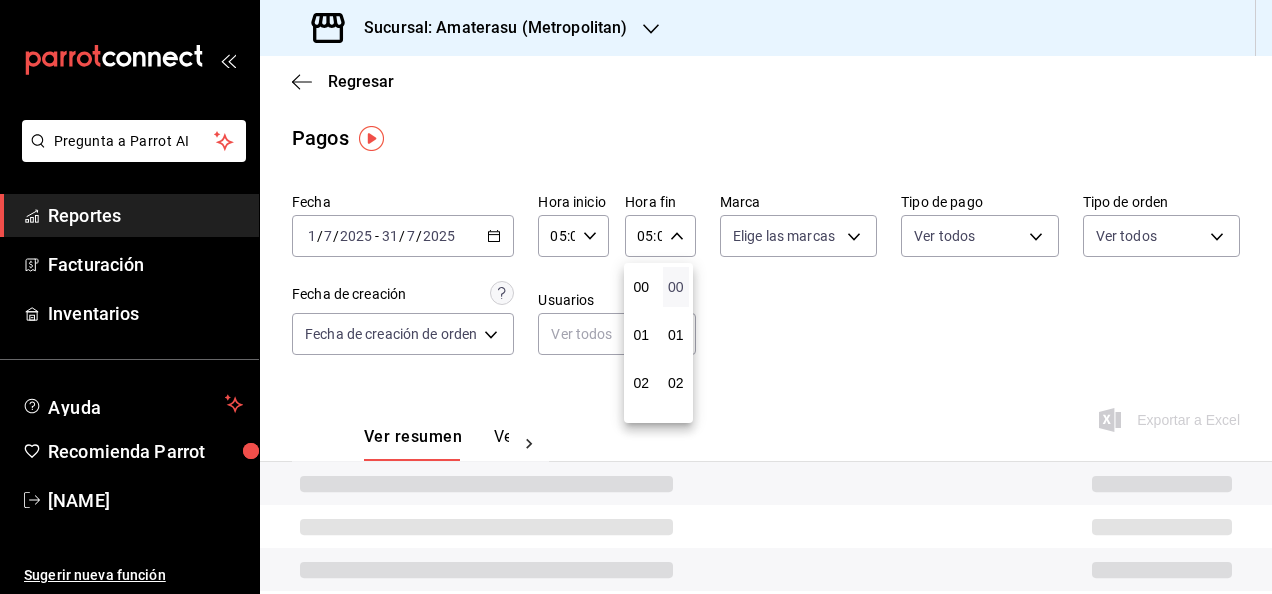click on "00" at bounding box center (676, 287) 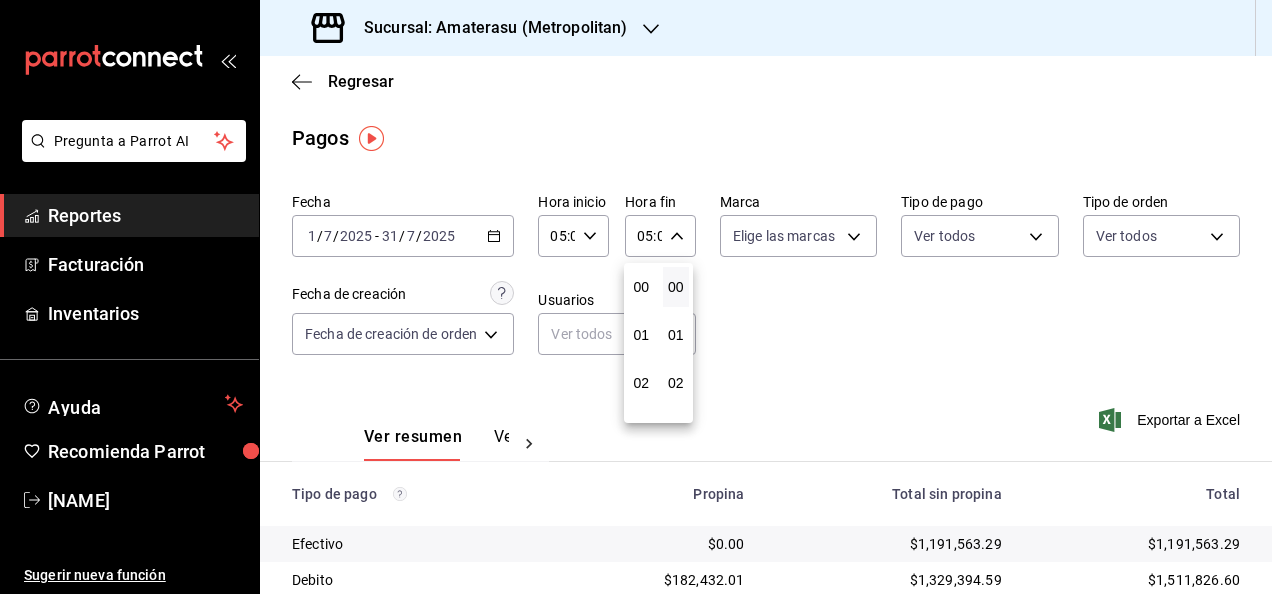 click at bounding box center [636, 297] 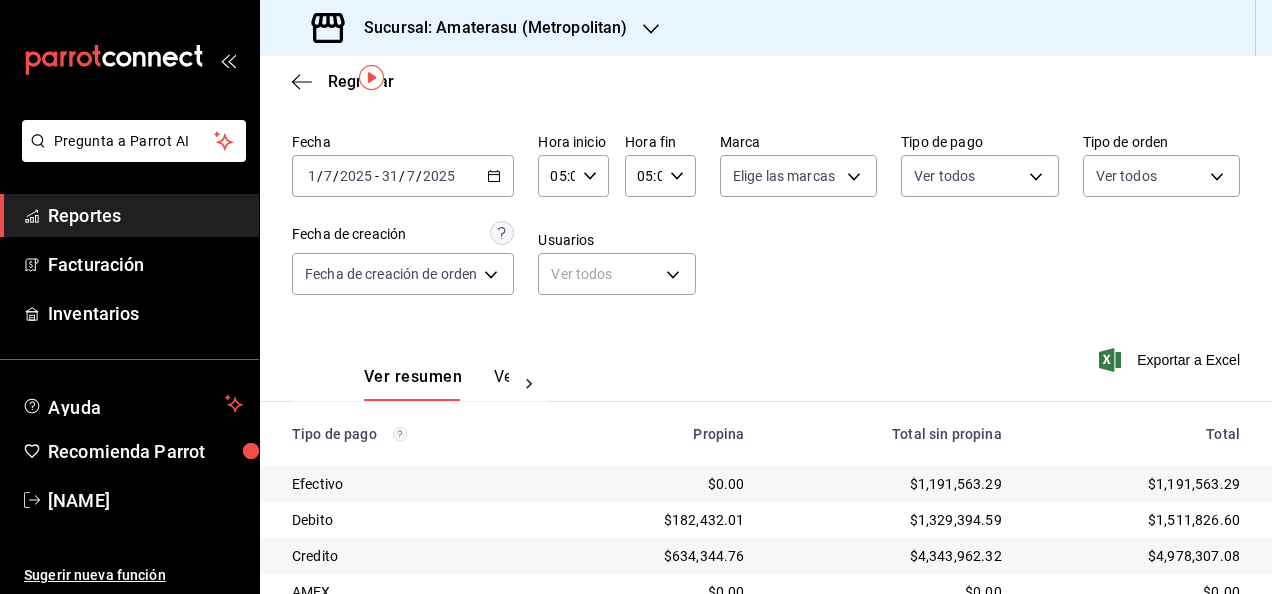 scroll, scrollTop: 288, scrollLeft: 0, axis: vertical 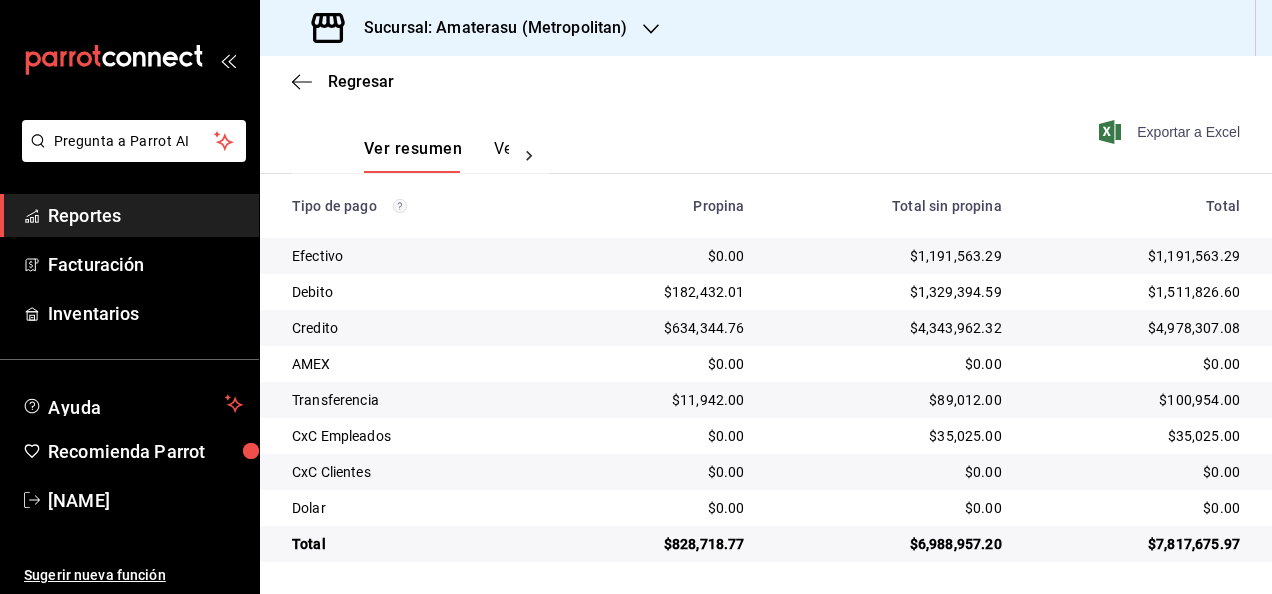 click on "Exportar a Excel" at bounding box center (1171, 132) 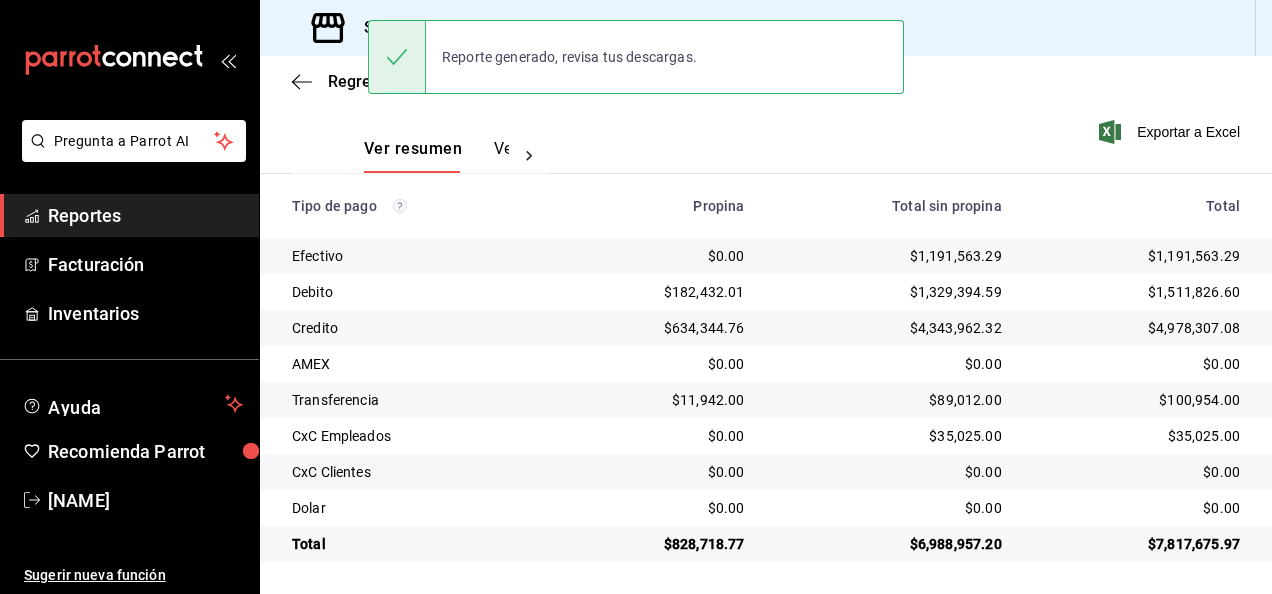 click on "Regresar" at bounding box center (766, 81) 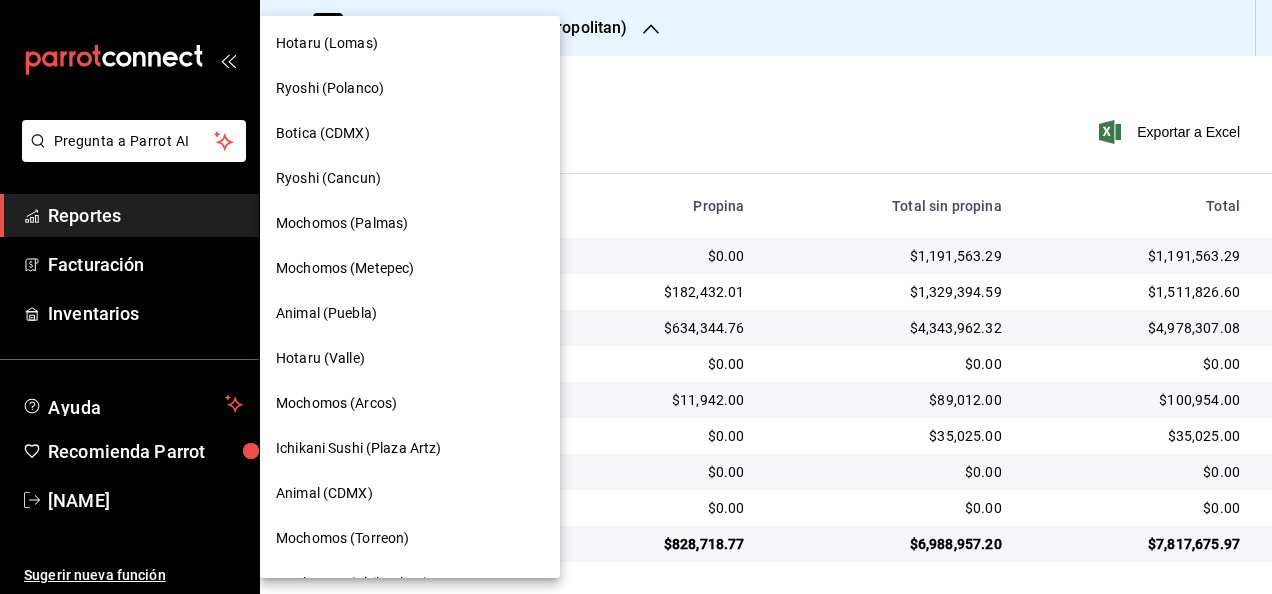 scroll, scrollTop: 100, scrollLeft: 0, axis: vertical 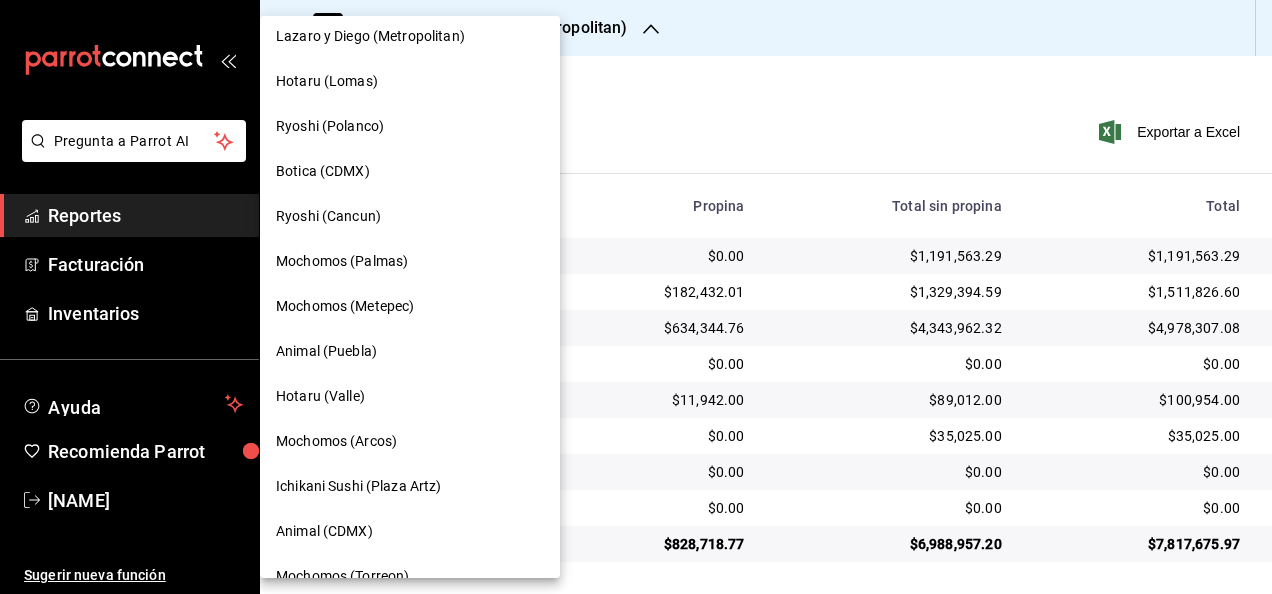 click on "Hotaru (Lomas)" at bounding box center [410, 81] 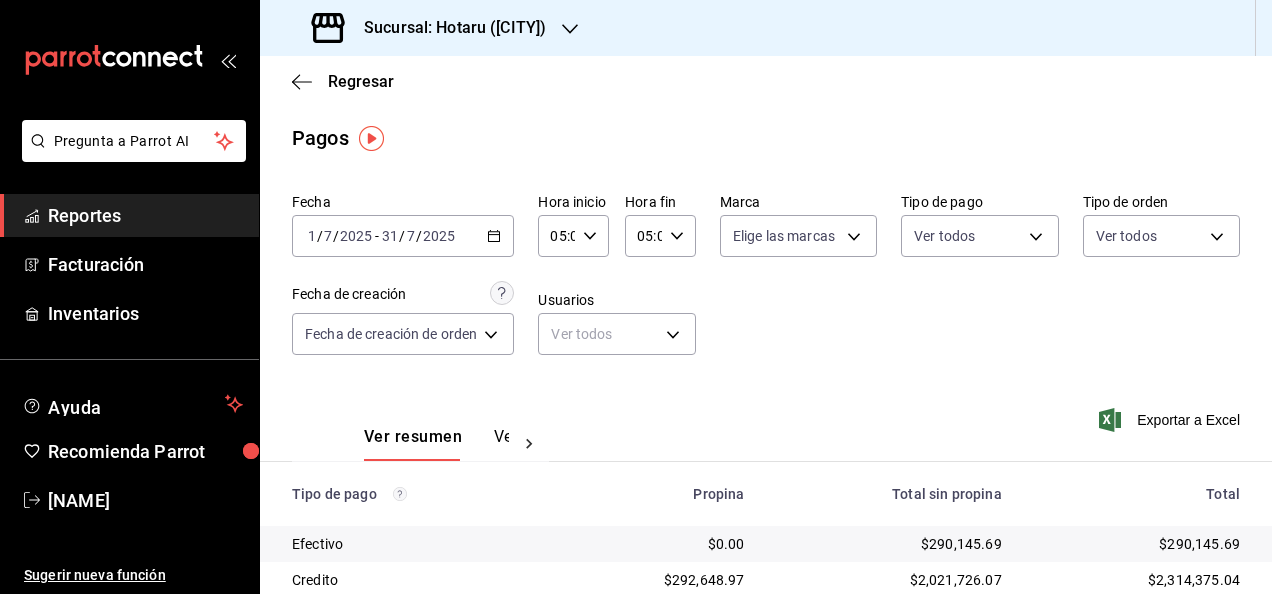 click 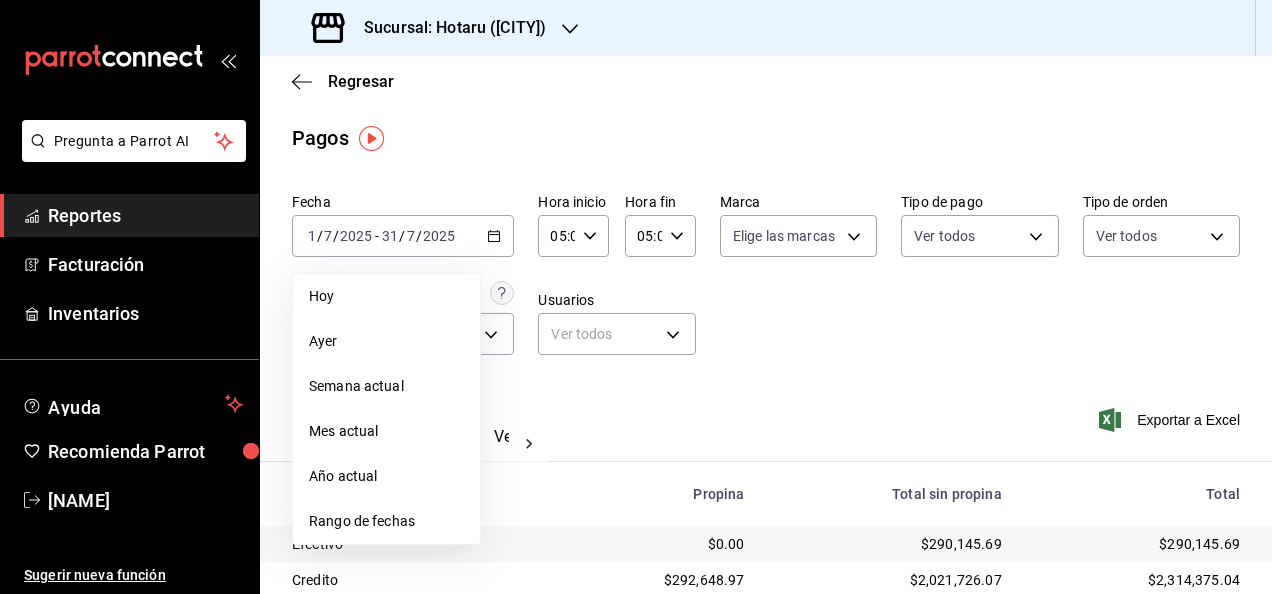 click 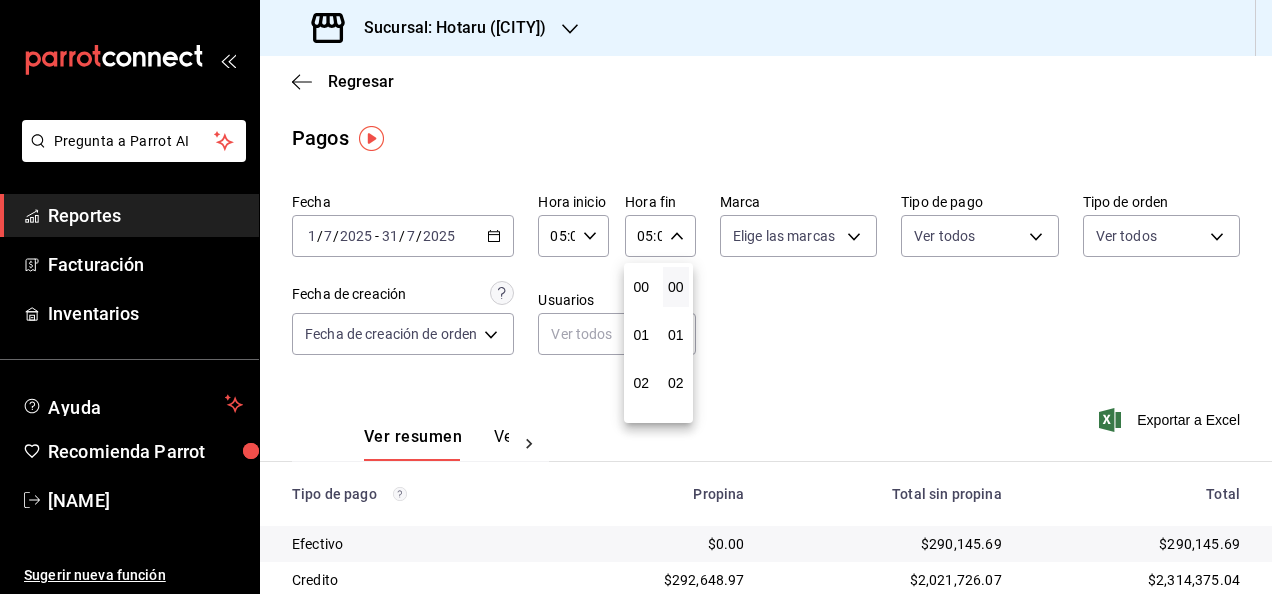 scroll, scrollTop: 240, scrollLeft: 0, axis: vertical 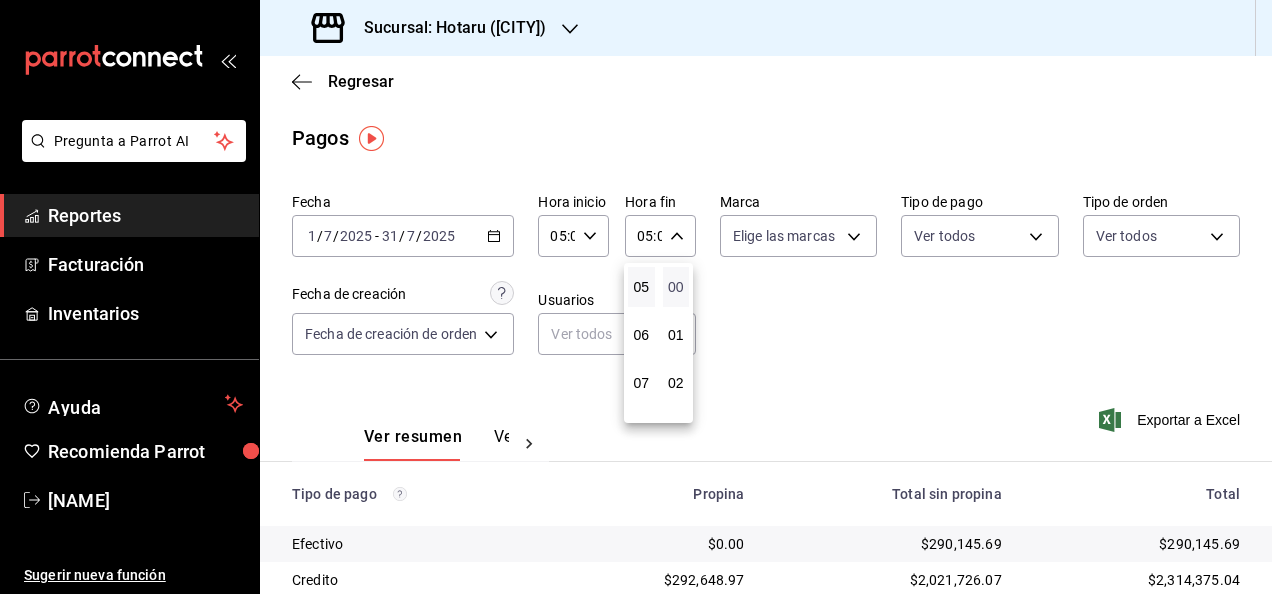 click on "00" at bounding box center [676, 287] 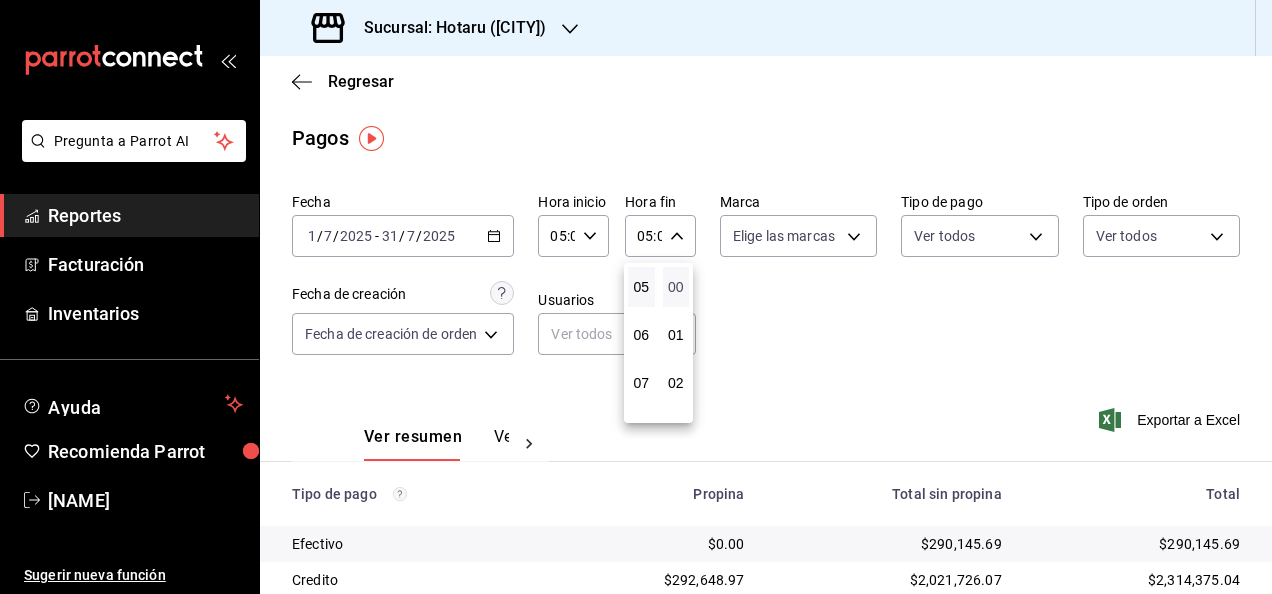 click on "00" at bounding box center [676, 287] 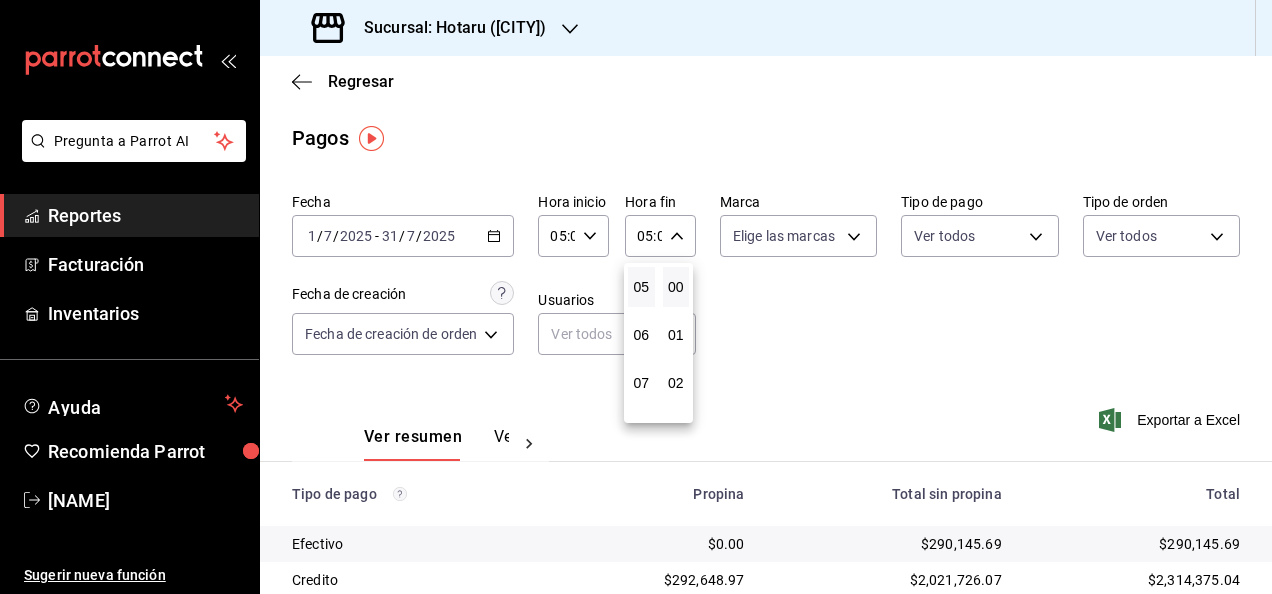 drag, startPoint x: 1256, startPoint y: 333, endPoint x: 1261, endPoint y: 401, distance: 68.18358 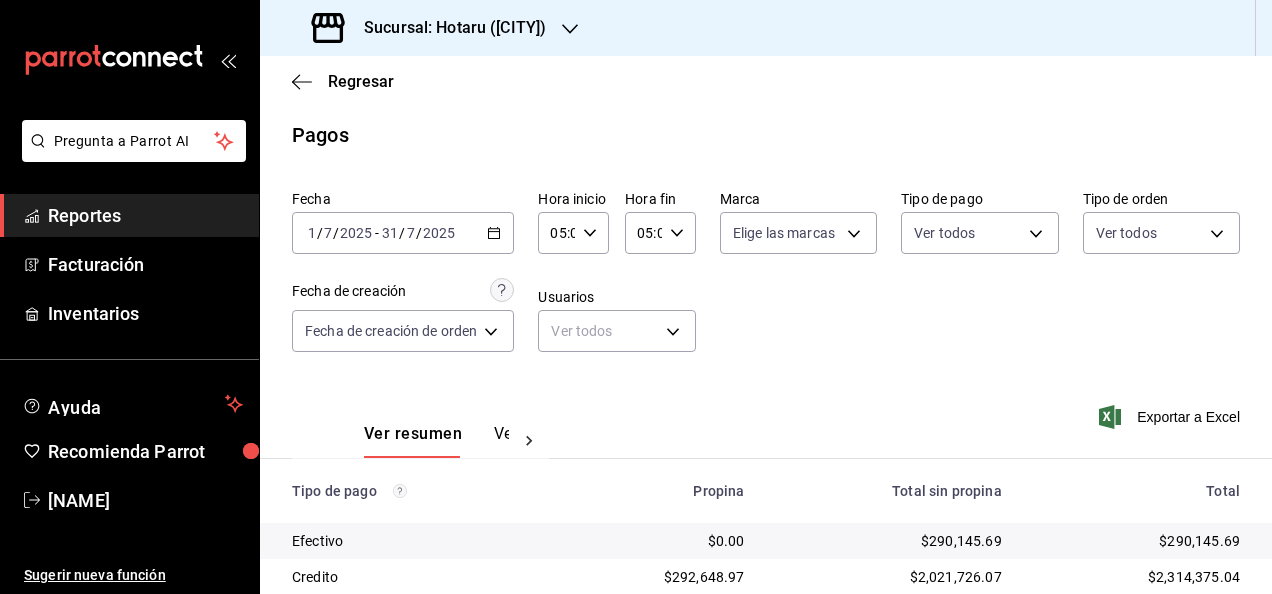scroll, scrollTop: 0, scrollLeft: 0, axis: both 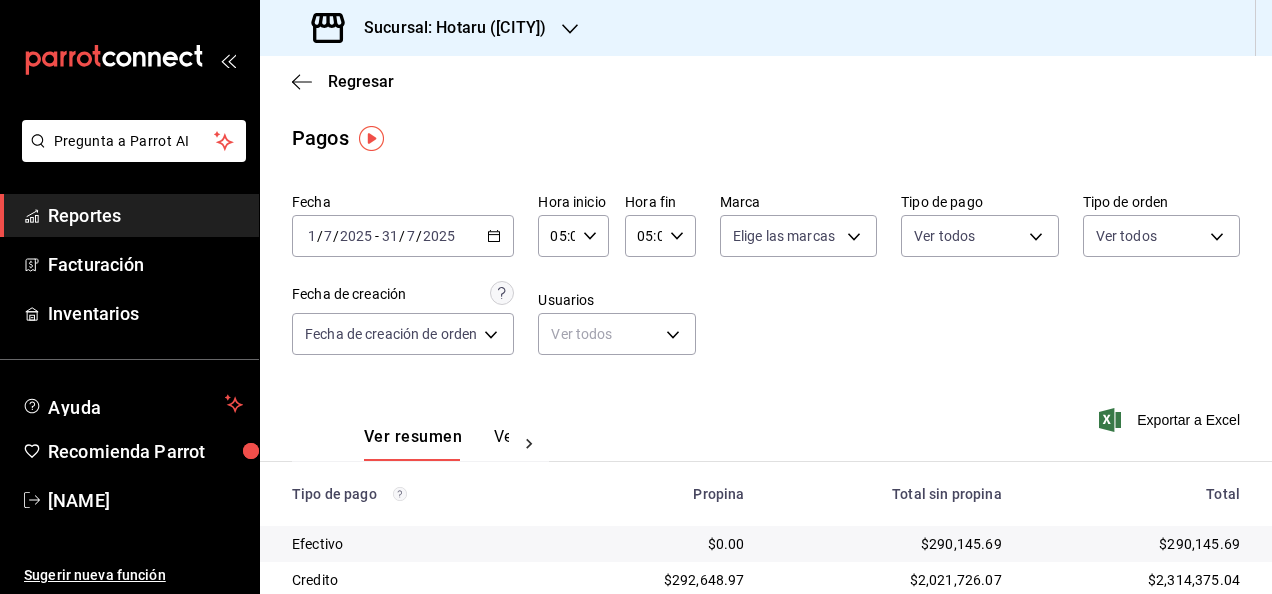 click on "Reportes" at bounding box center (145, 215) 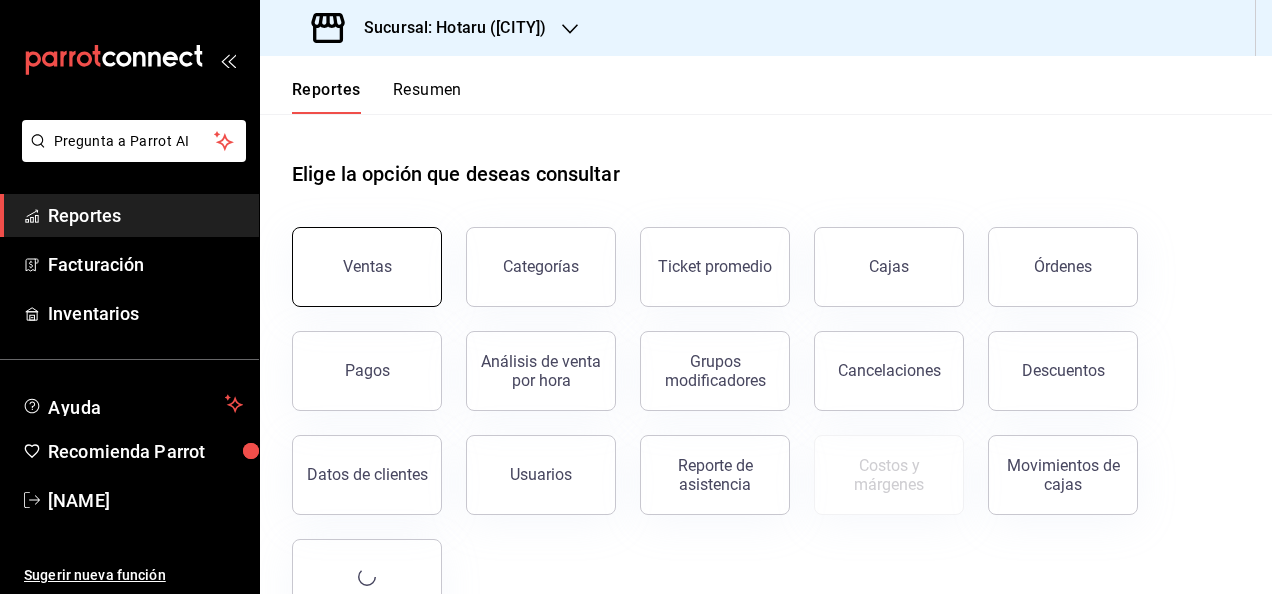 click on "Ventas" at bounding box center [367, 267] 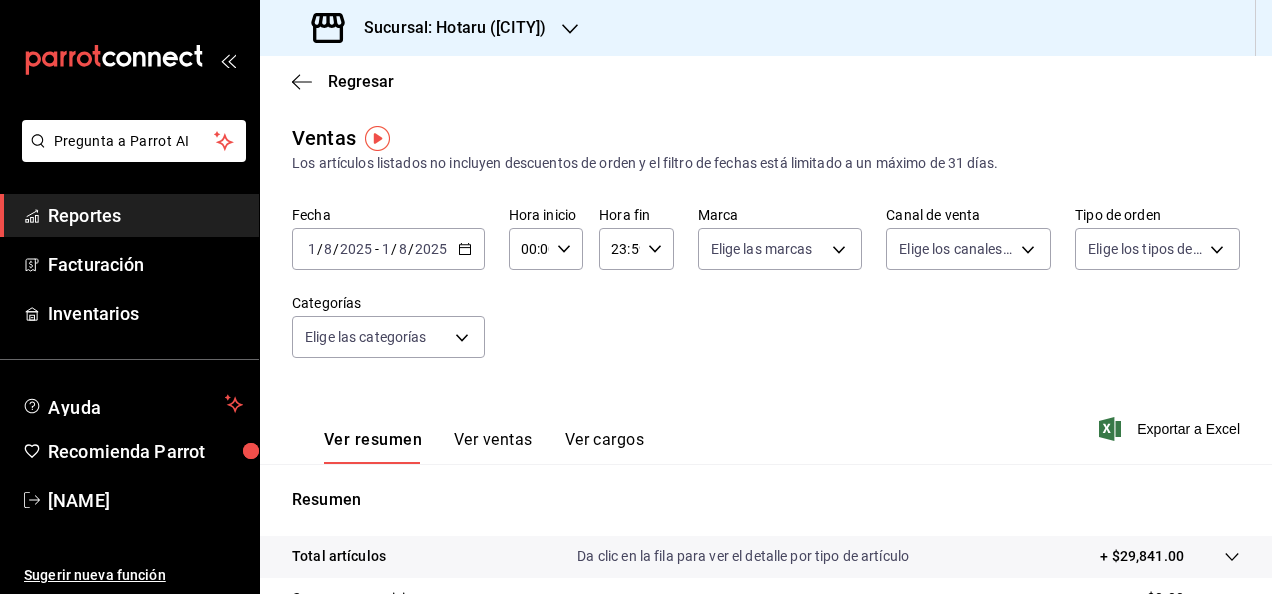 click 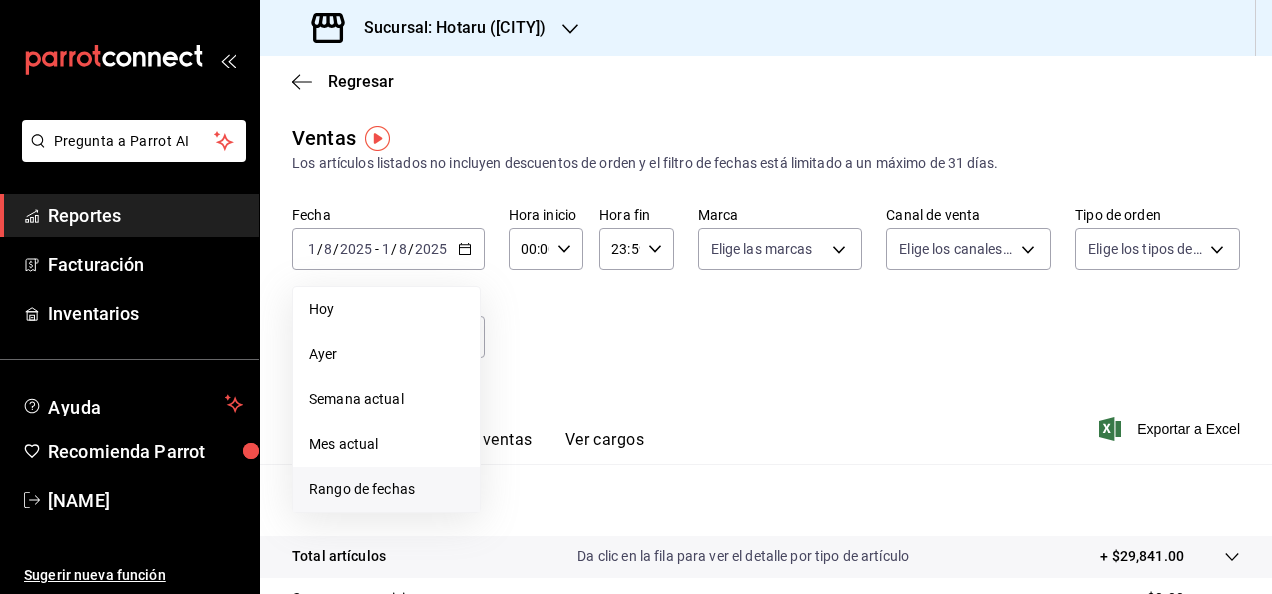 click on "Rango de fechas" at bounding box center (386, 489) 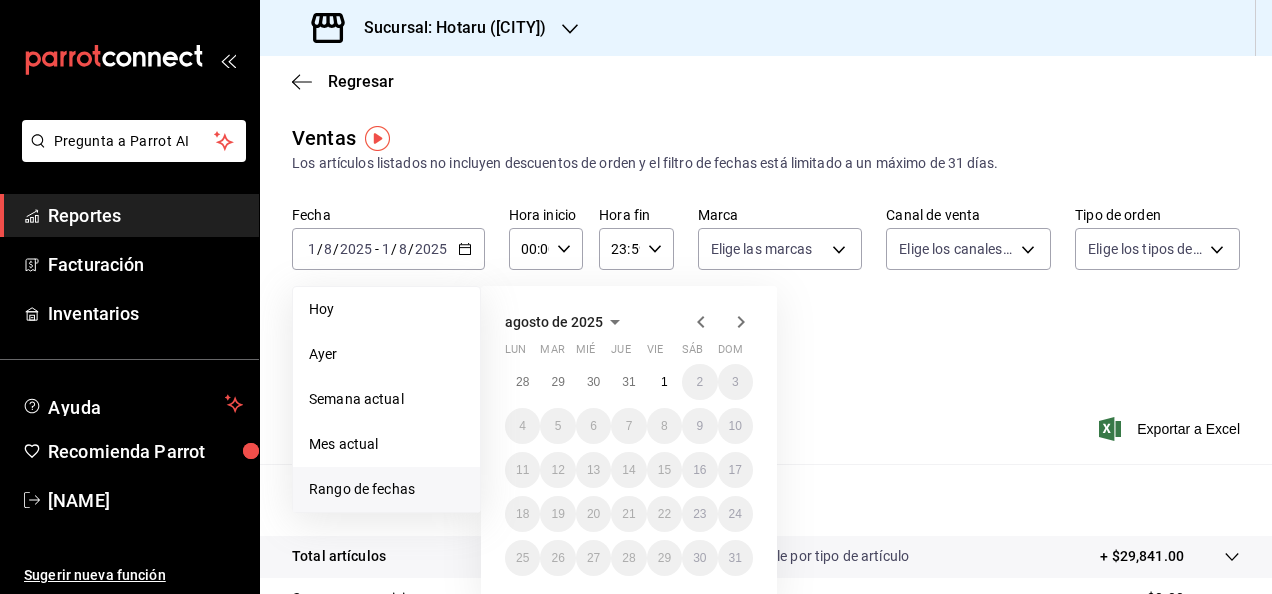 click 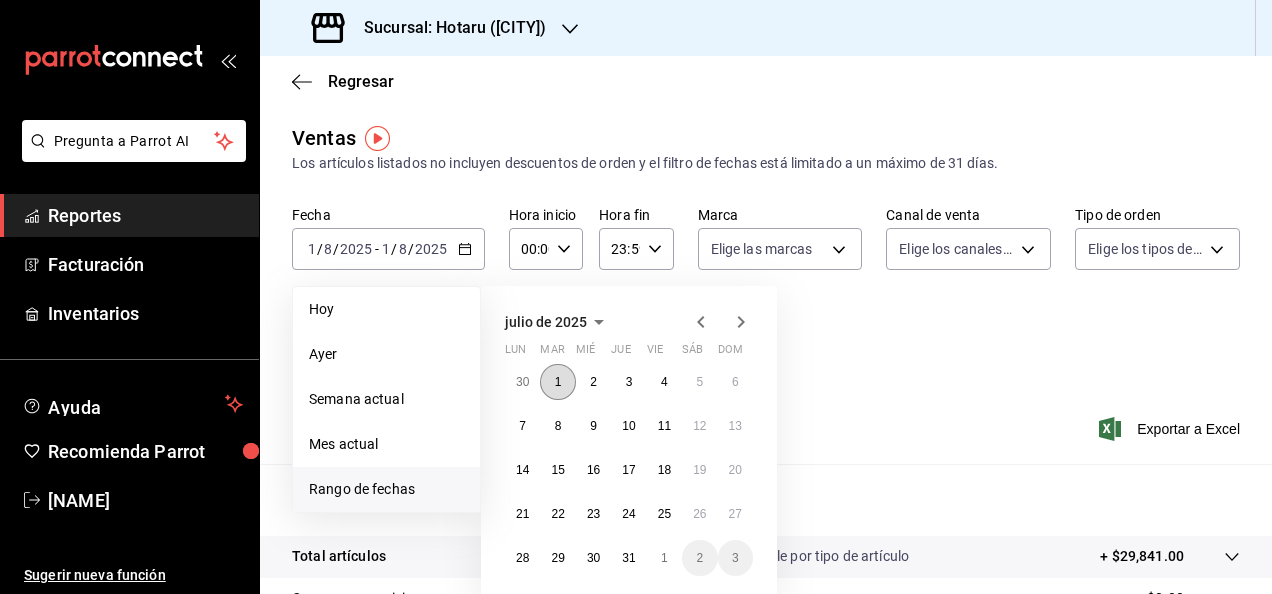 click on "1" at bounding box center [557, 382] 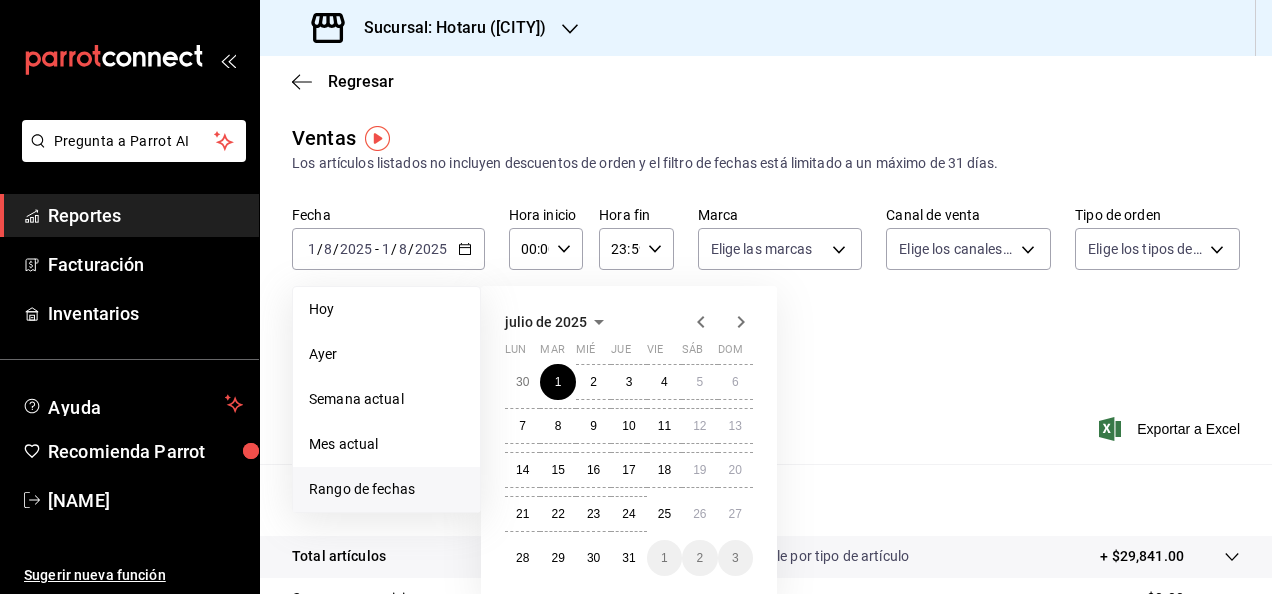 click on "30 1 2 3 4 5 6 7 8 9 10 11 12 13 14 15 16 17 18 19 20 21 22 23 24 25 26 27 28 29 30 31 1 2 3" at bounding box center [629, 470] 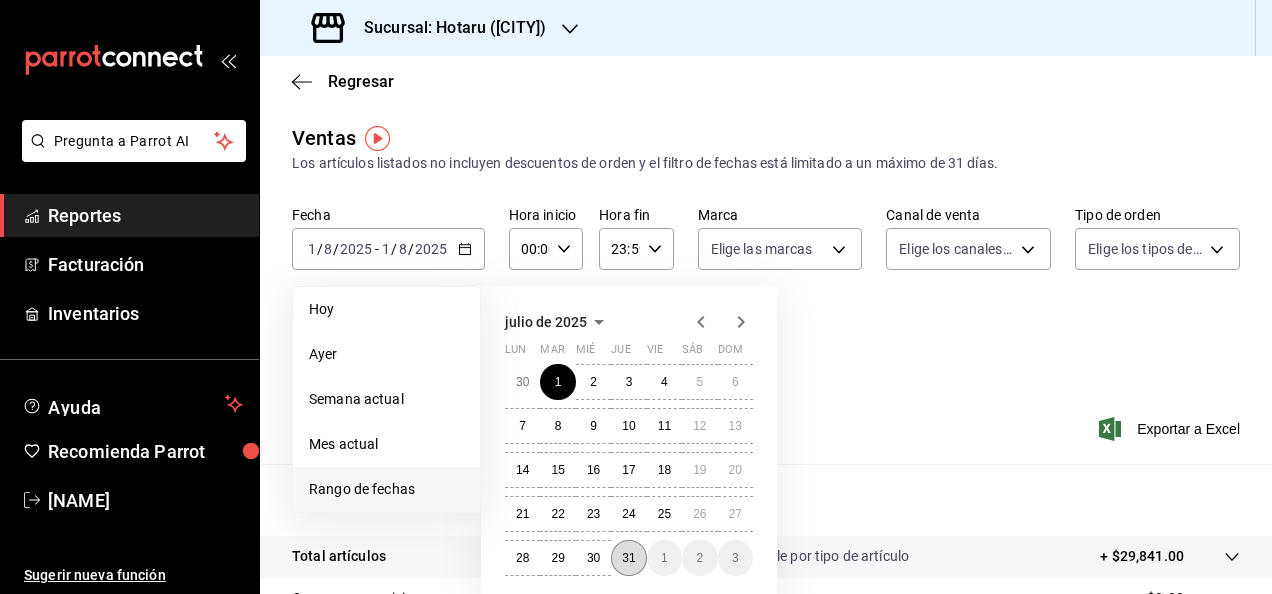 click on "31" at bounding box center [628, 558] 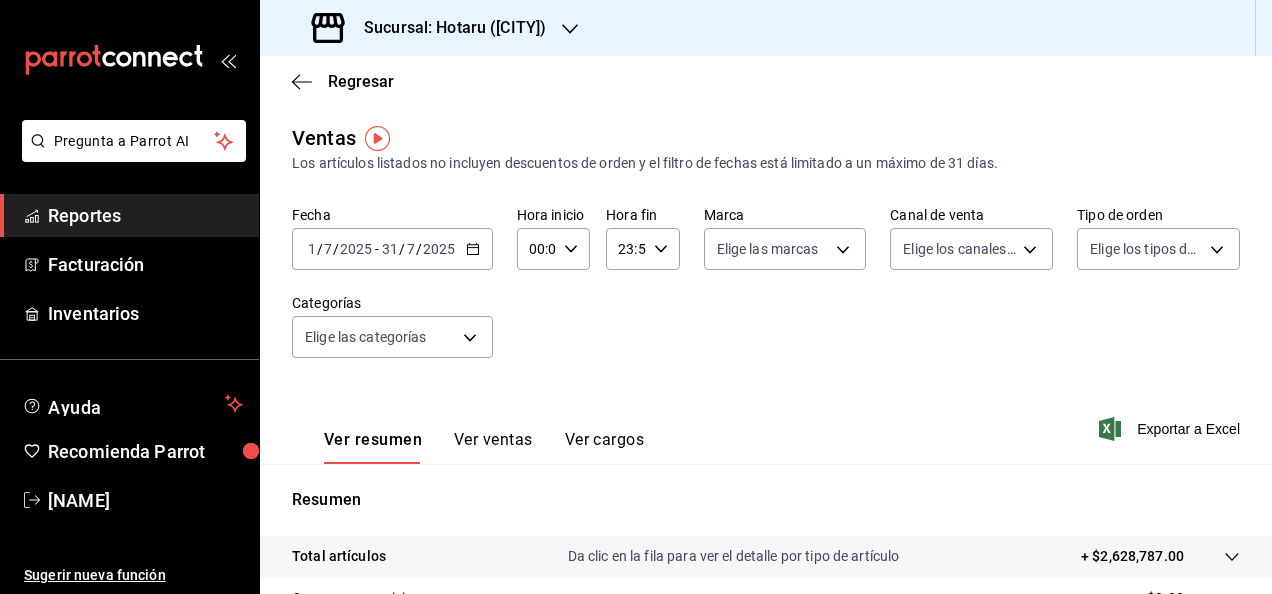 click on "00:00 Hora inicio" at bounding box center (553, 249) 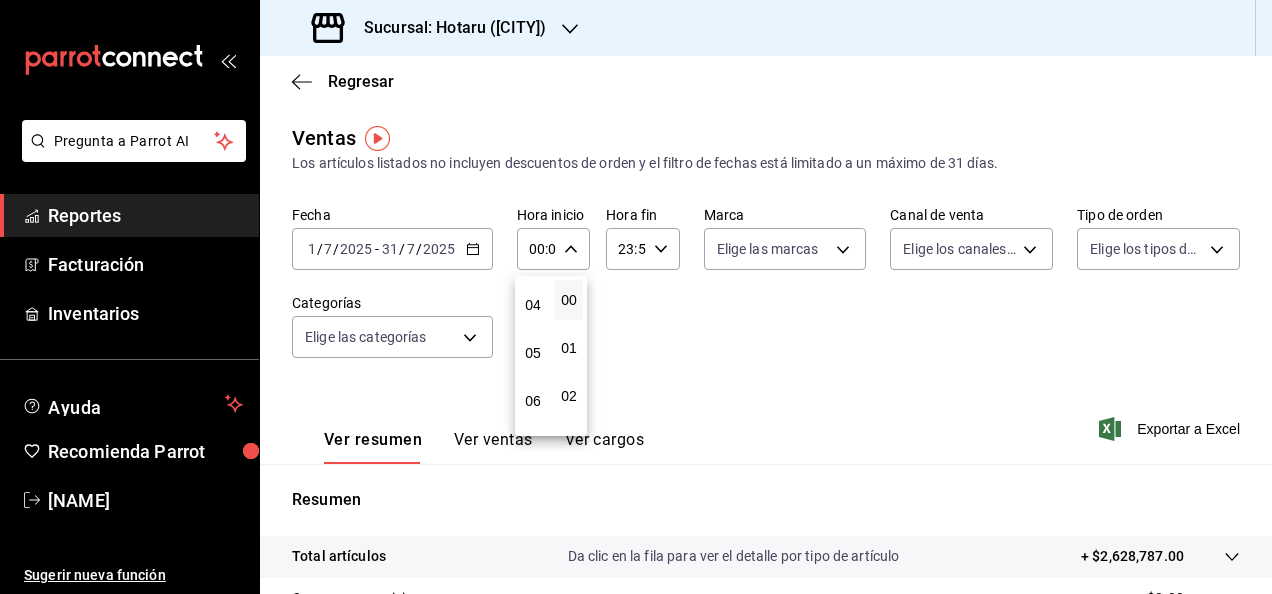 scroll, scrollTop: 200, scrollLeft: 0, axis: vertical 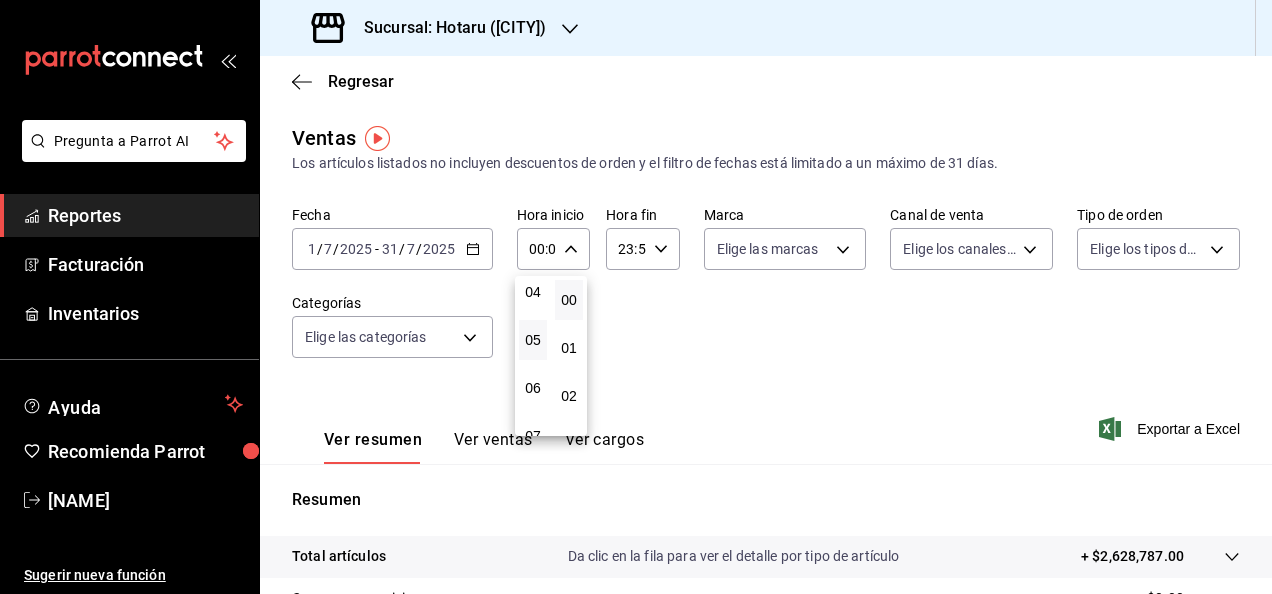 click on "05" at bounding box center [533, 340] 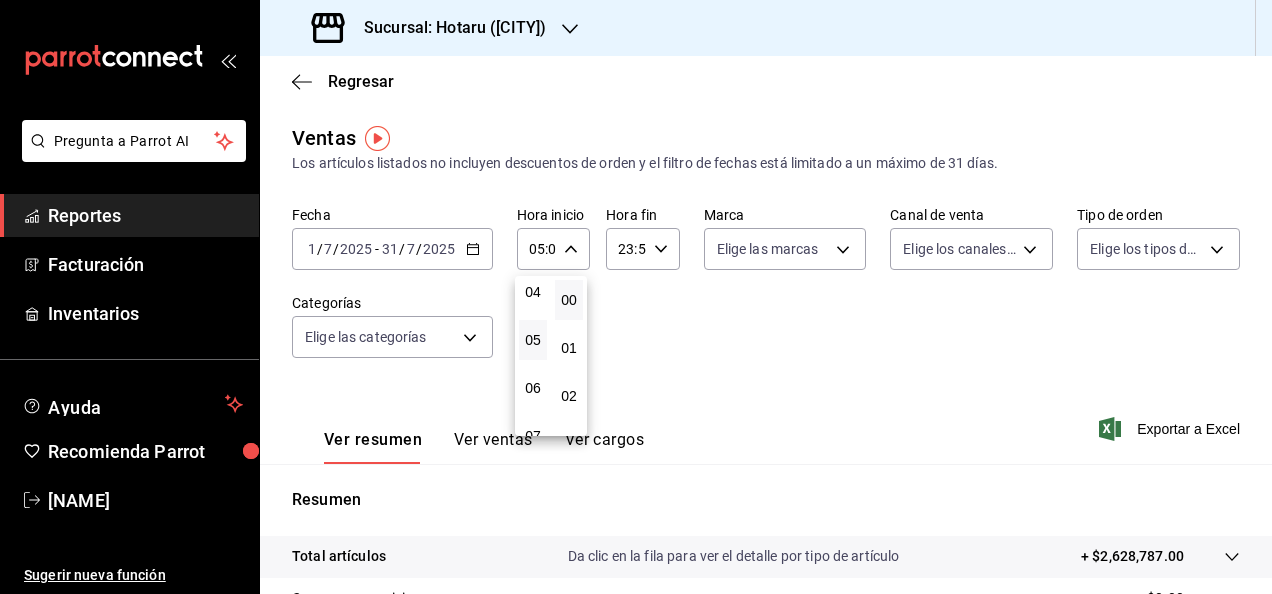 click at bounding box center [636, 297] 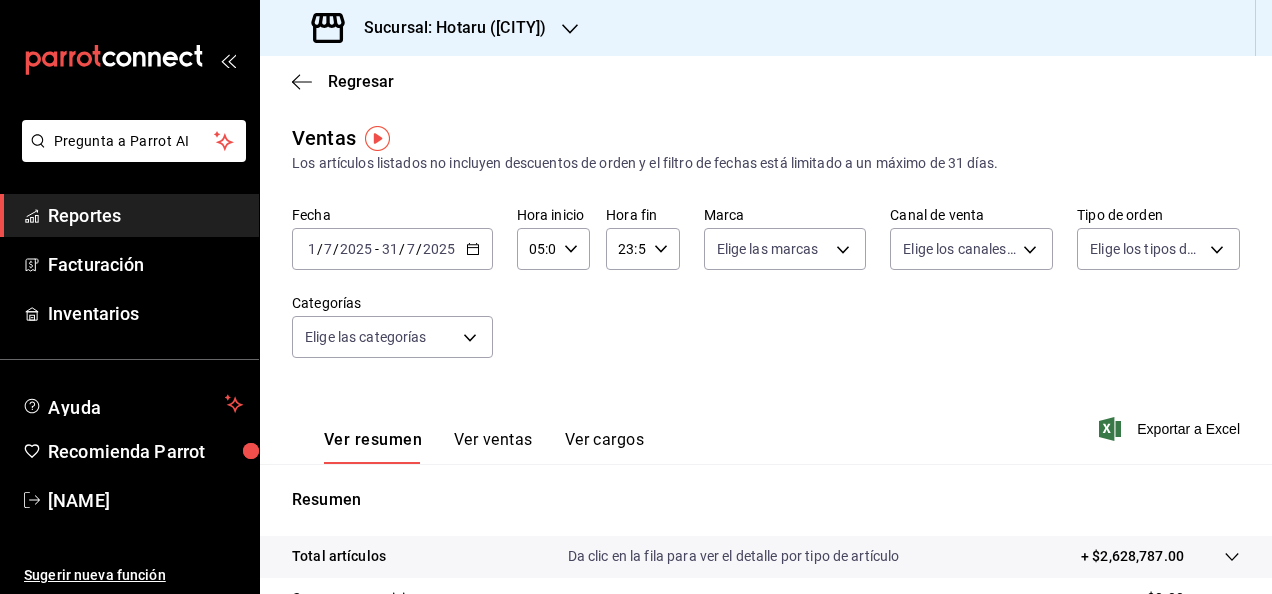 click 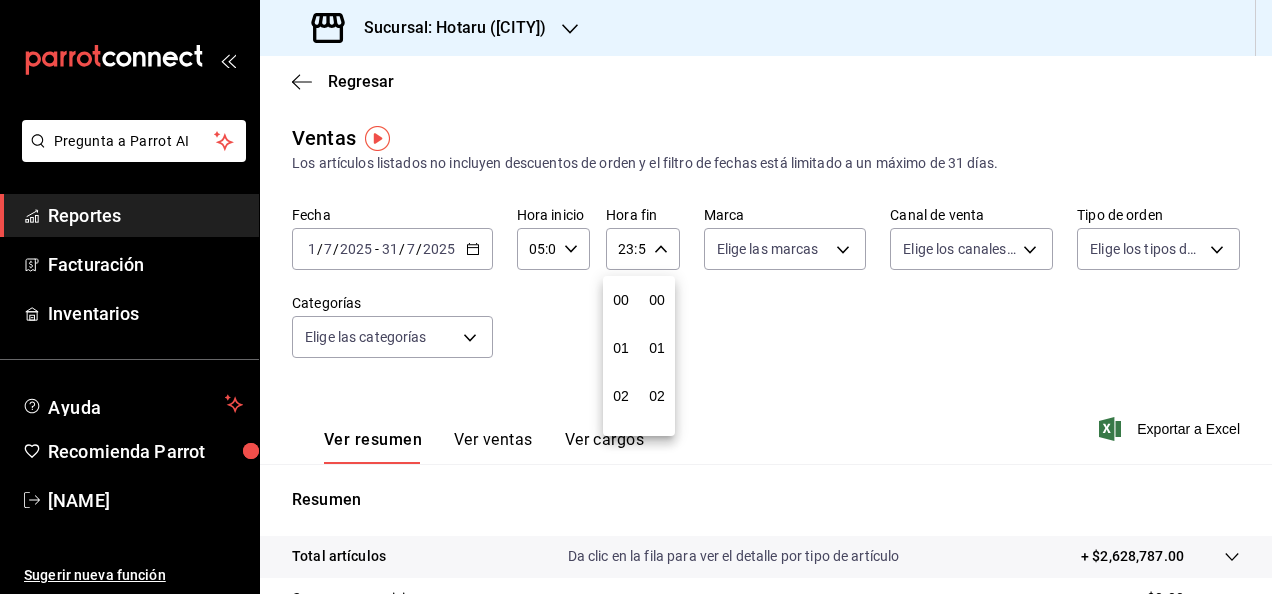 scroll, scrollTop: 992, scrollLeft: 0, axis: vertical 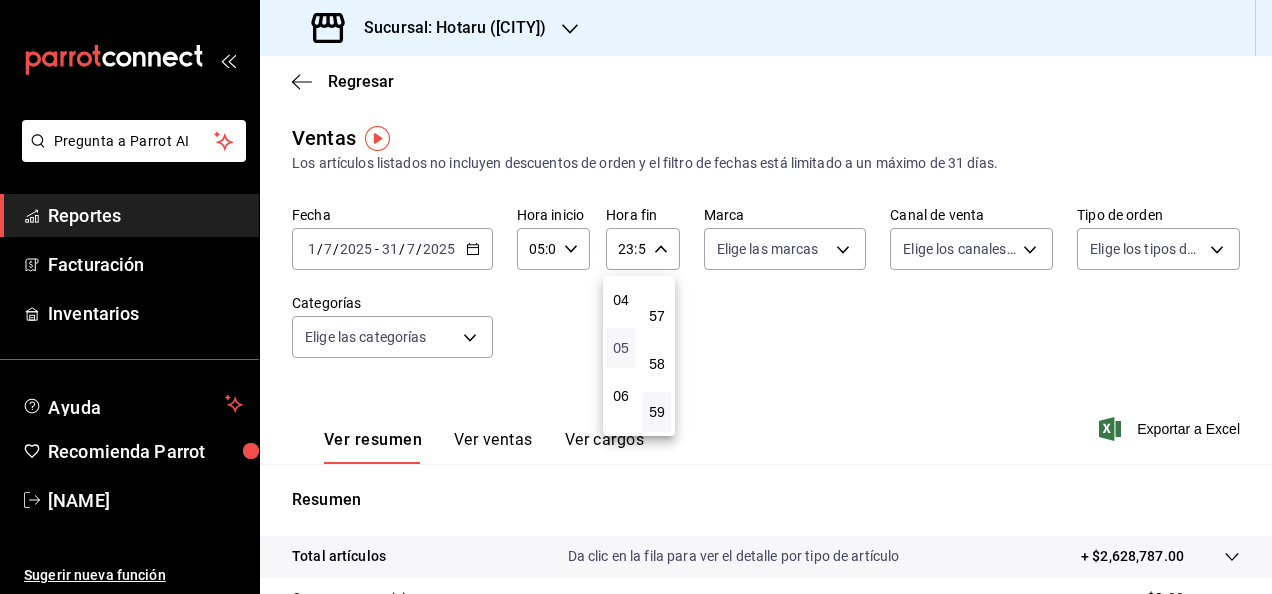 click on "05" at bounding box center [621, 348] 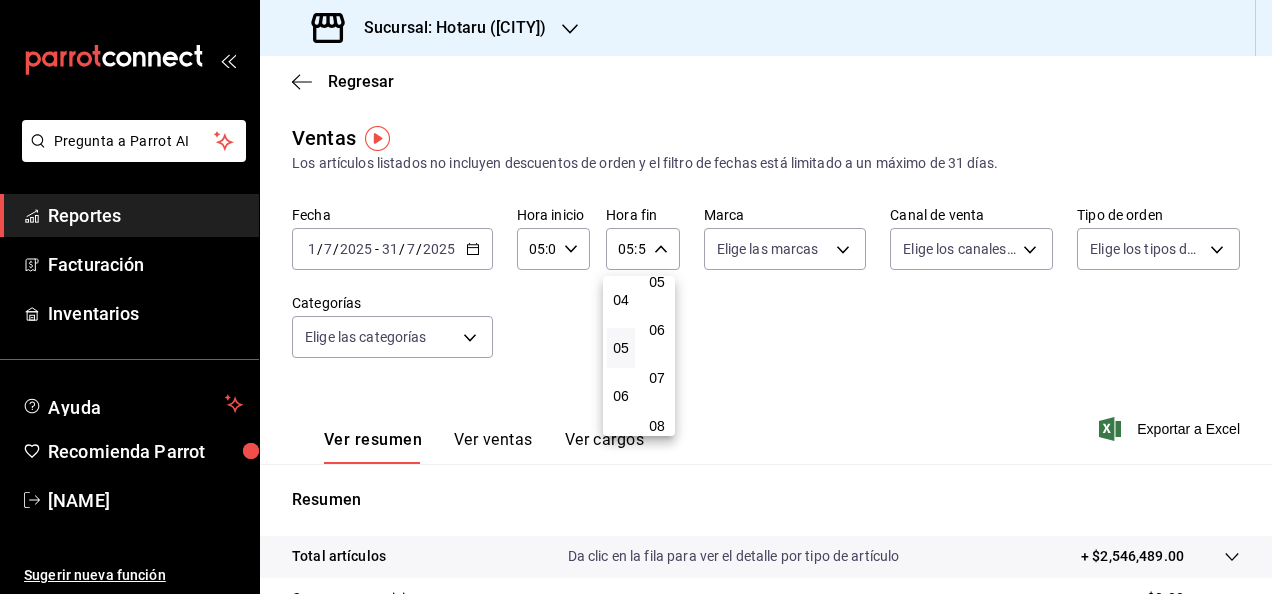 scroll, scrollTop: 0, scrollLeft: 0, axis: both 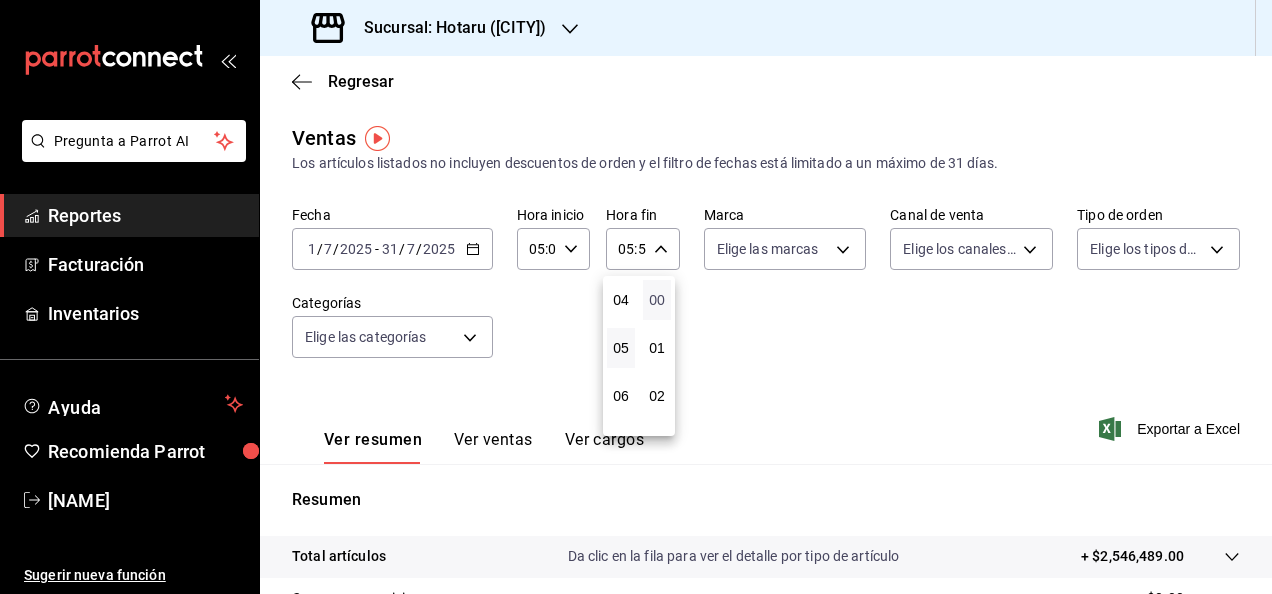 click on "00" at bounding box center [657, 300] 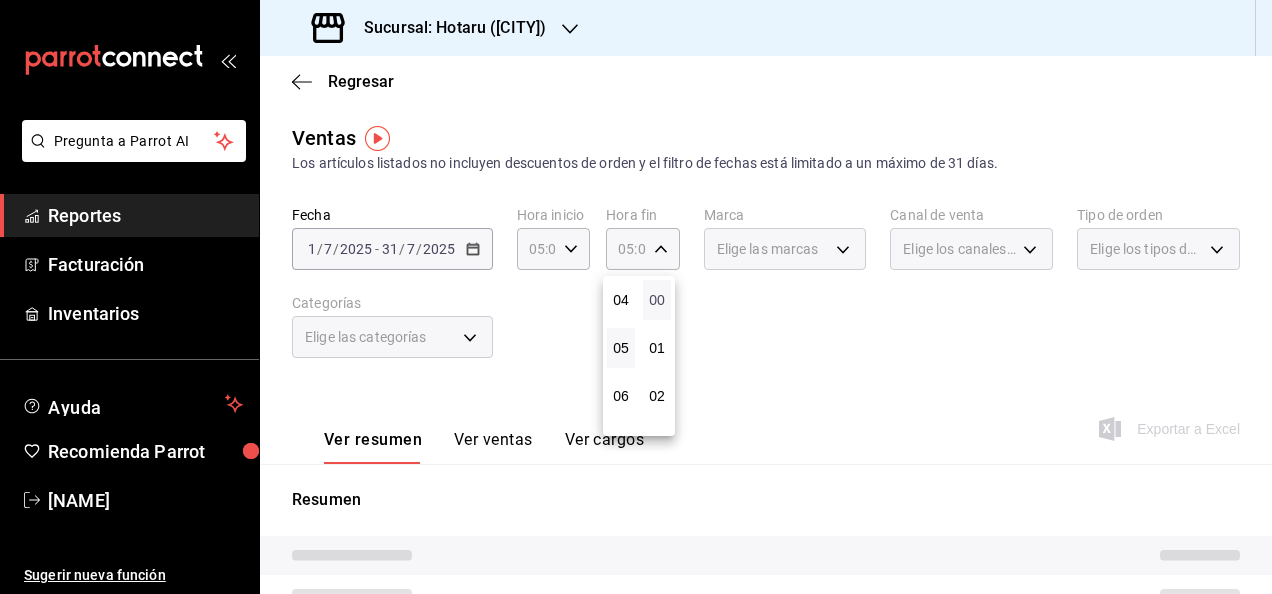 click on "00" at bounding box center [657, 300] 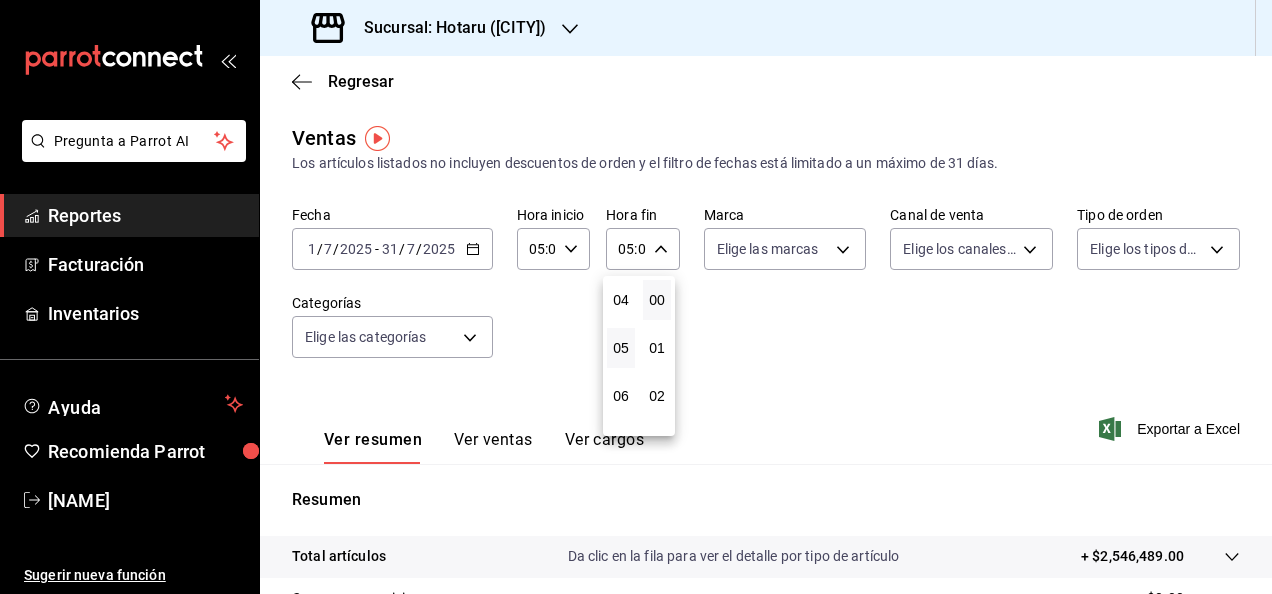 click at bounding box center (636, 297) 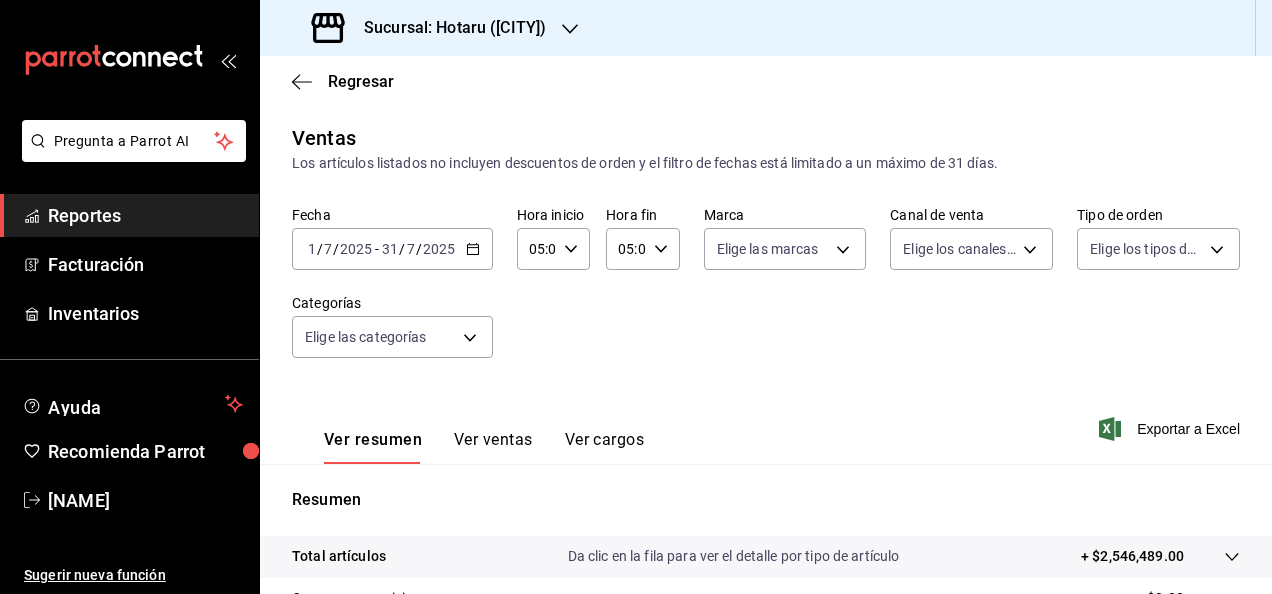 scroll, scrollTop: 364, scrollLeft: 0, axis: vertical 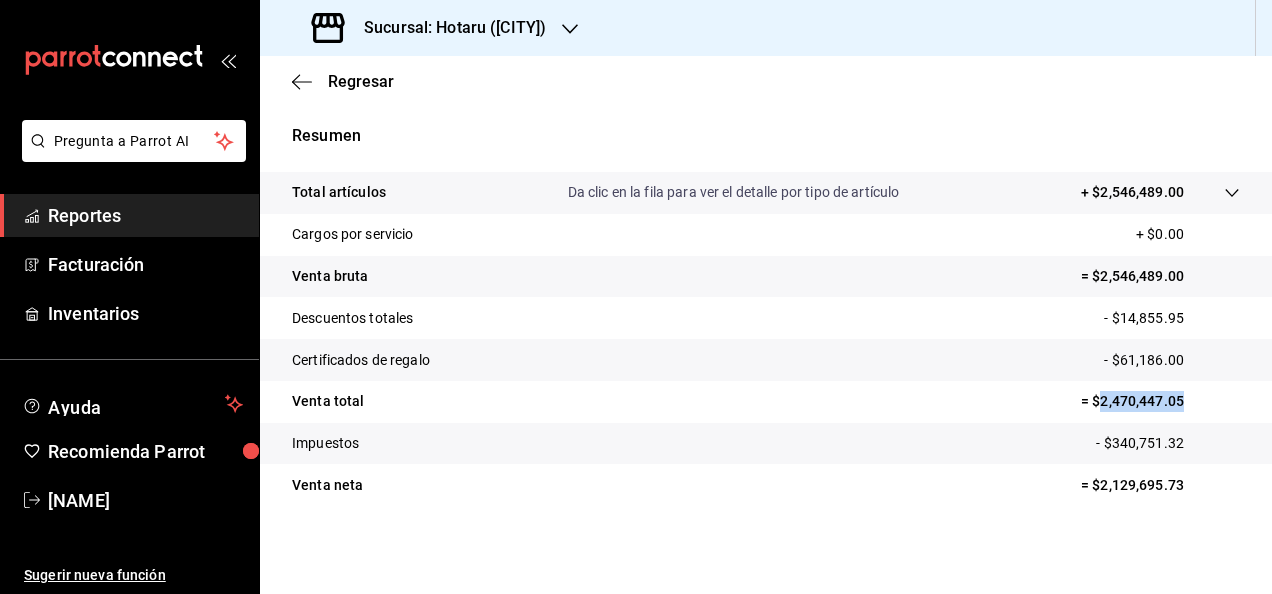 drag, startPoint x: 1082, startPoint y: 399, endPoint x: 1188, endPoint y: 392, distance: 106.23088 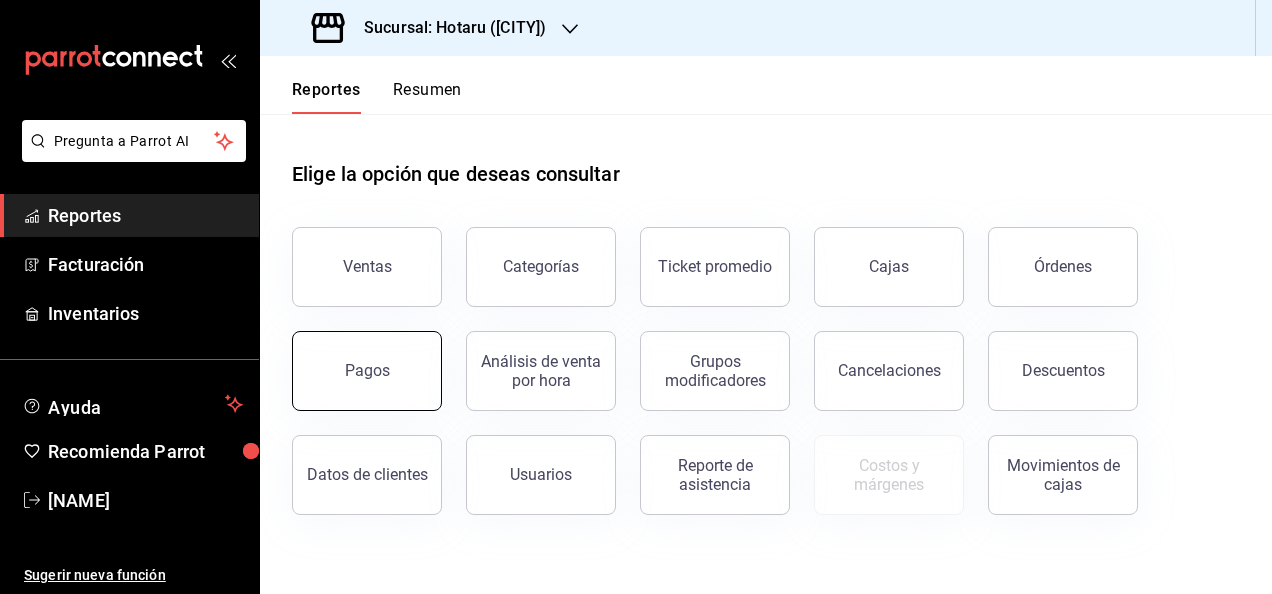 click on "Pagos" at bounding box center [367, 371] 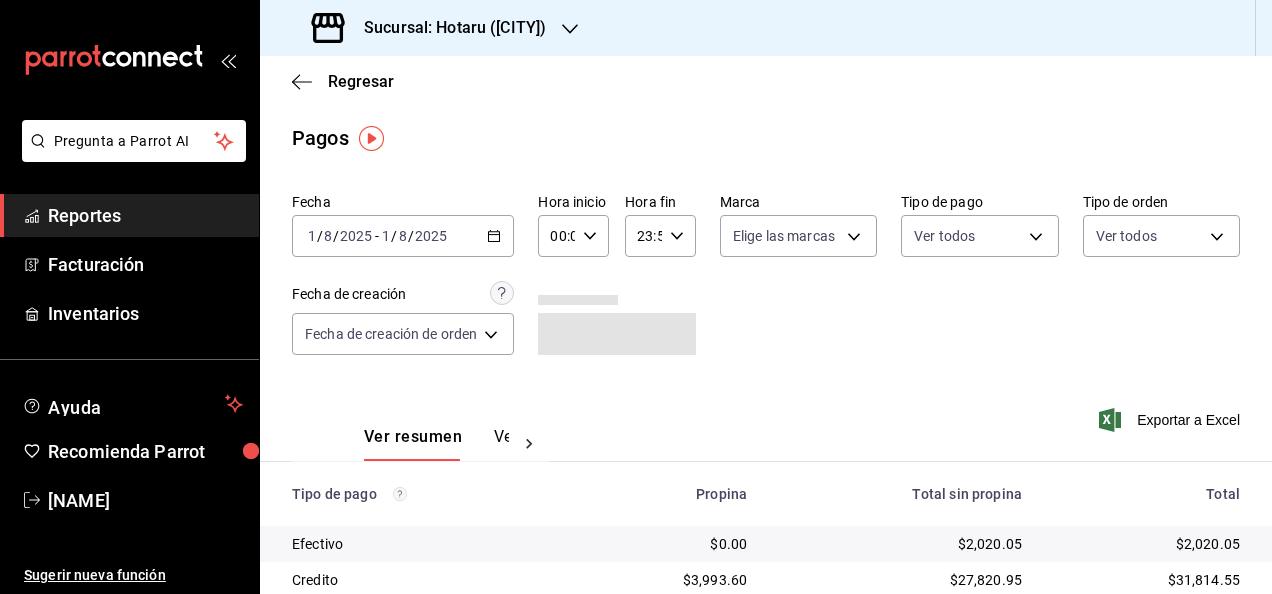 click on "2025-08-01 1 / 8 / 2025 - 2025-08-01 1 / 8 / 2025" at bounding box center (403, 236) 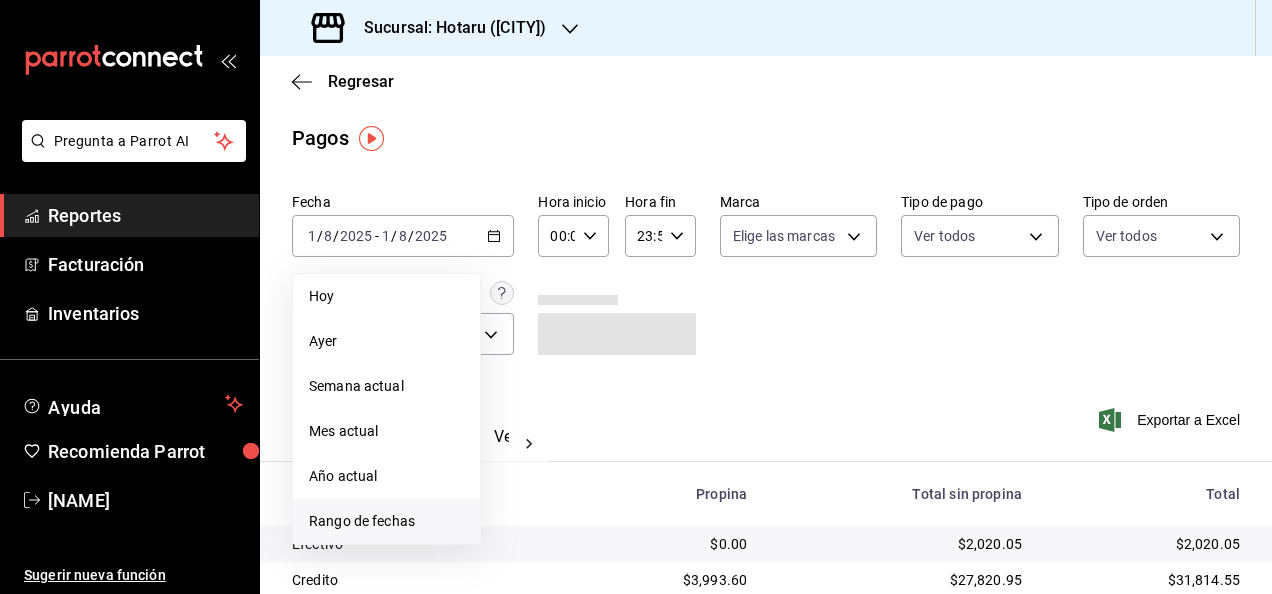 click on "Rango de fechas" at bounding box center (386, 521) 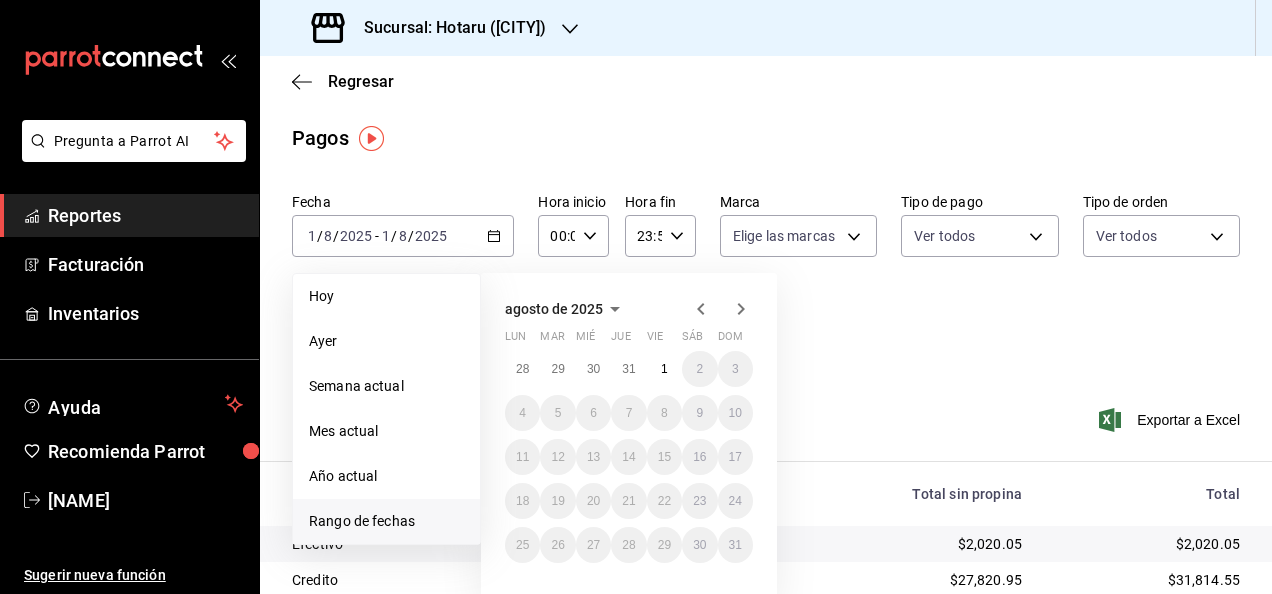 click 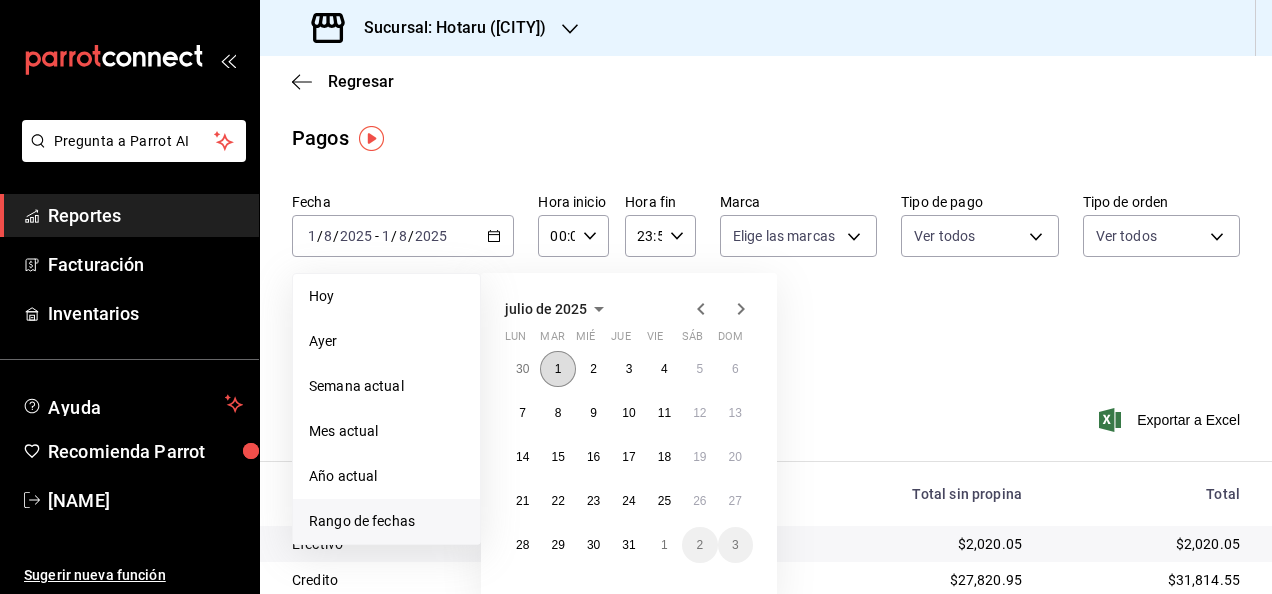 click on "1" at bounding box center [557, 369] 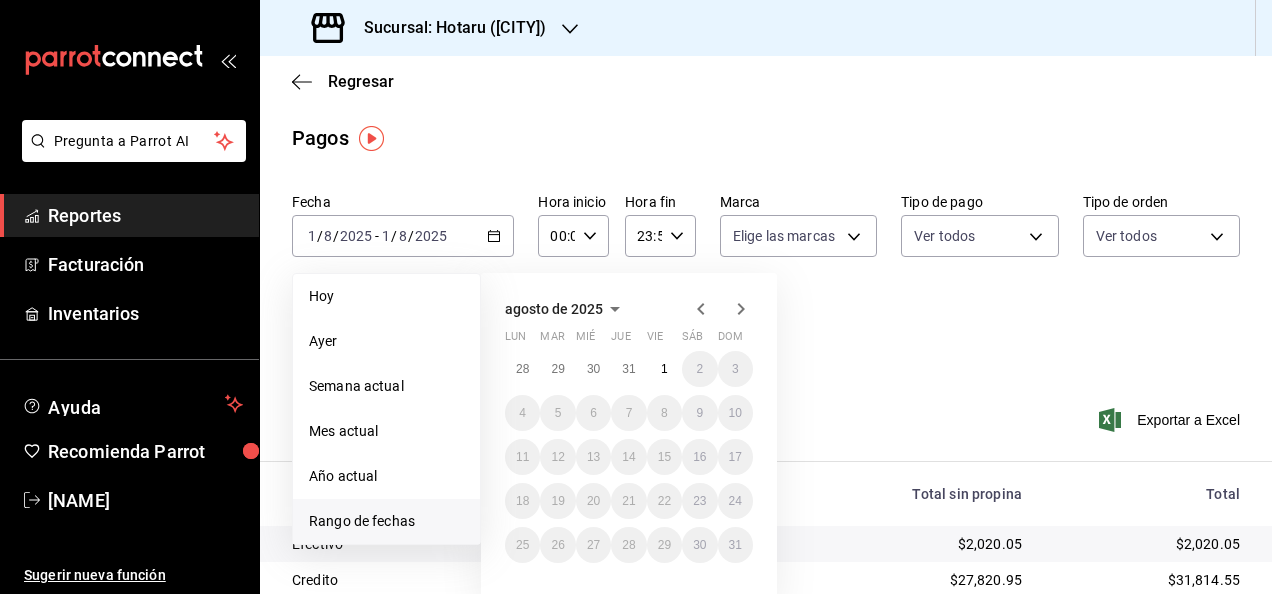click 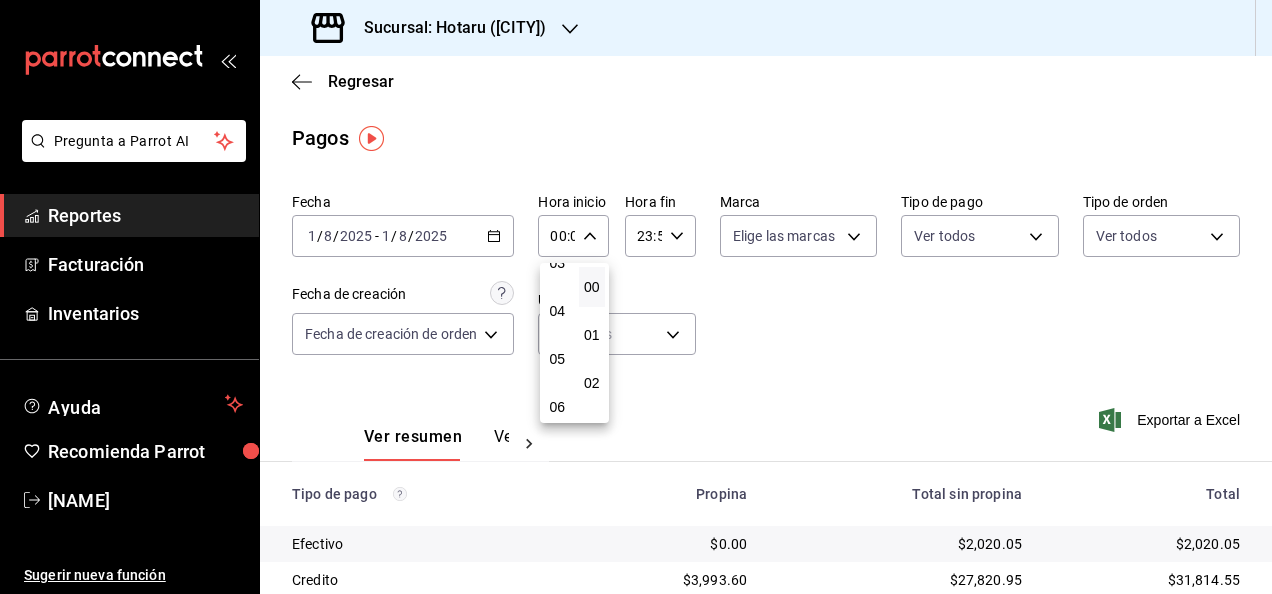 scroll, scrollTop: 200, scrollLeft: 0, axis: vertical 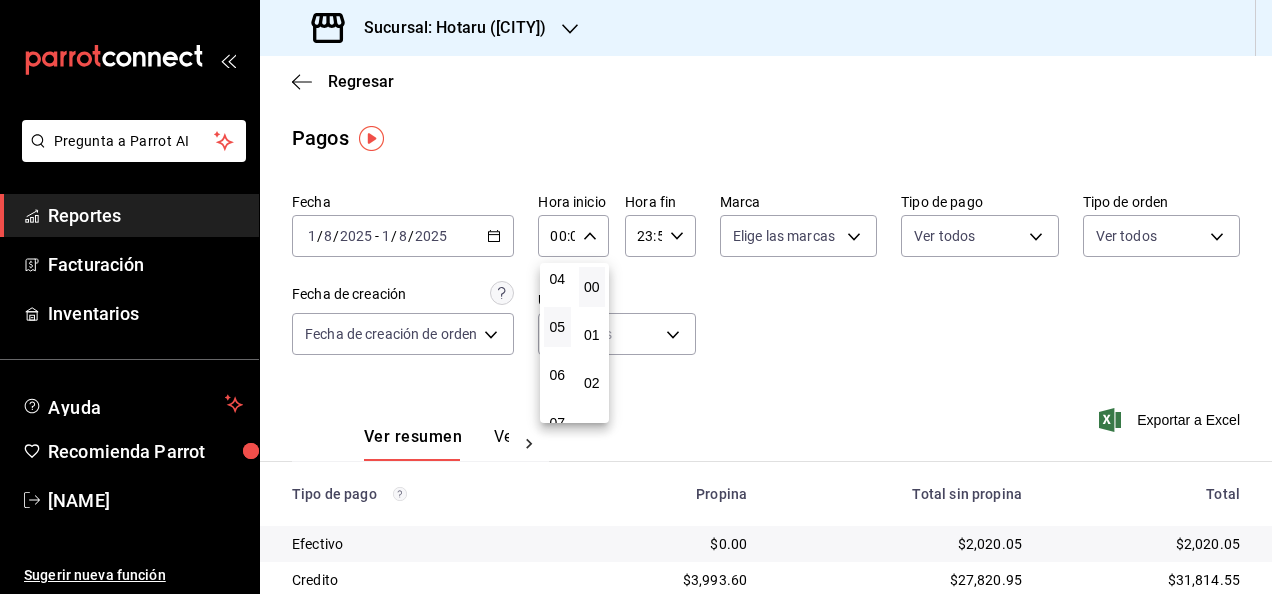 click on "05" at bounding box center (557, 327) 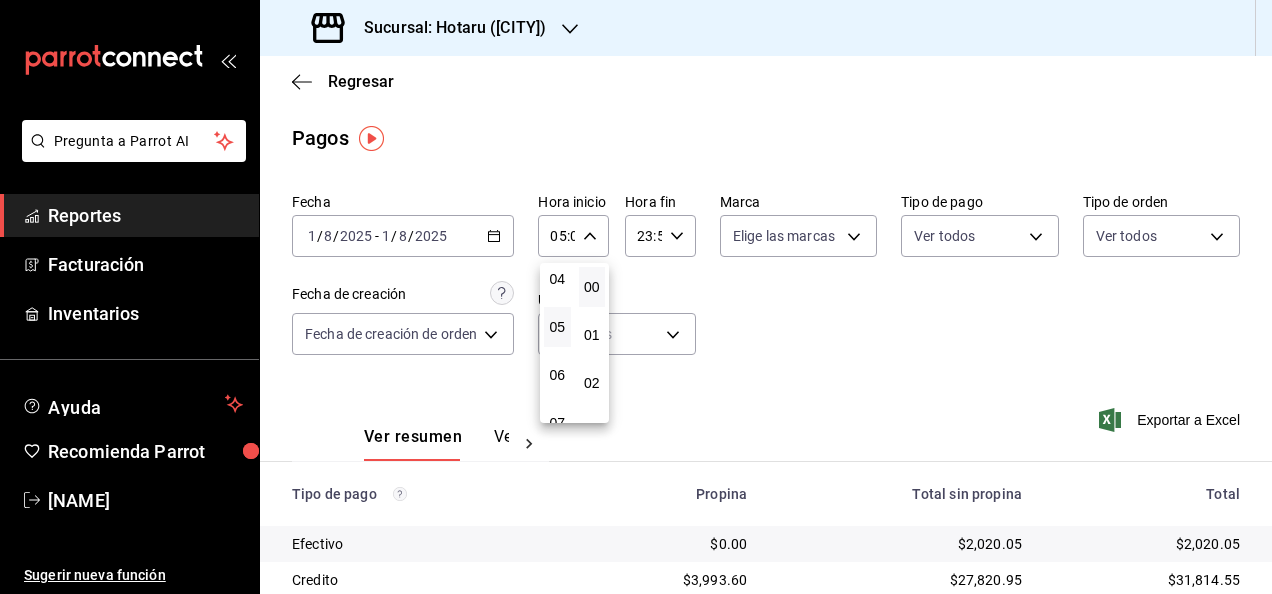 click at bounding box center (636, 297) 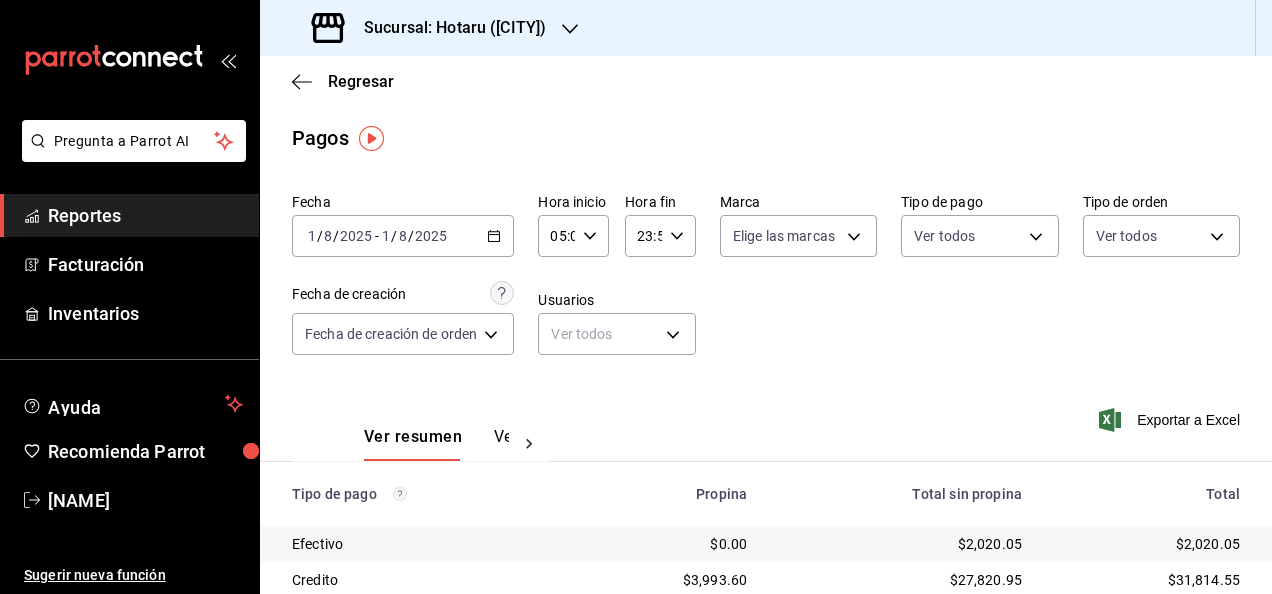 click 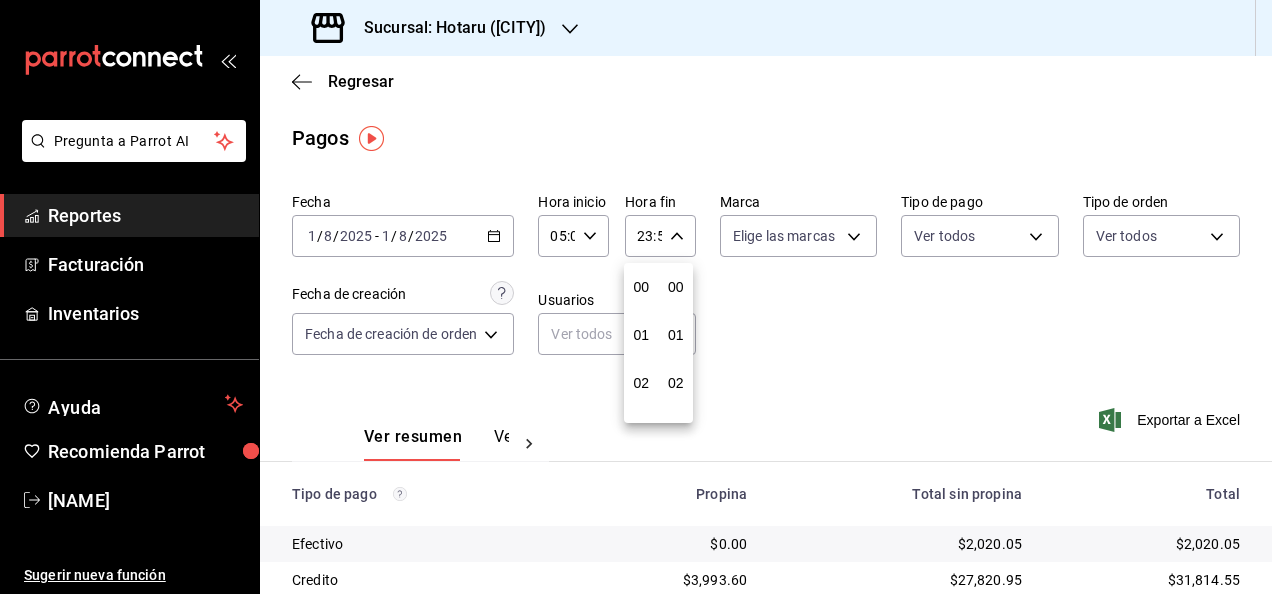 scroll, scrollTop: 992, scrollLeft: 0, axis: vertical 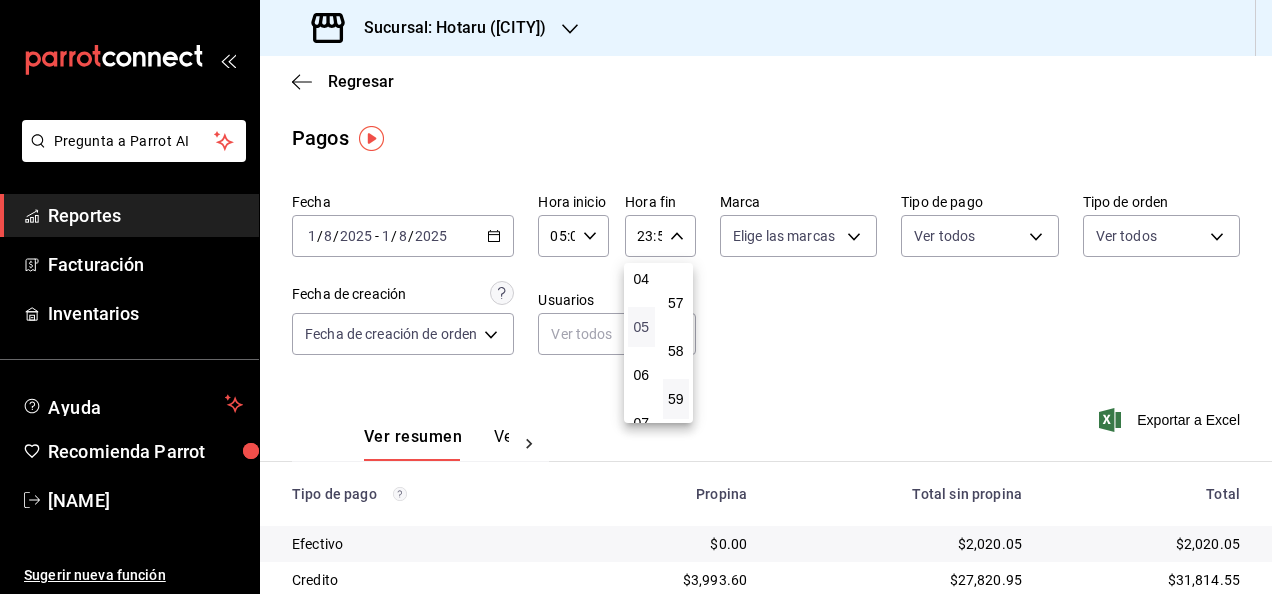 click on "05" at bounding box center [641, 327] 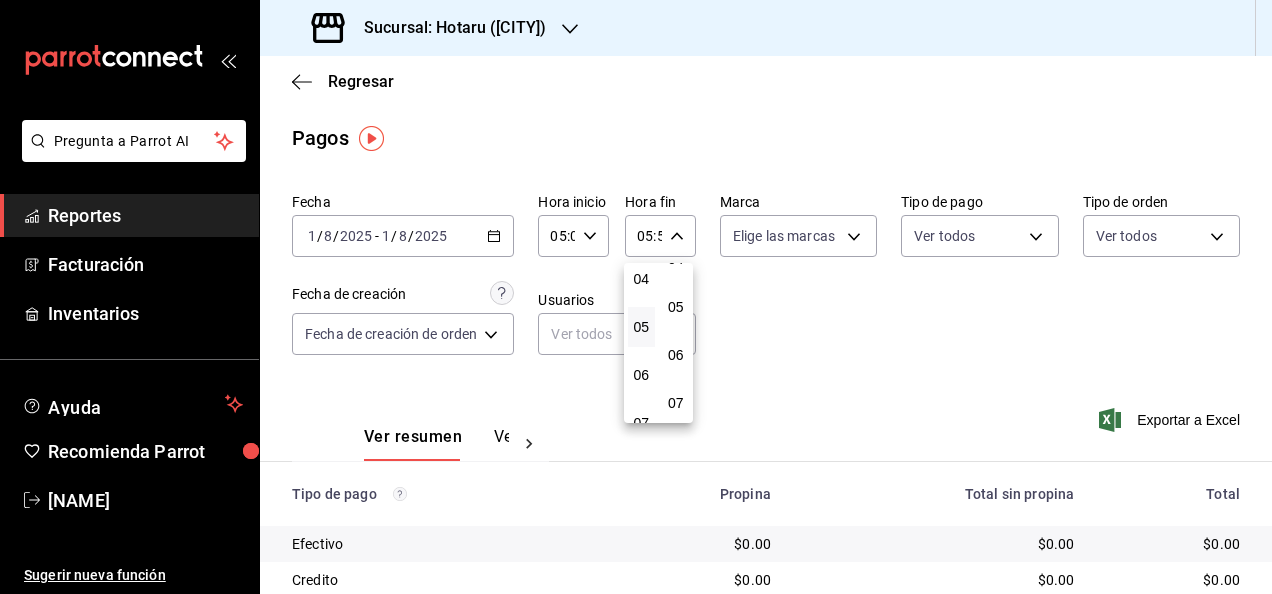 scroll, scrollTop: 0, scrollLeft: 0, axis: both 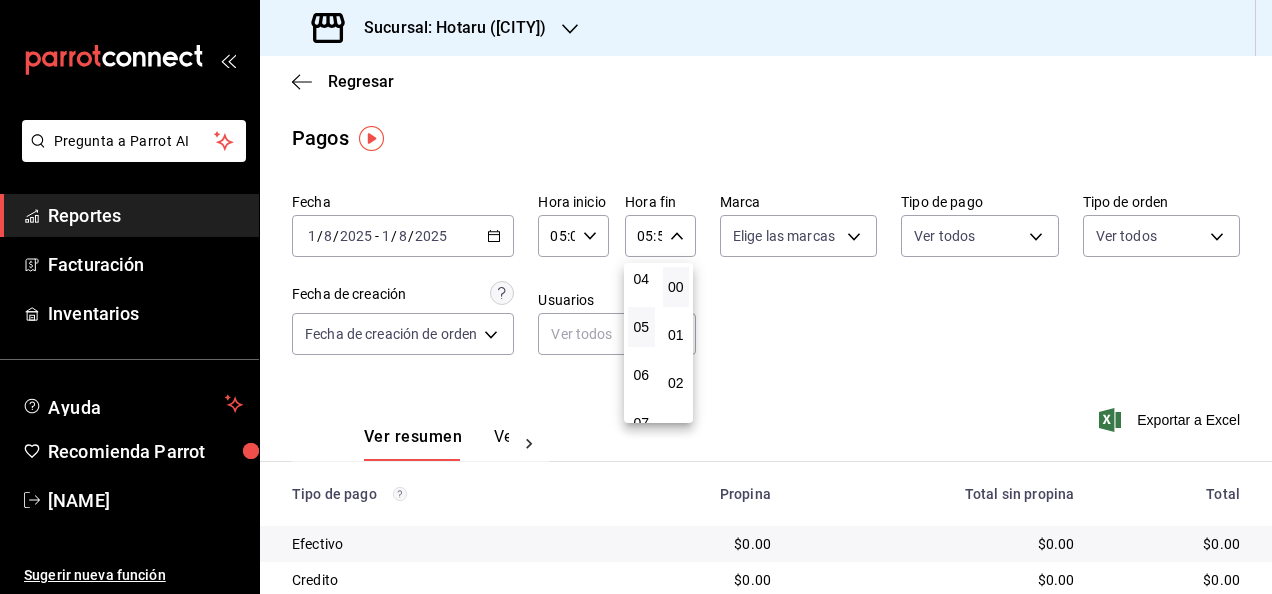click on "00" at bounding box center [676, 287] 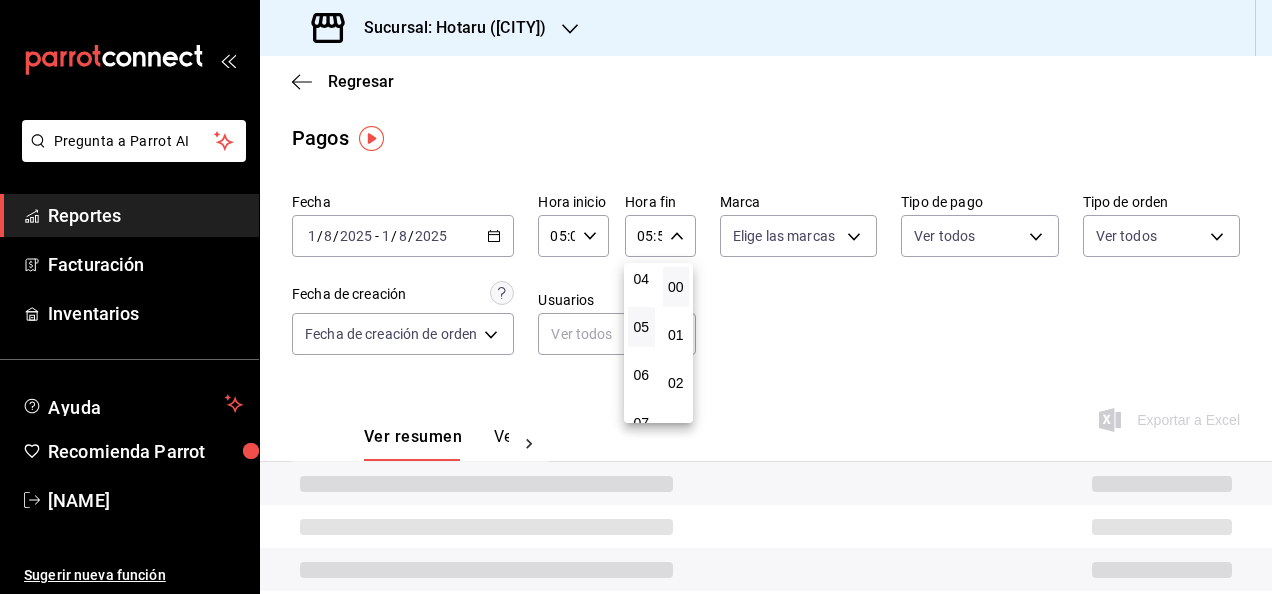 type on "05:00" 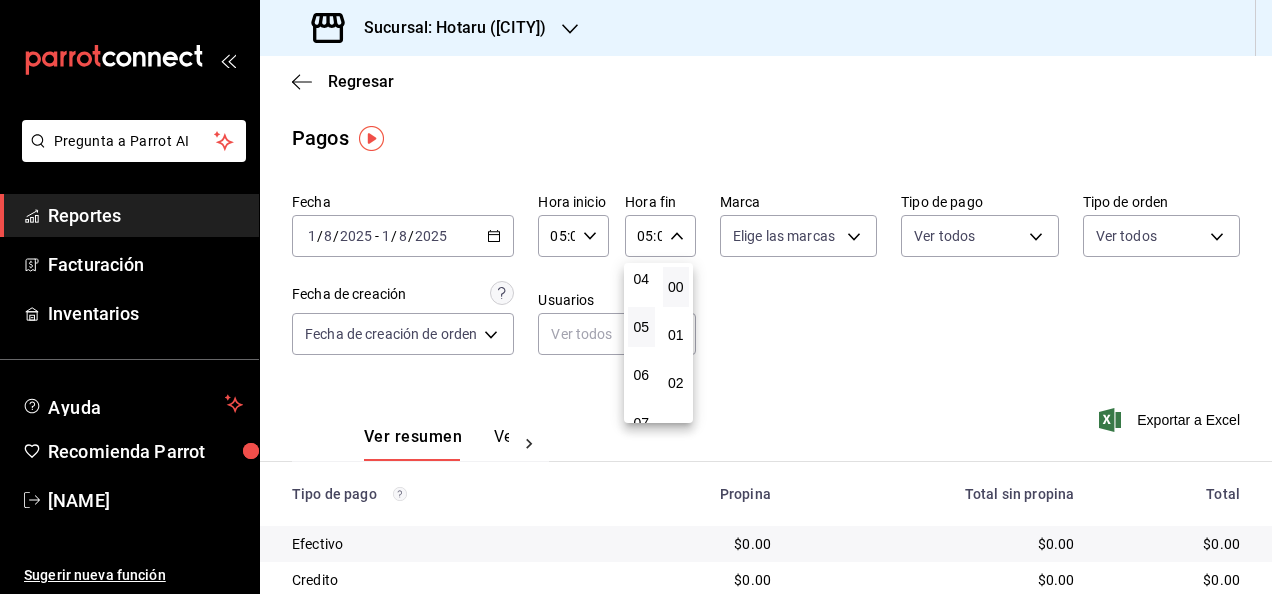 click at bounding box center [636, 297] 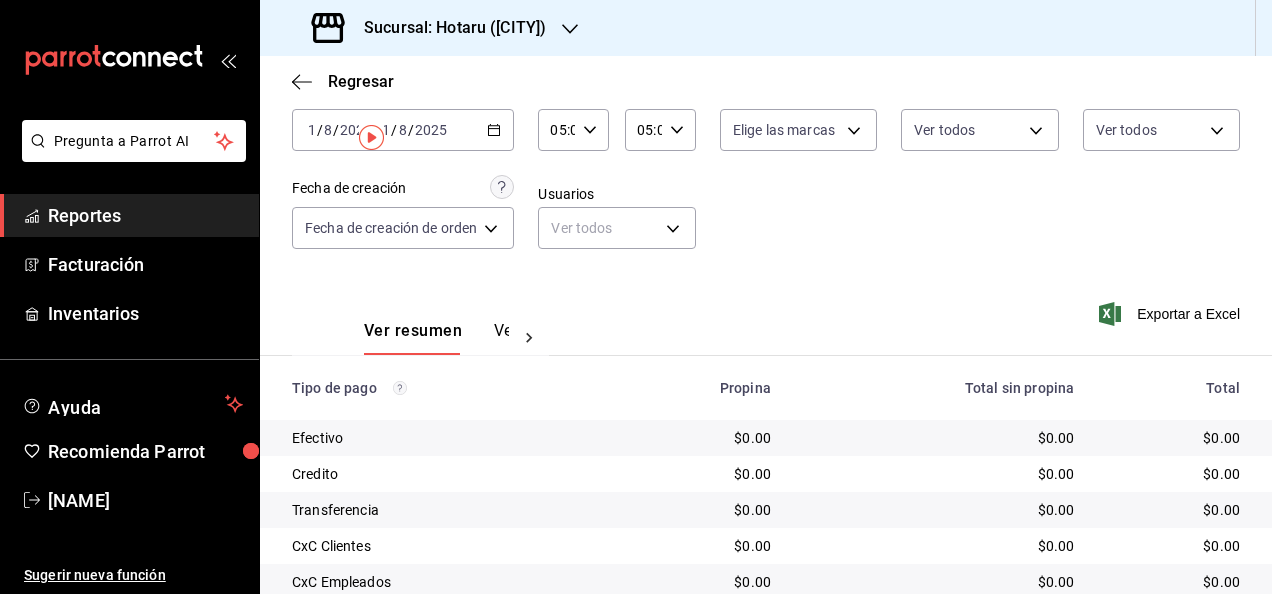 scroll, scrollTop: 0, scrollLeft: 0, axis: both 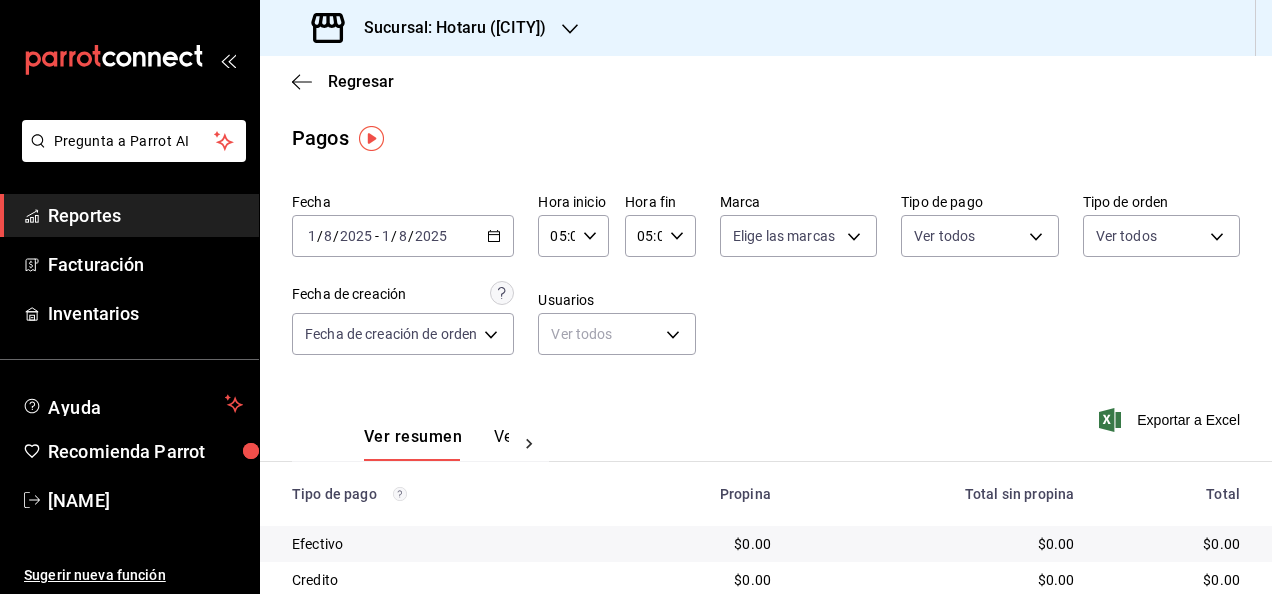 click 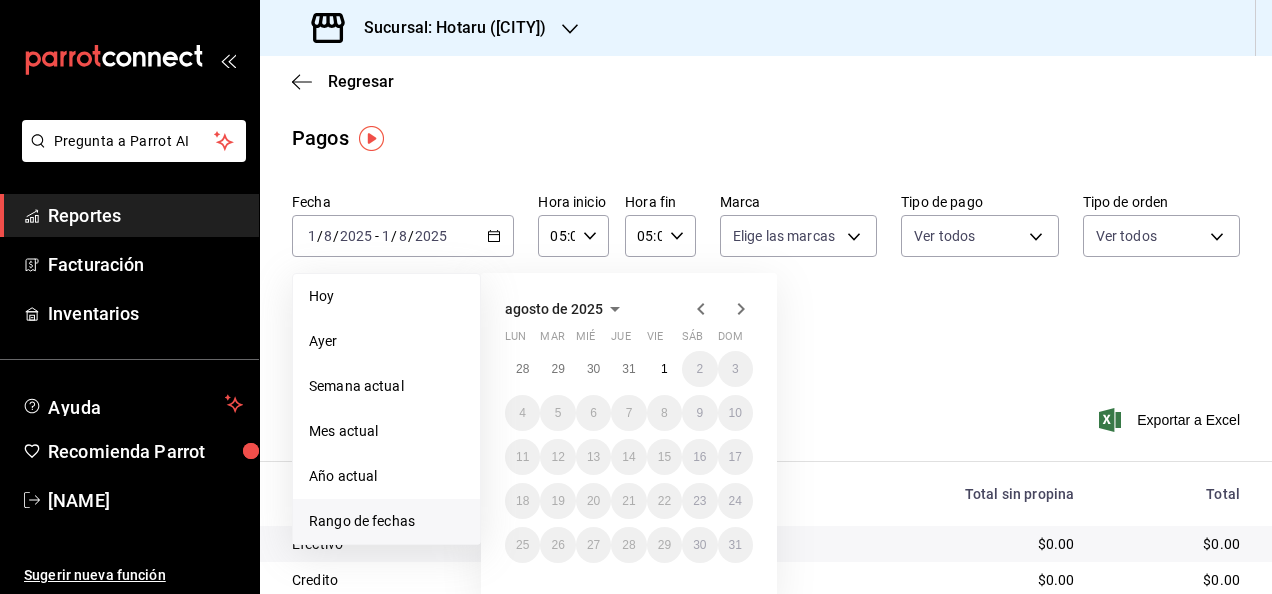 click 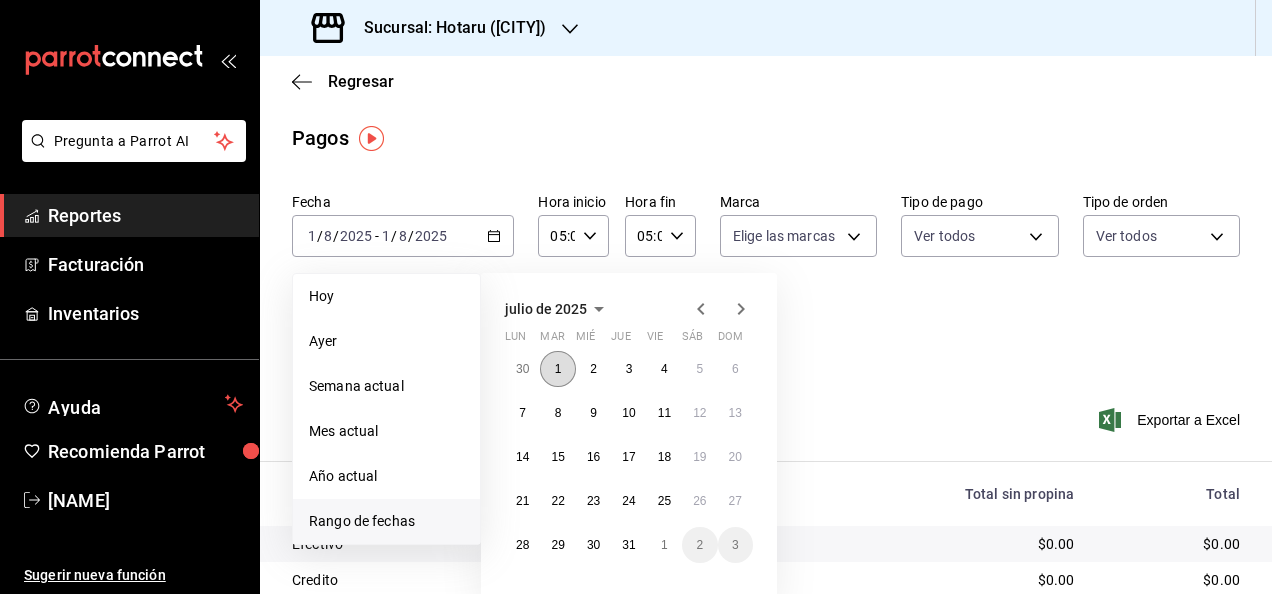 click on "1" at bounding box center (557, 369) 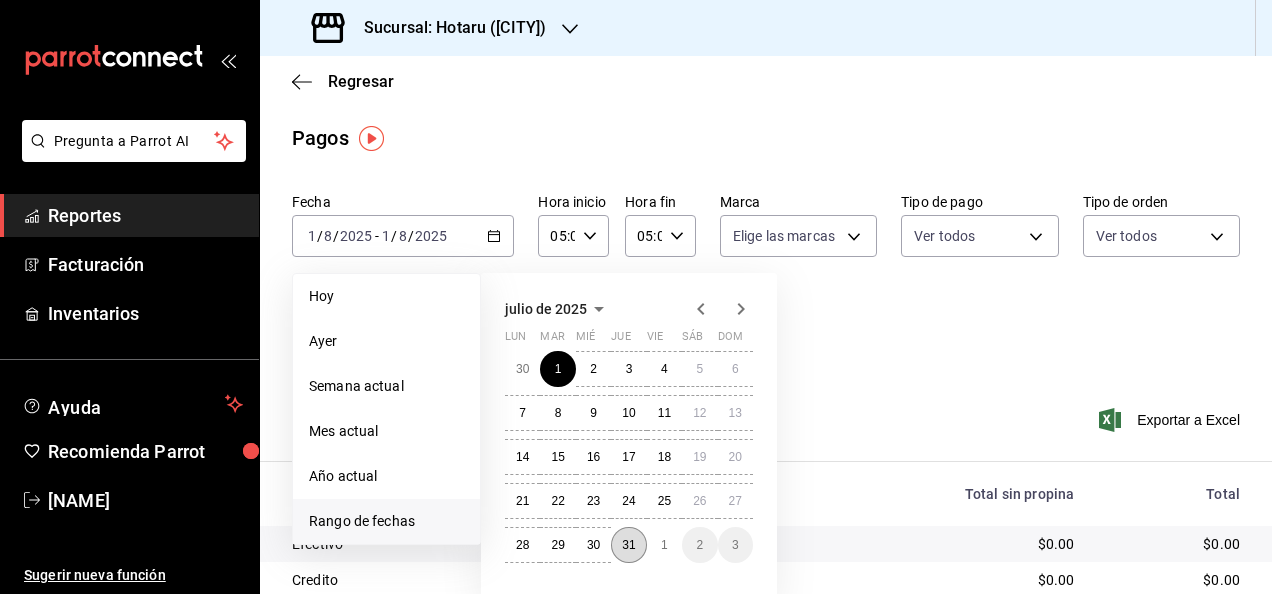 click on "31" at bounding box center [628, 545] 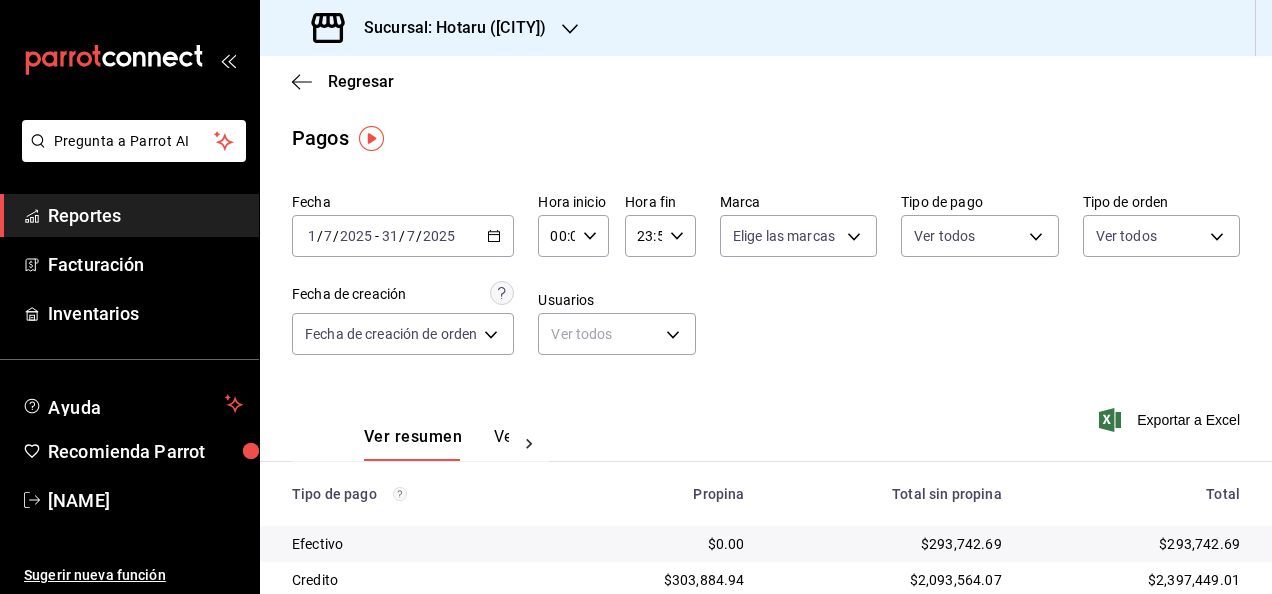 click 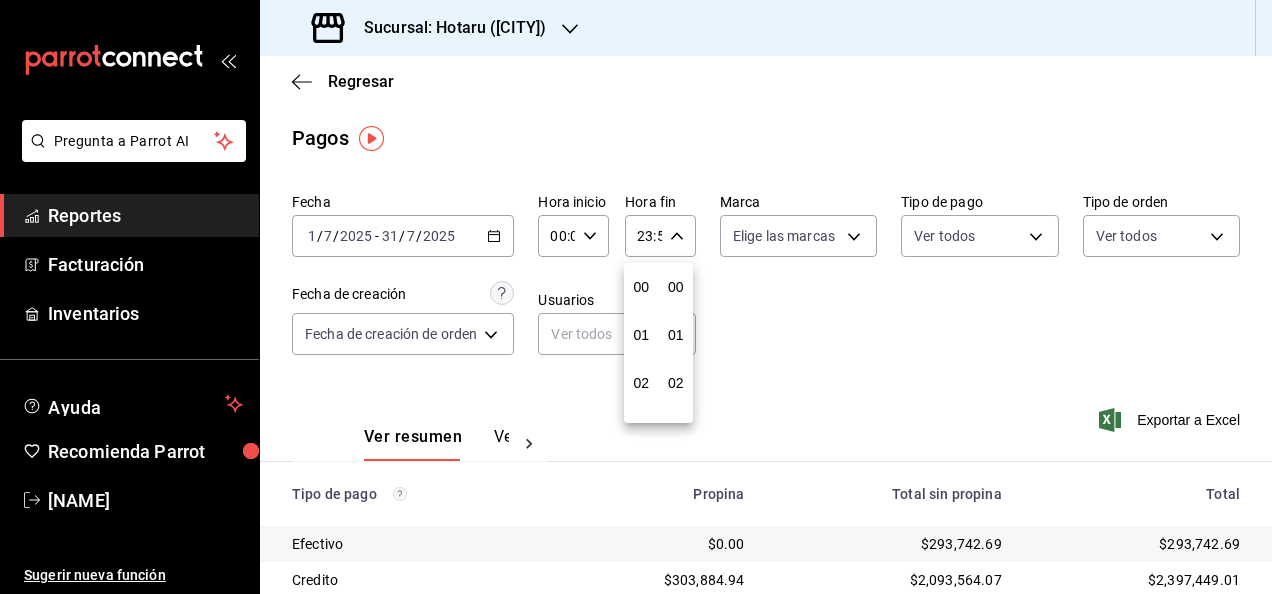 scroll, scrollTop: 992, scrollLeft: 0, axis: vertical 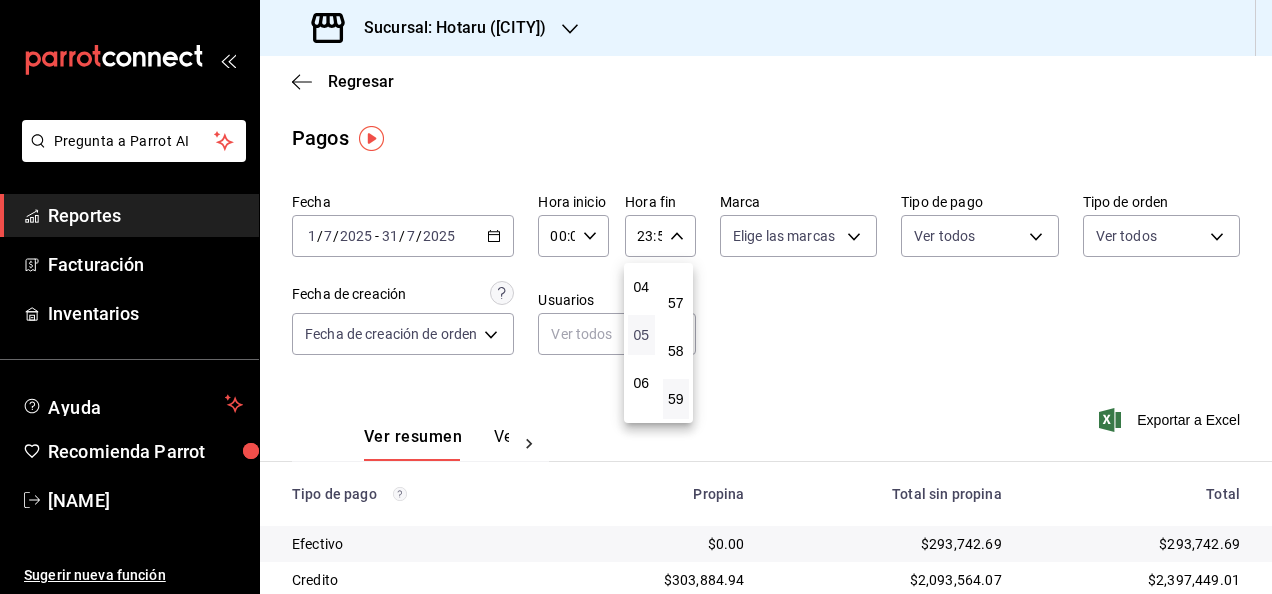click on "05" at bounding box center (641, 335) 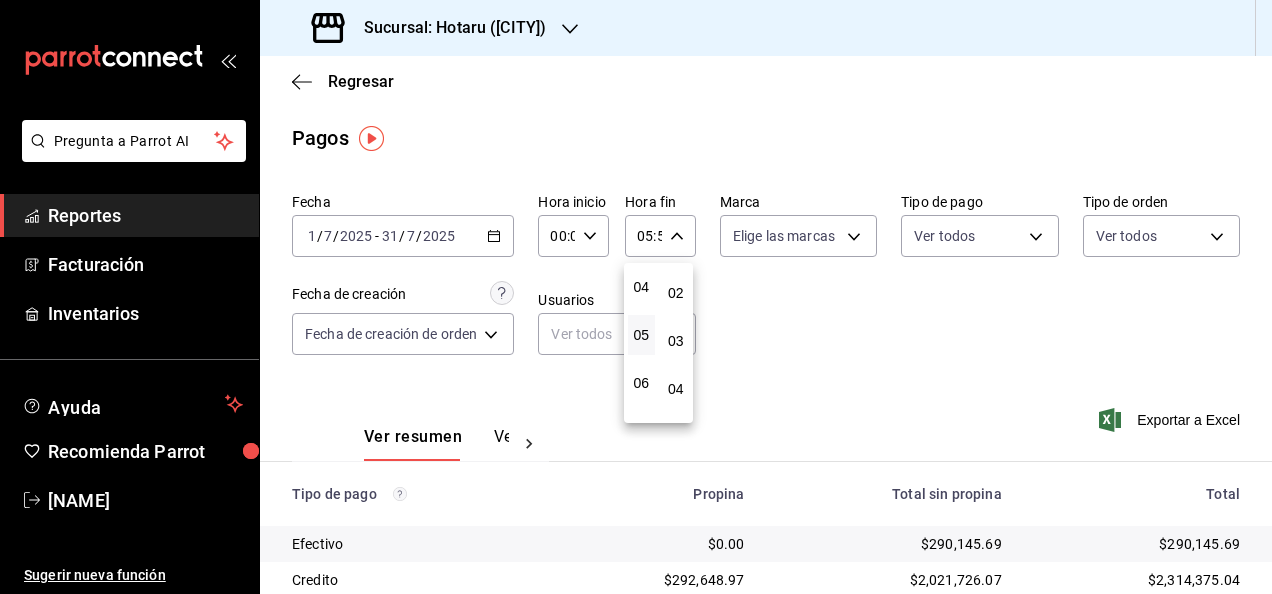 scroll, scrollTop: 0, scrollLeft: 0, axis: both 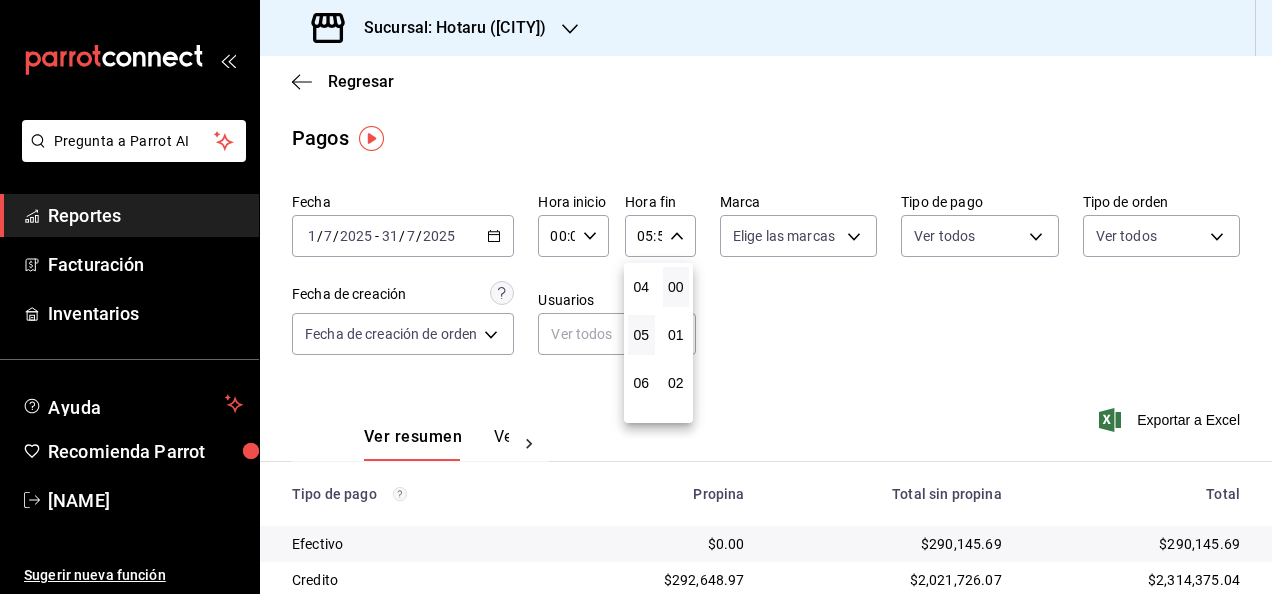 click on "00" at bounding box center (676, 287) 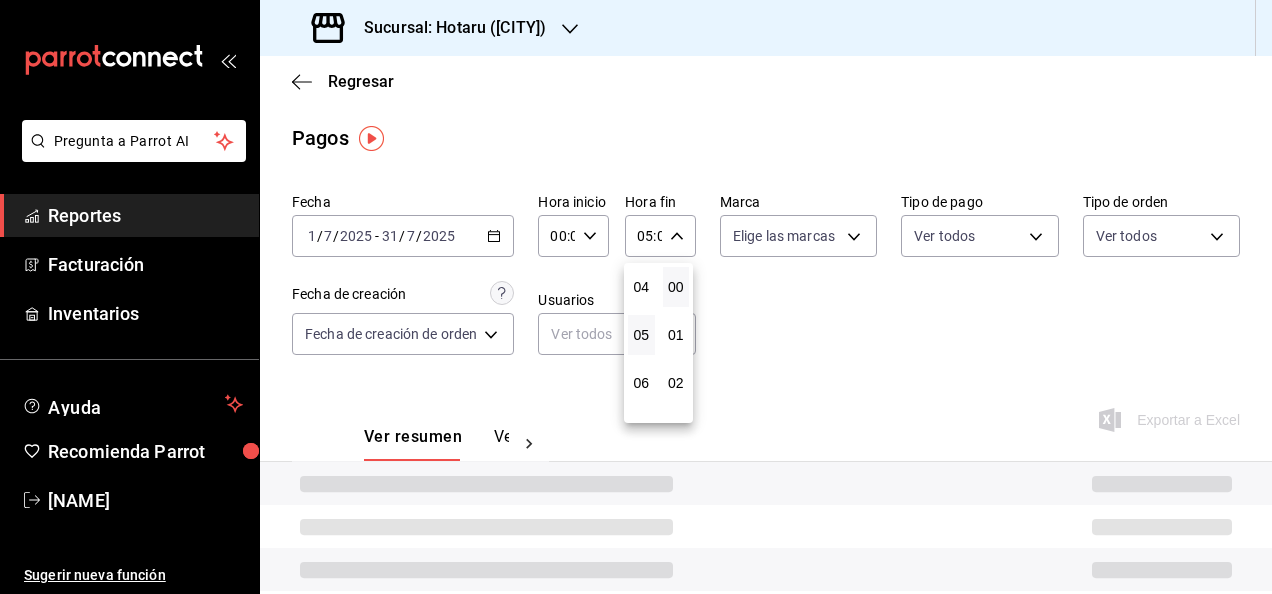 click at bounding box center (636, 297) 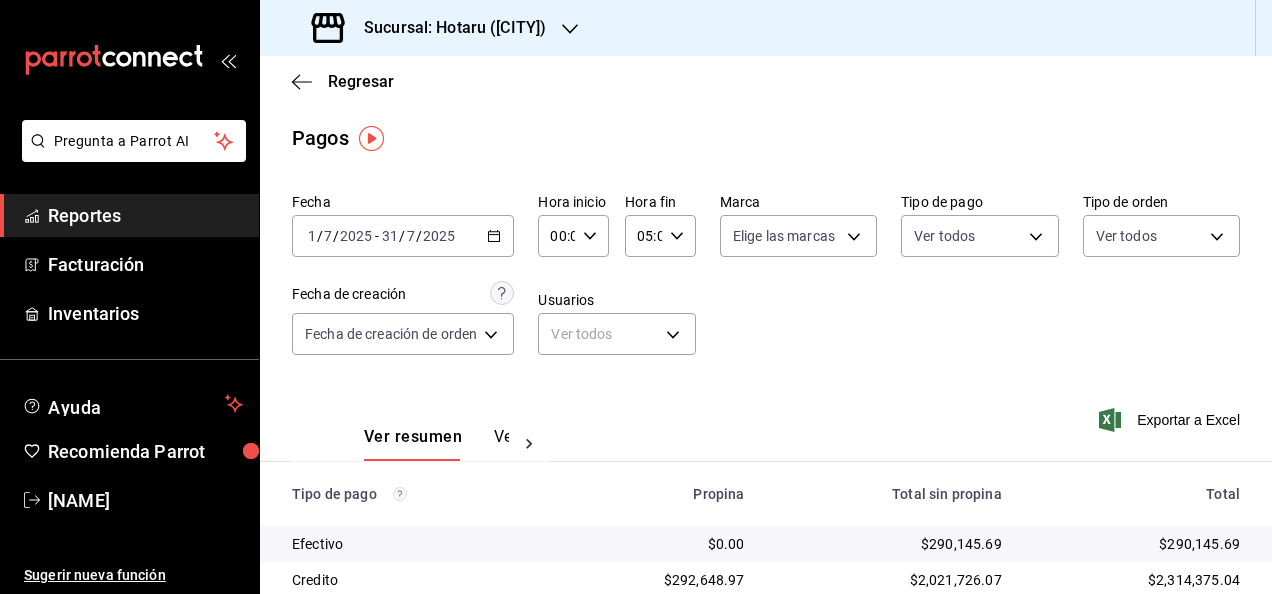click 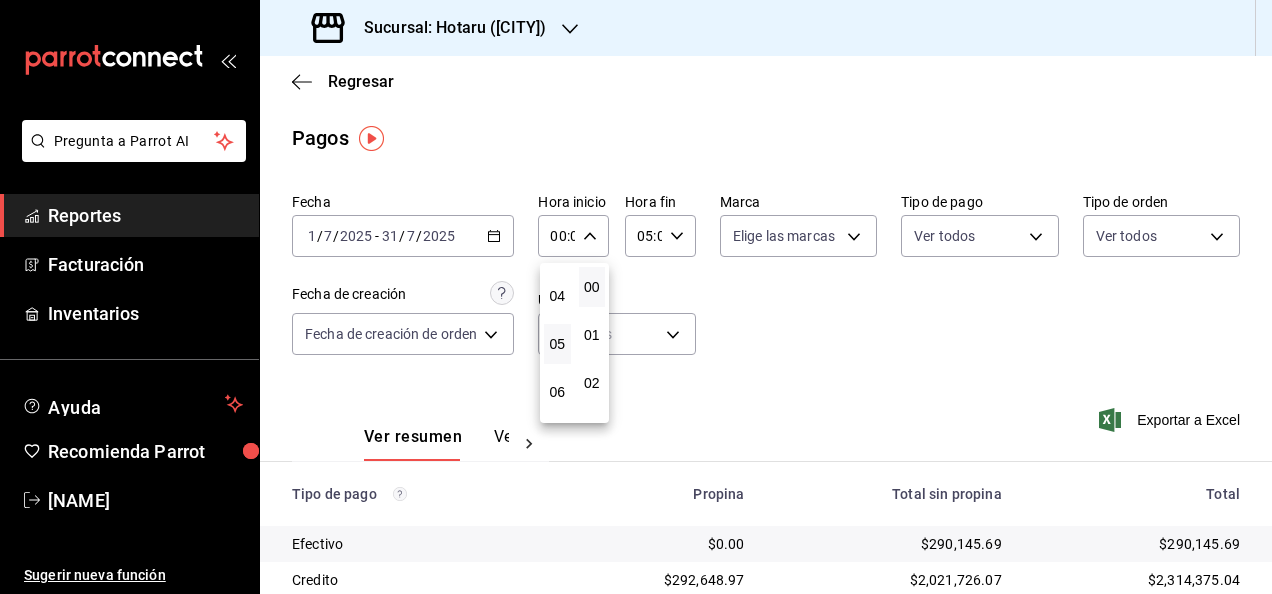 scroll, scrollTop: 200, scrollLeft: 0, axis: vertical 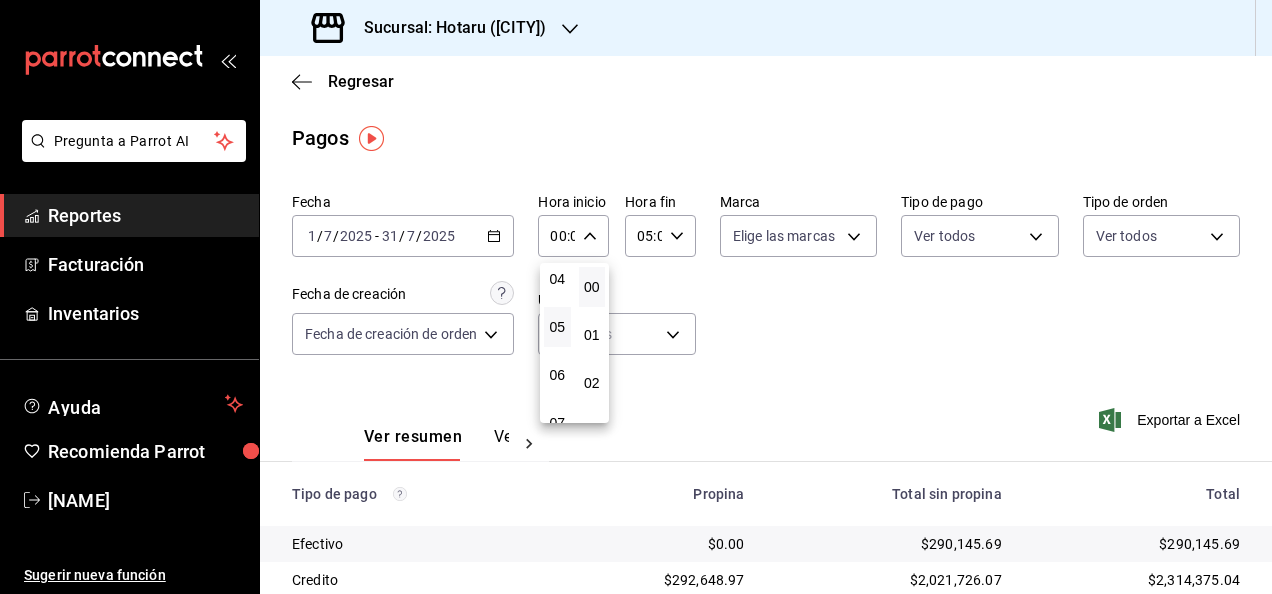 click on "05" at bounding box center (557, 327) 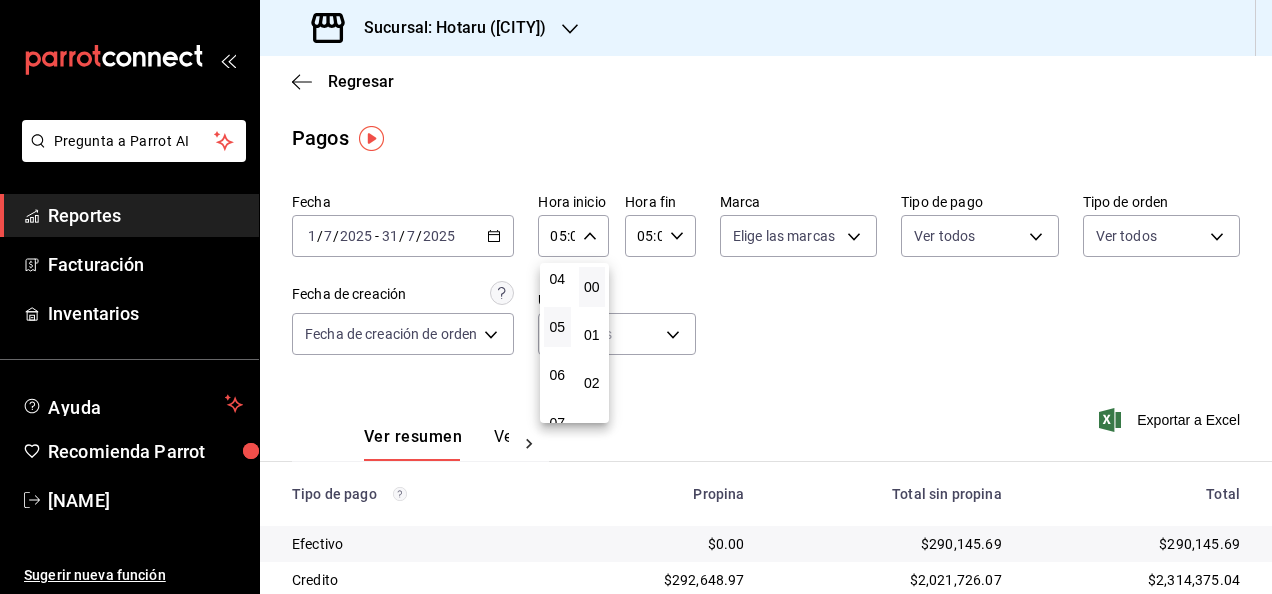 click at bounding box center [636, 297] 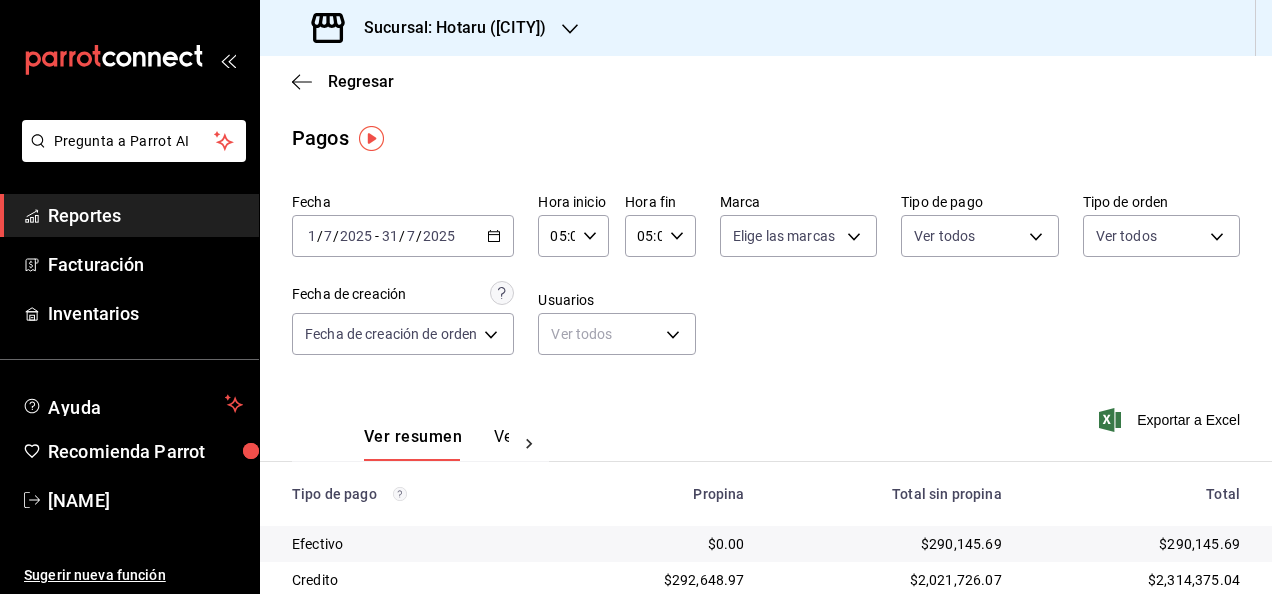 click on "05:00 Hora fin" at bounding box center (660, 236) 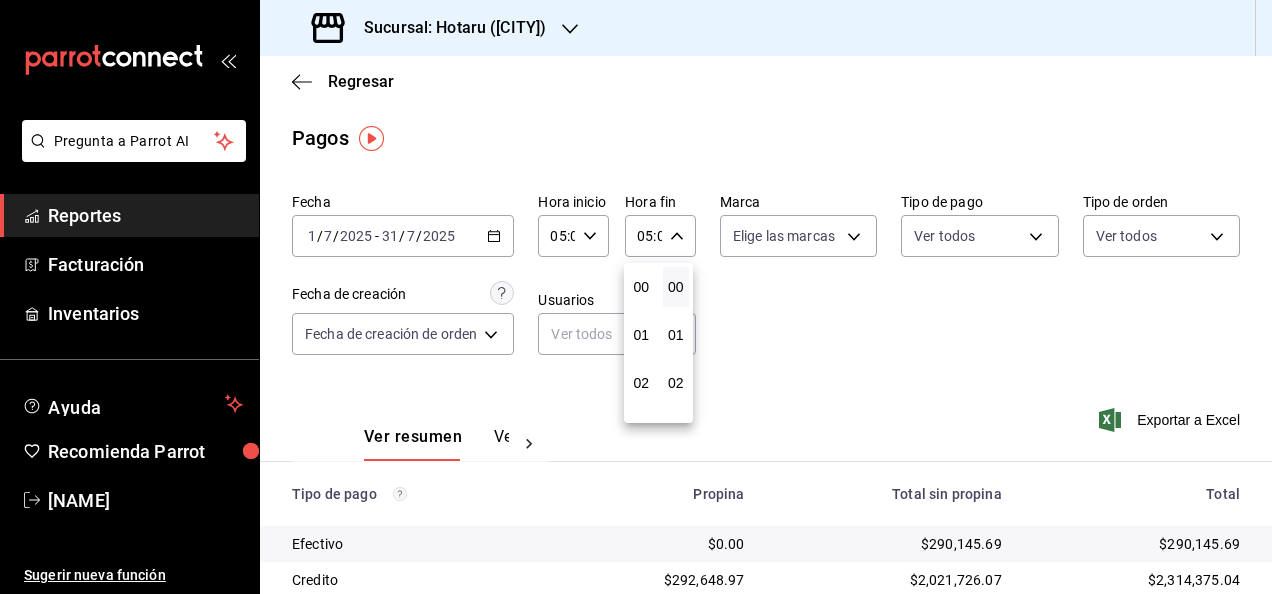 scroll, scrollTop: 240, scrollLeft: 0, axis: vertical 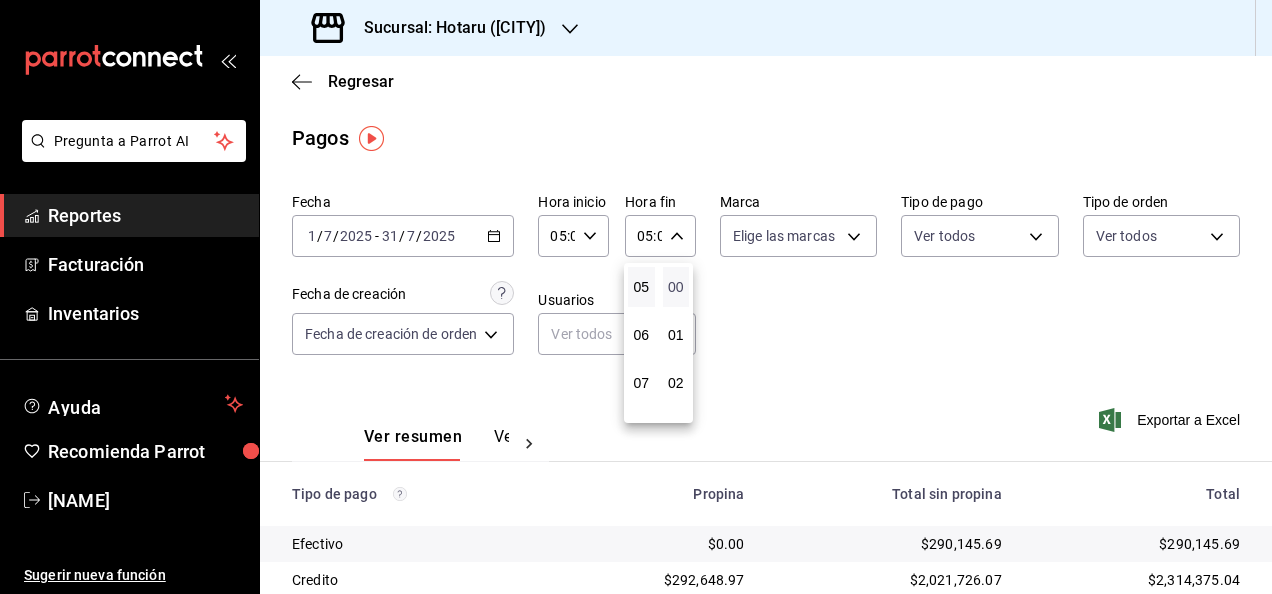 click on "00" at bounding box center [676, 287] 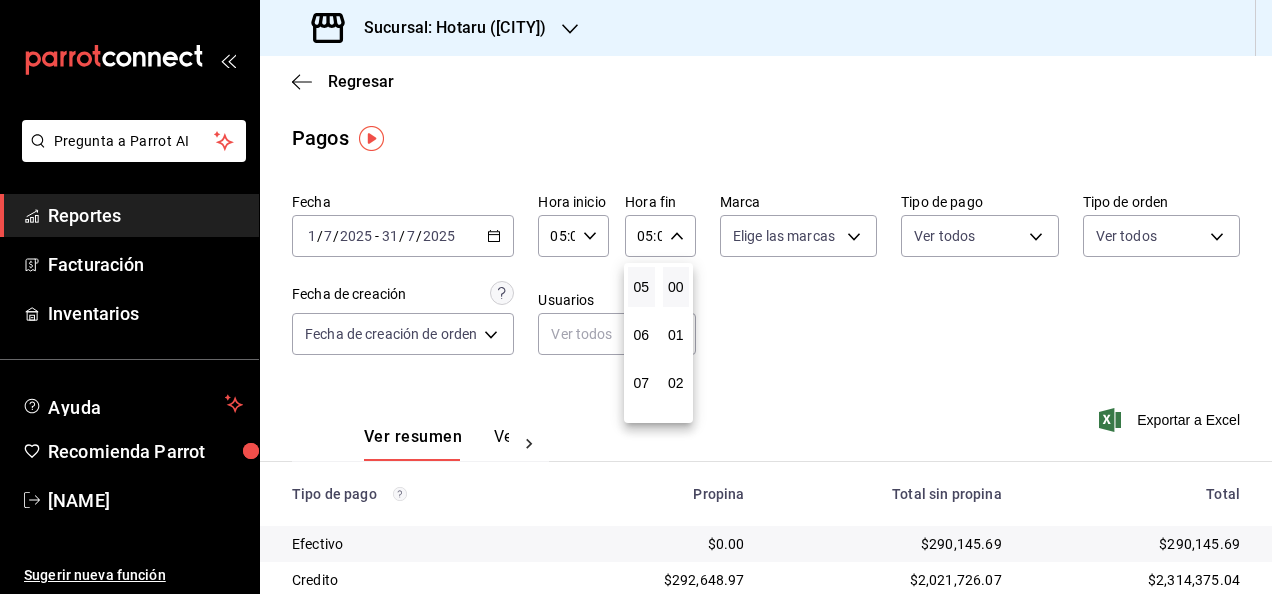 click at bounding box center [636, 297] 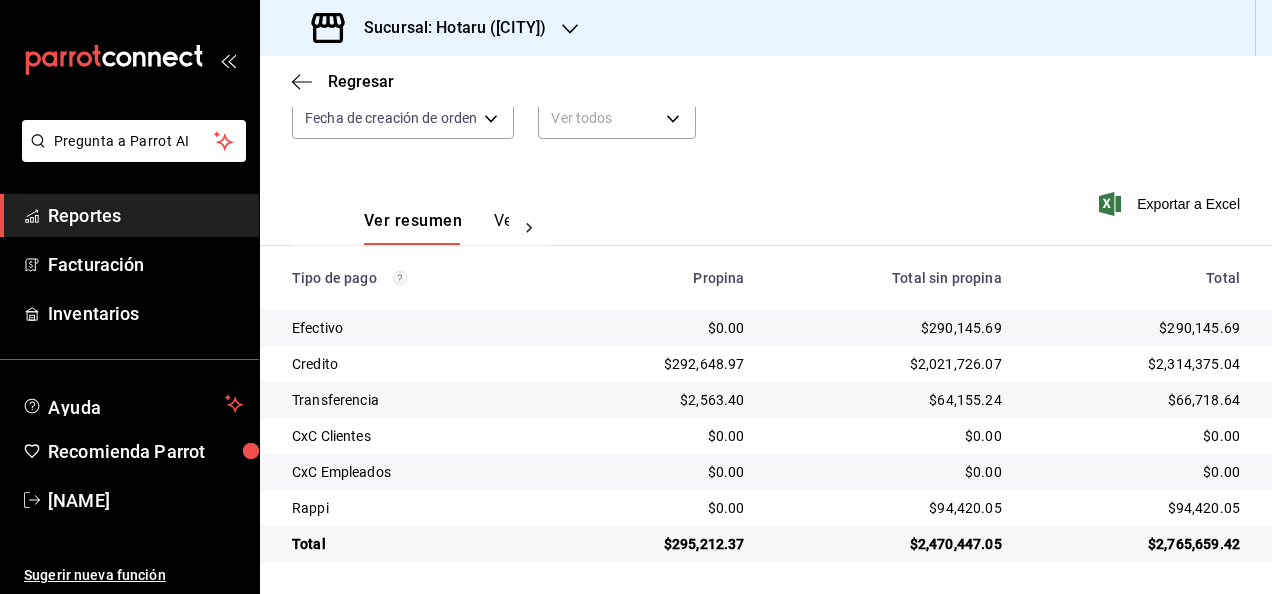 scroll, scrollTop: 216, scrollLeft: 0, axis: vertical 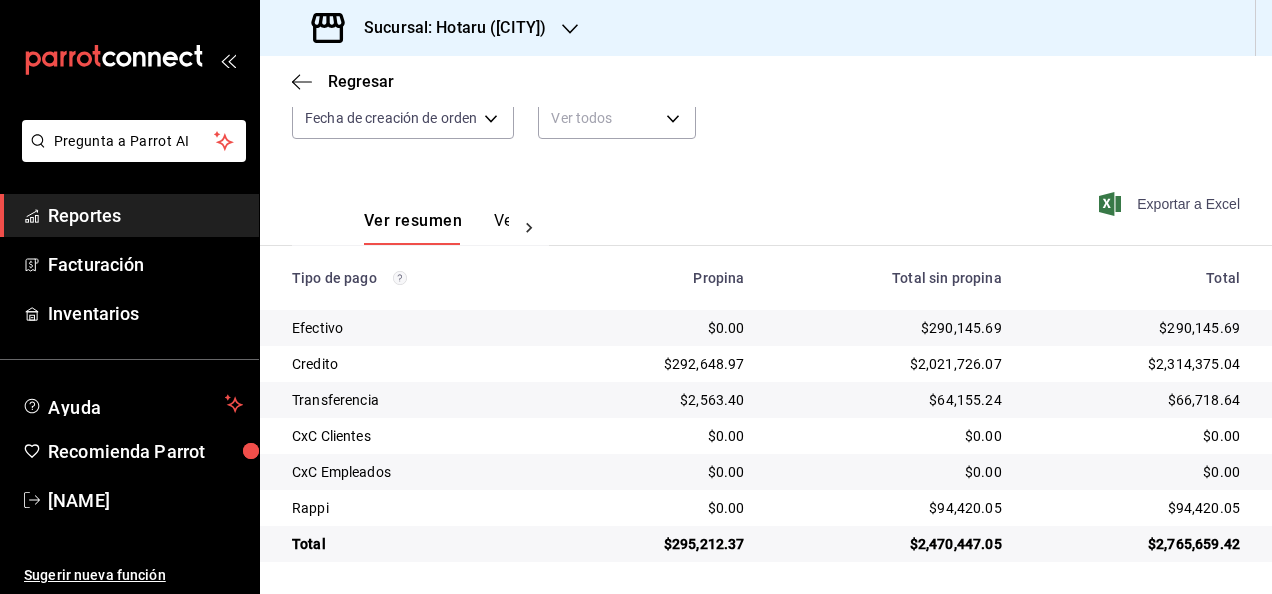 click on "Exportar a Excel" at bounding box center [1171, 204] 